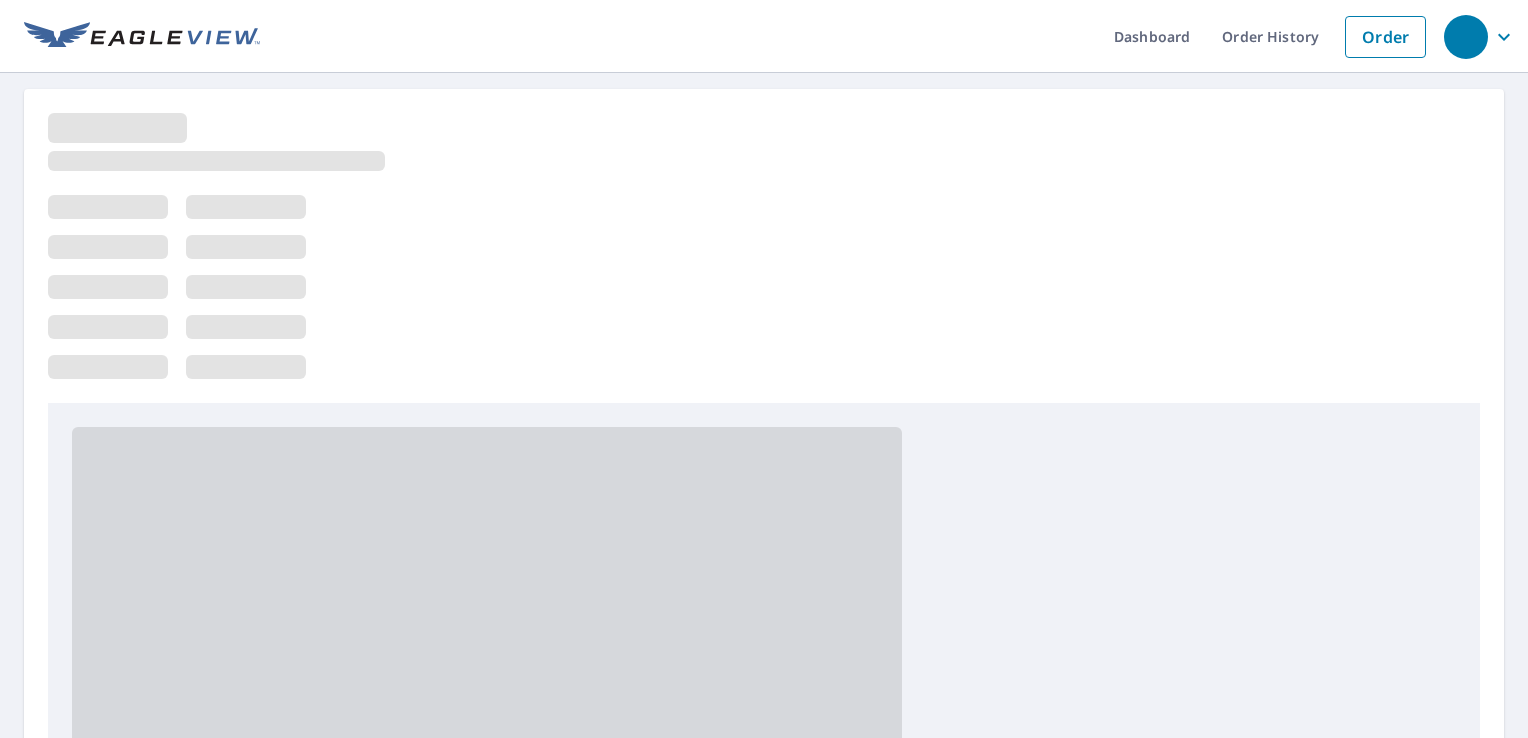 scroll, scrollTop: 0, scrollLeft: 0, axis: both 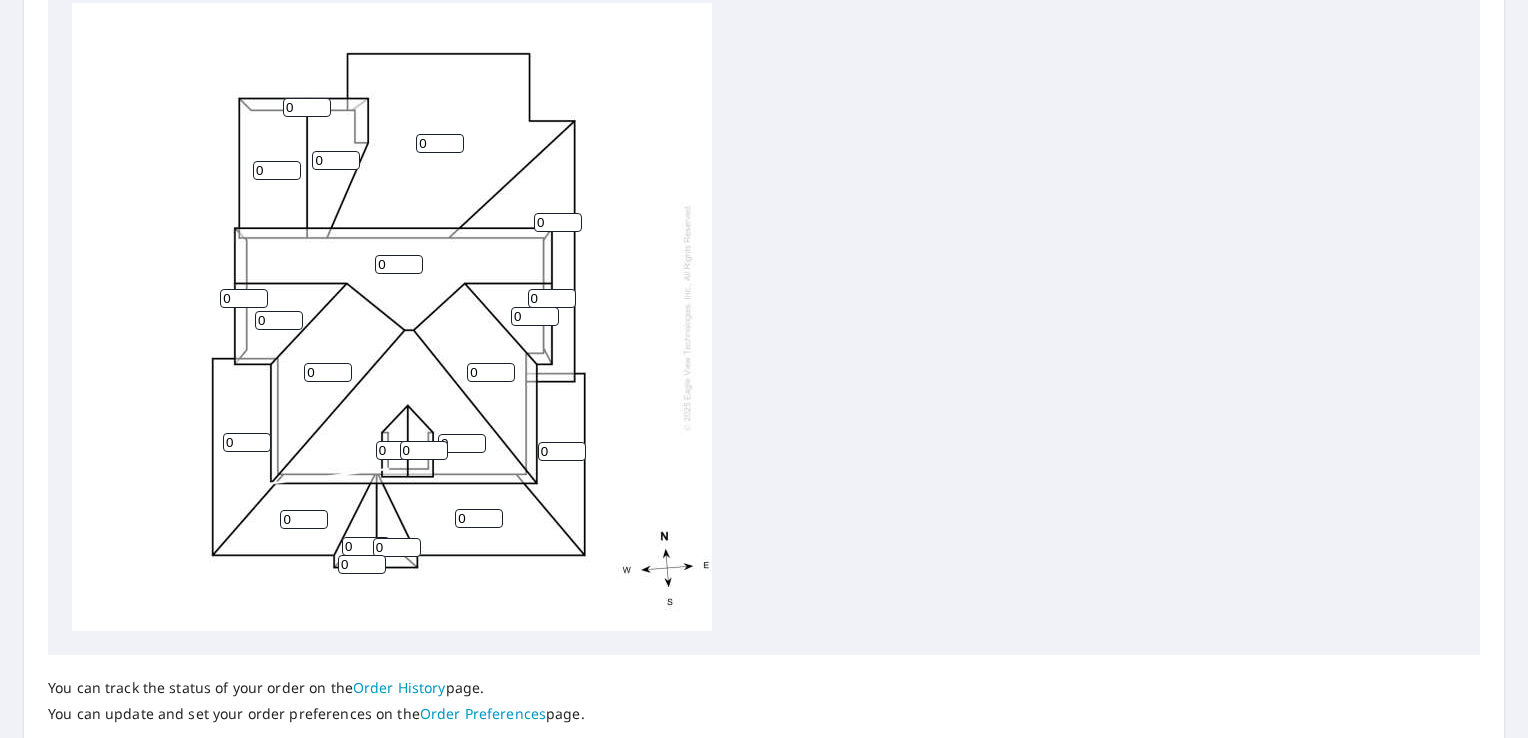 click on "0" at bounding box center (440, 143) 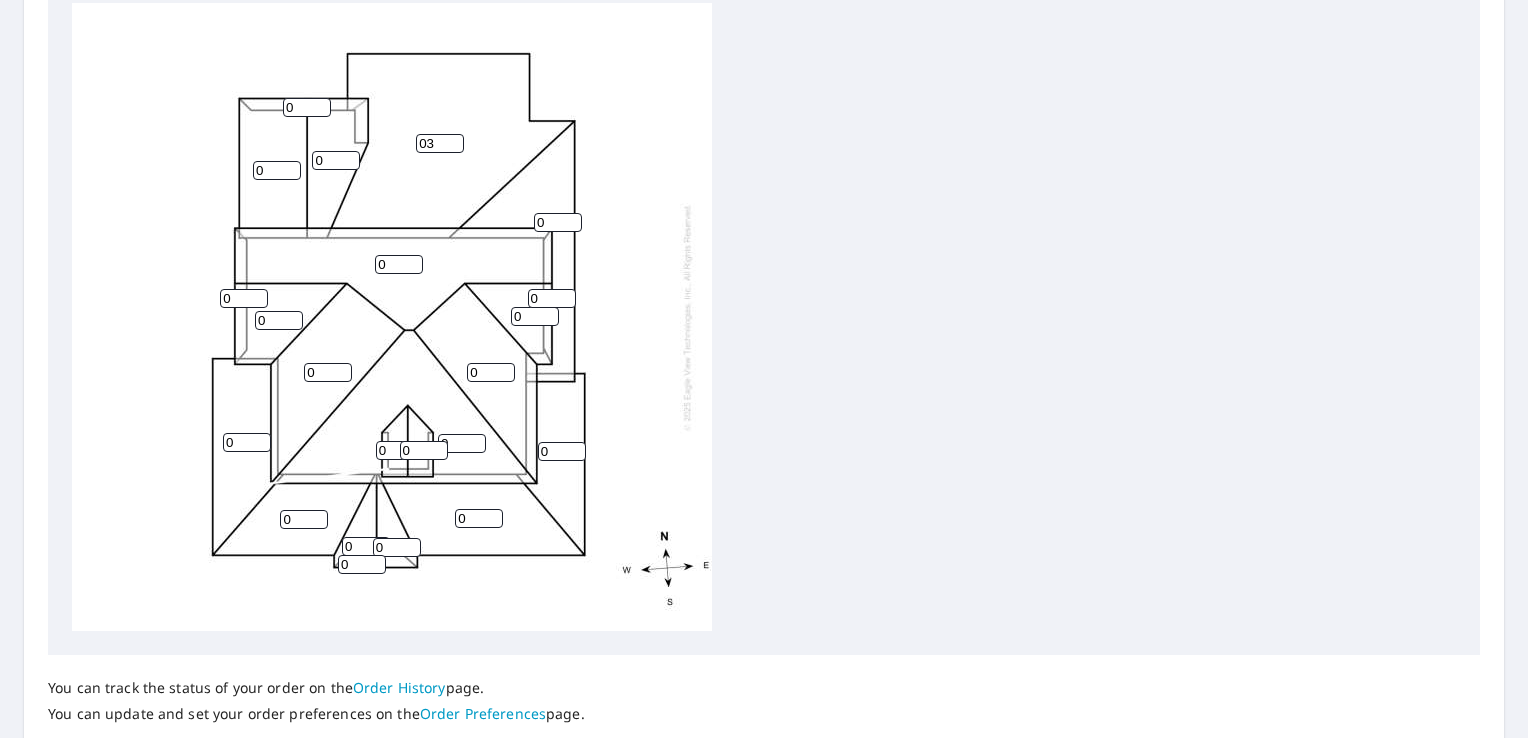 type on "03" 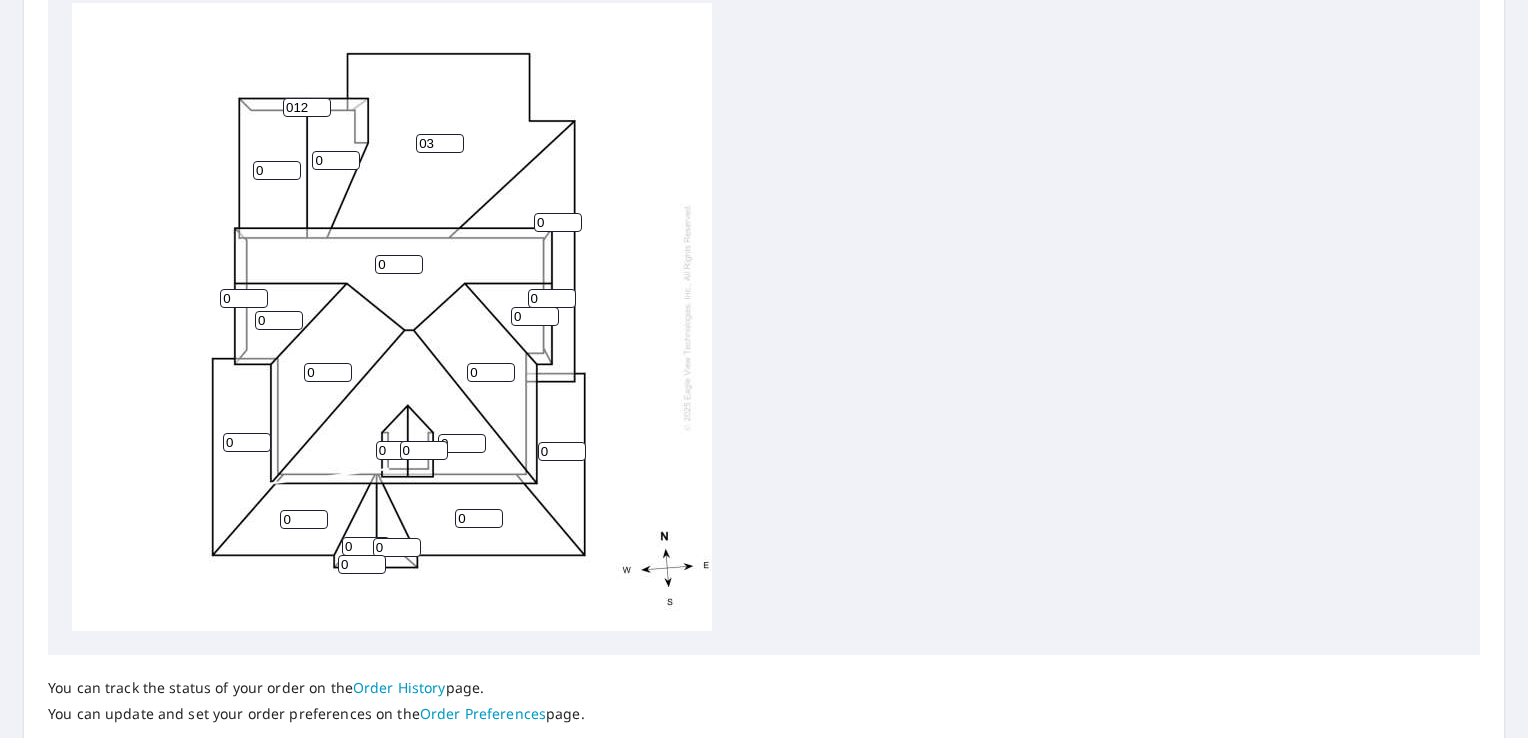 type on "012" 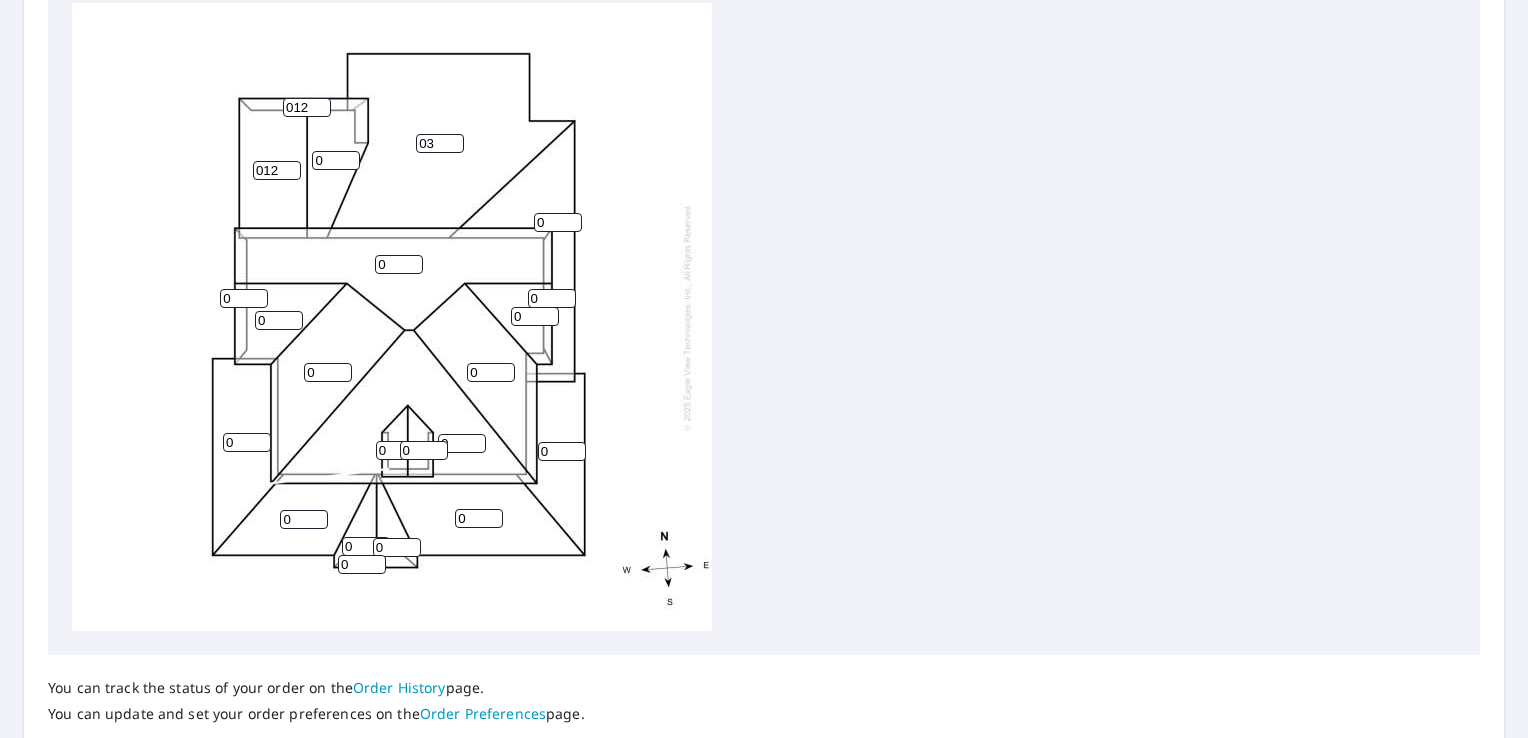 type on "012" 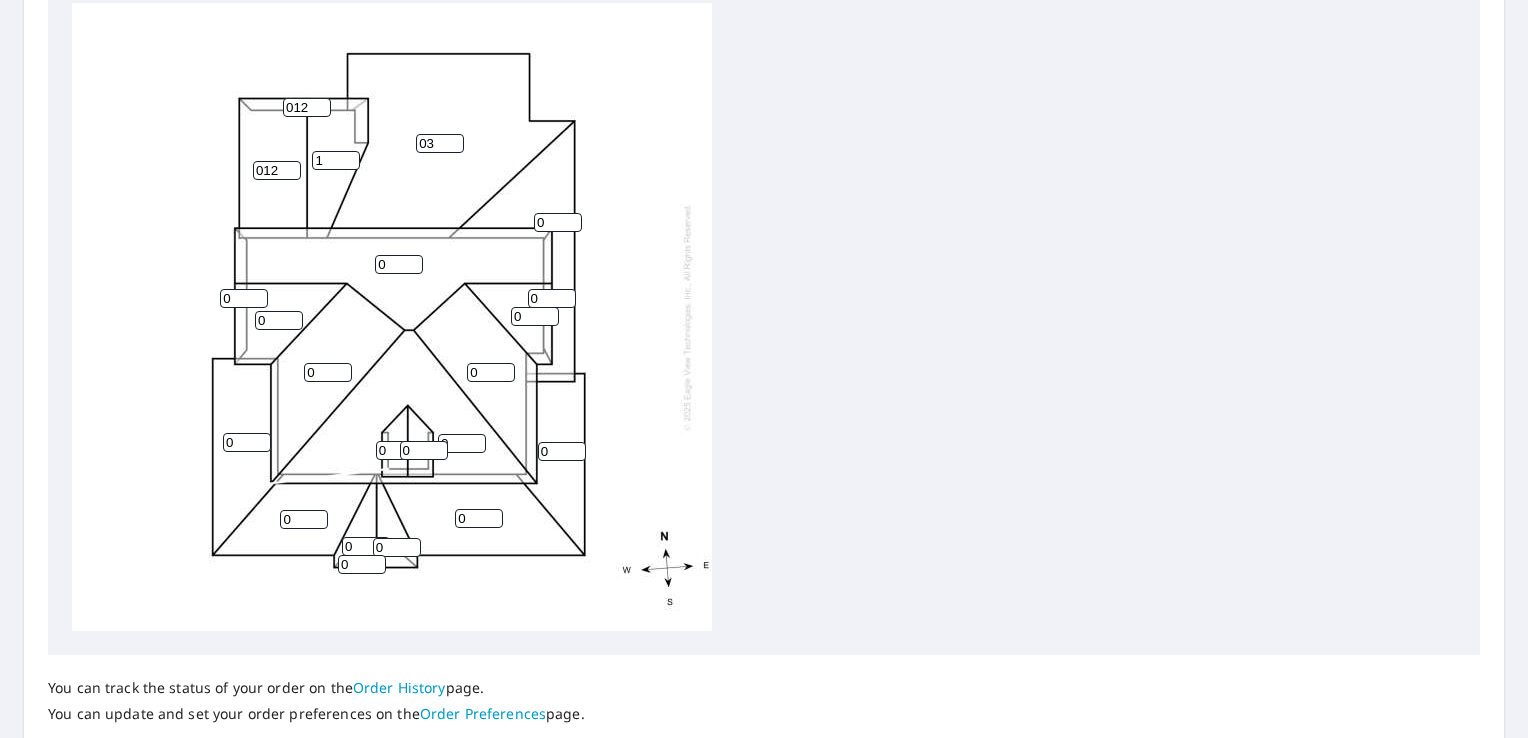 click on "1" at bounding box center (336, 160) 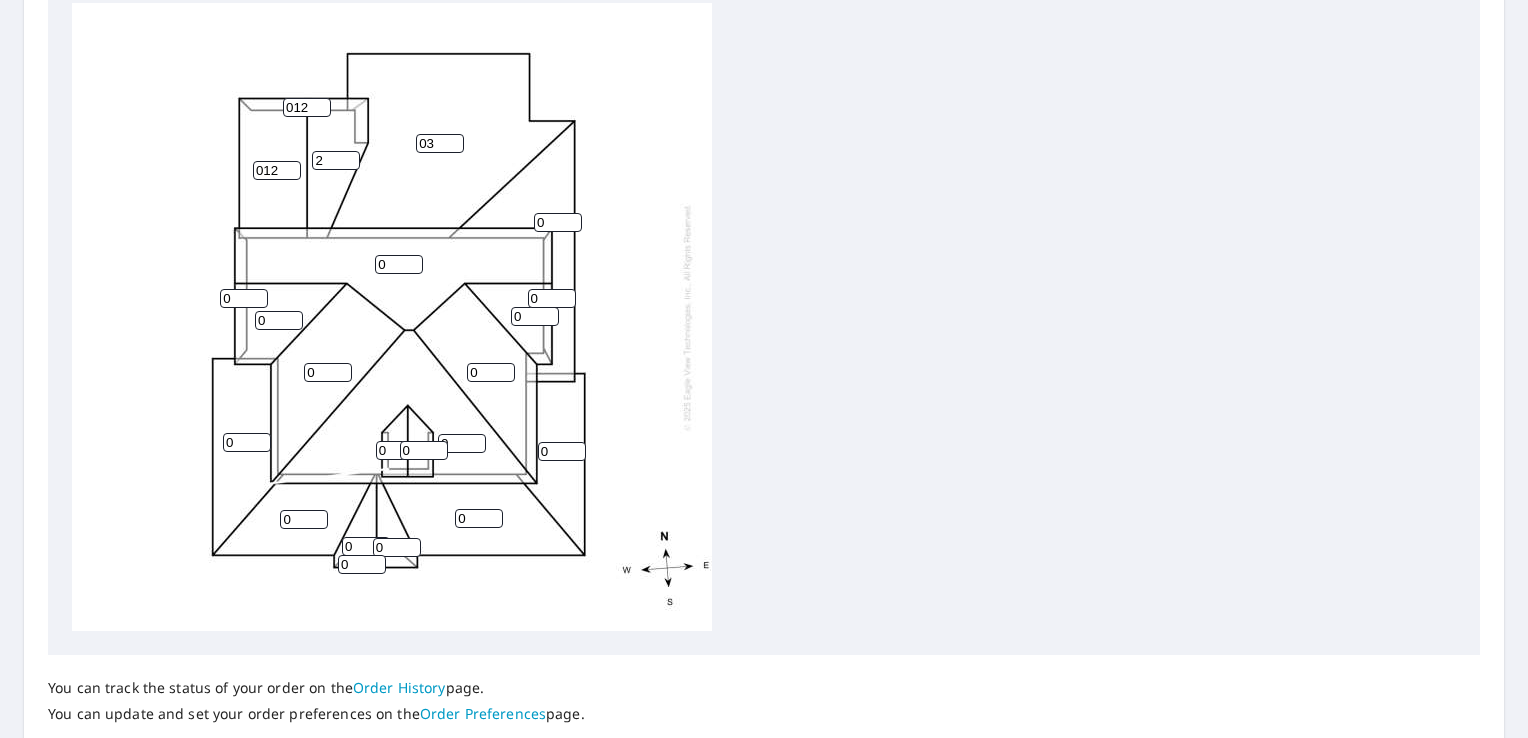 click on "2" at bounding box center [336, 160] 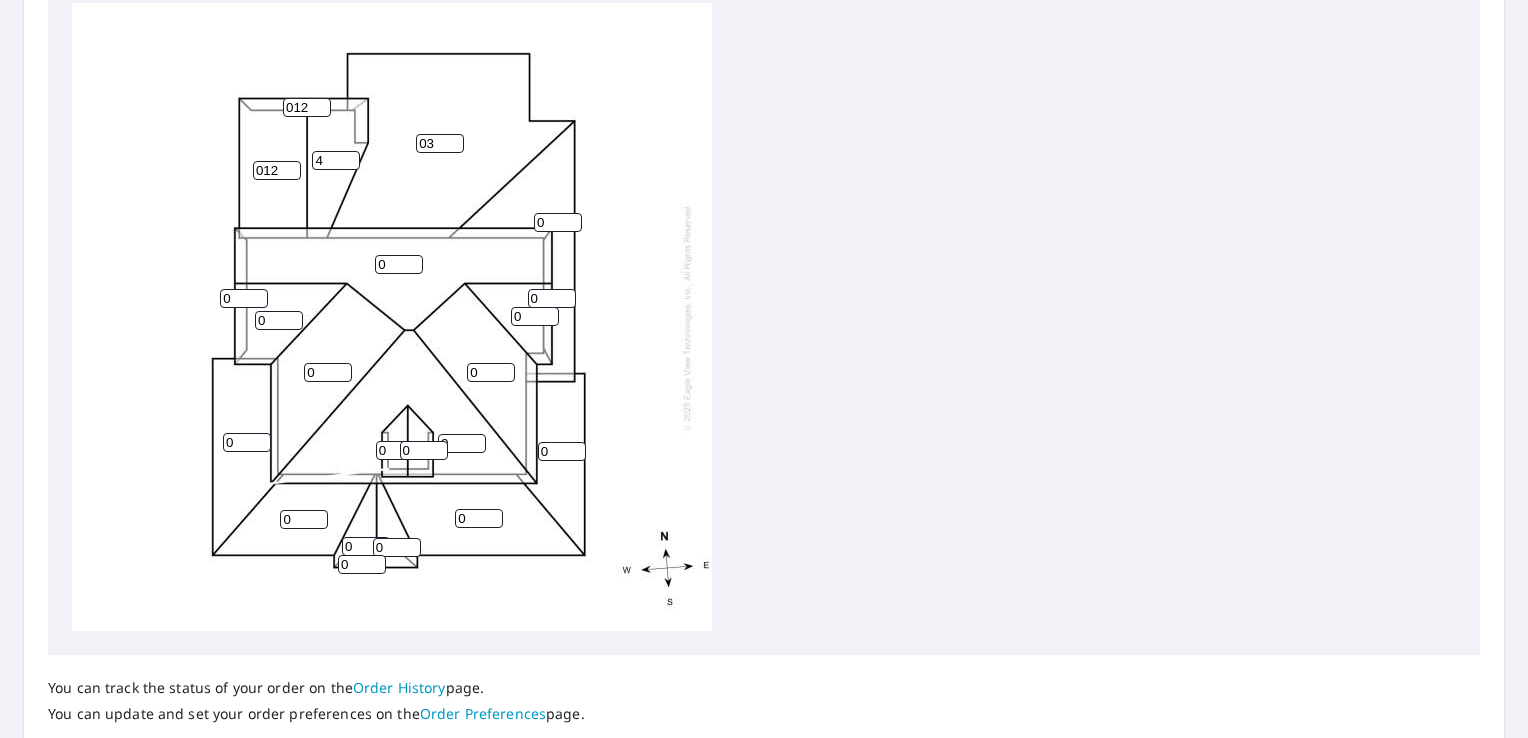 click on "4" at bounding box center [336, 160] 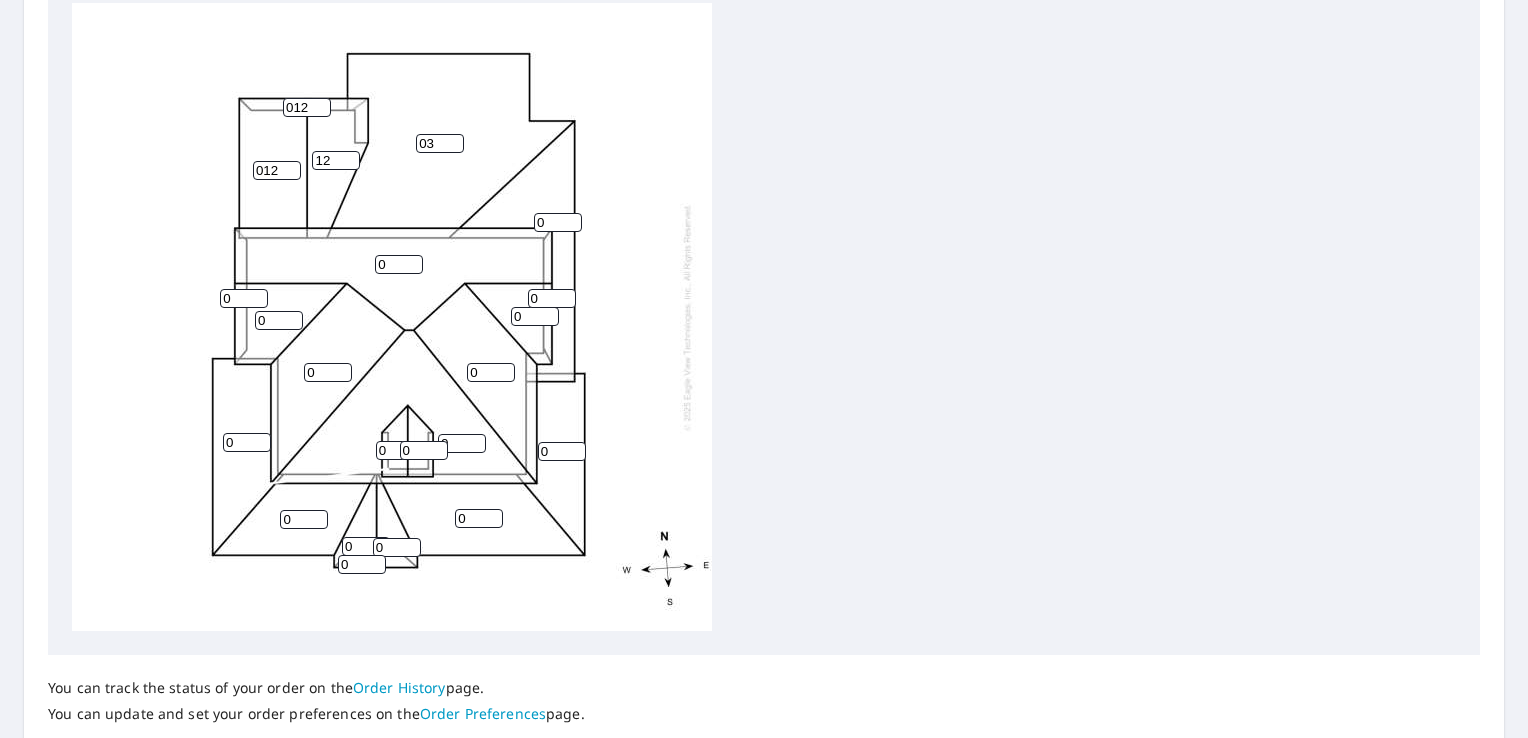 type on "12" 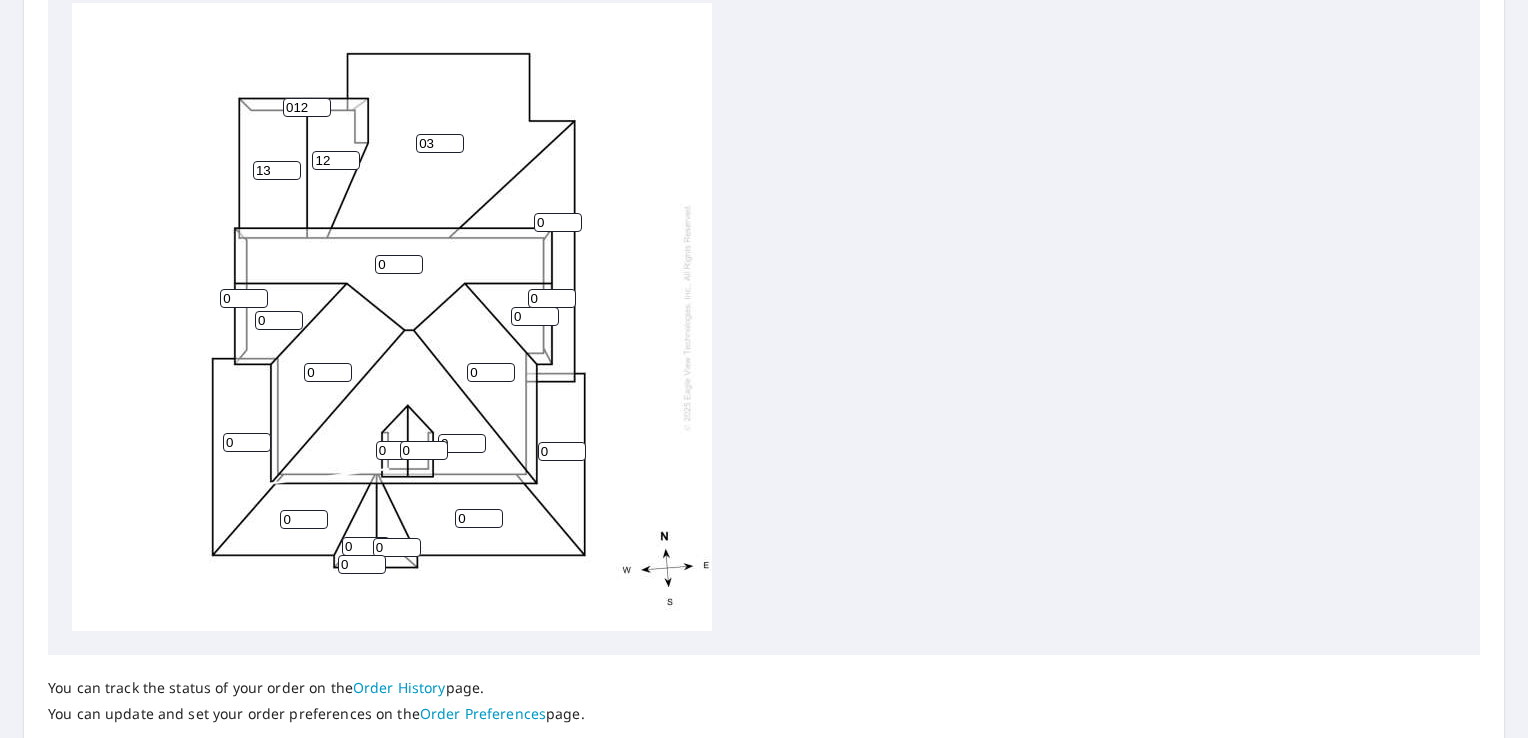 click on "13" at bounding box center [277, 170] 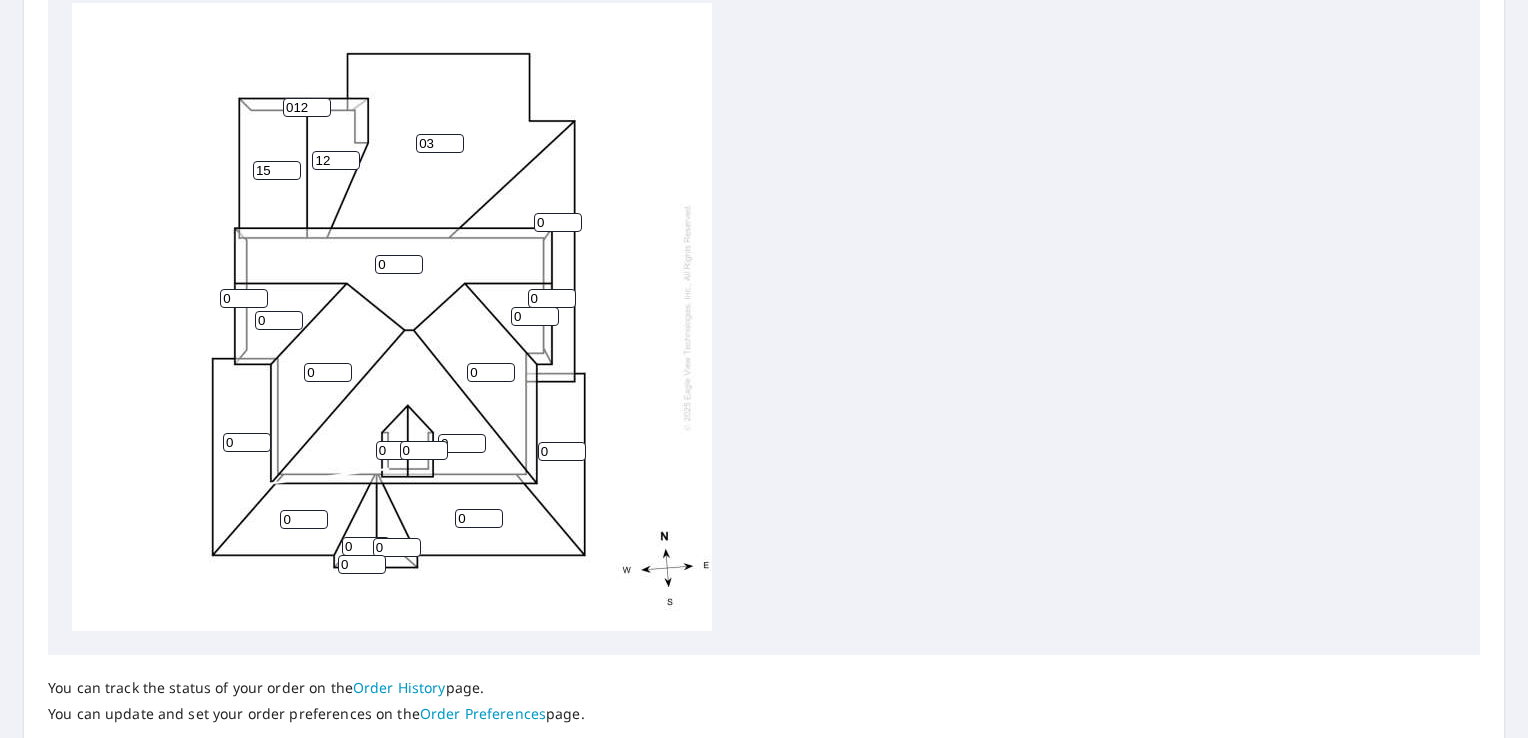 click on "15" at bounding box center [277, 170] 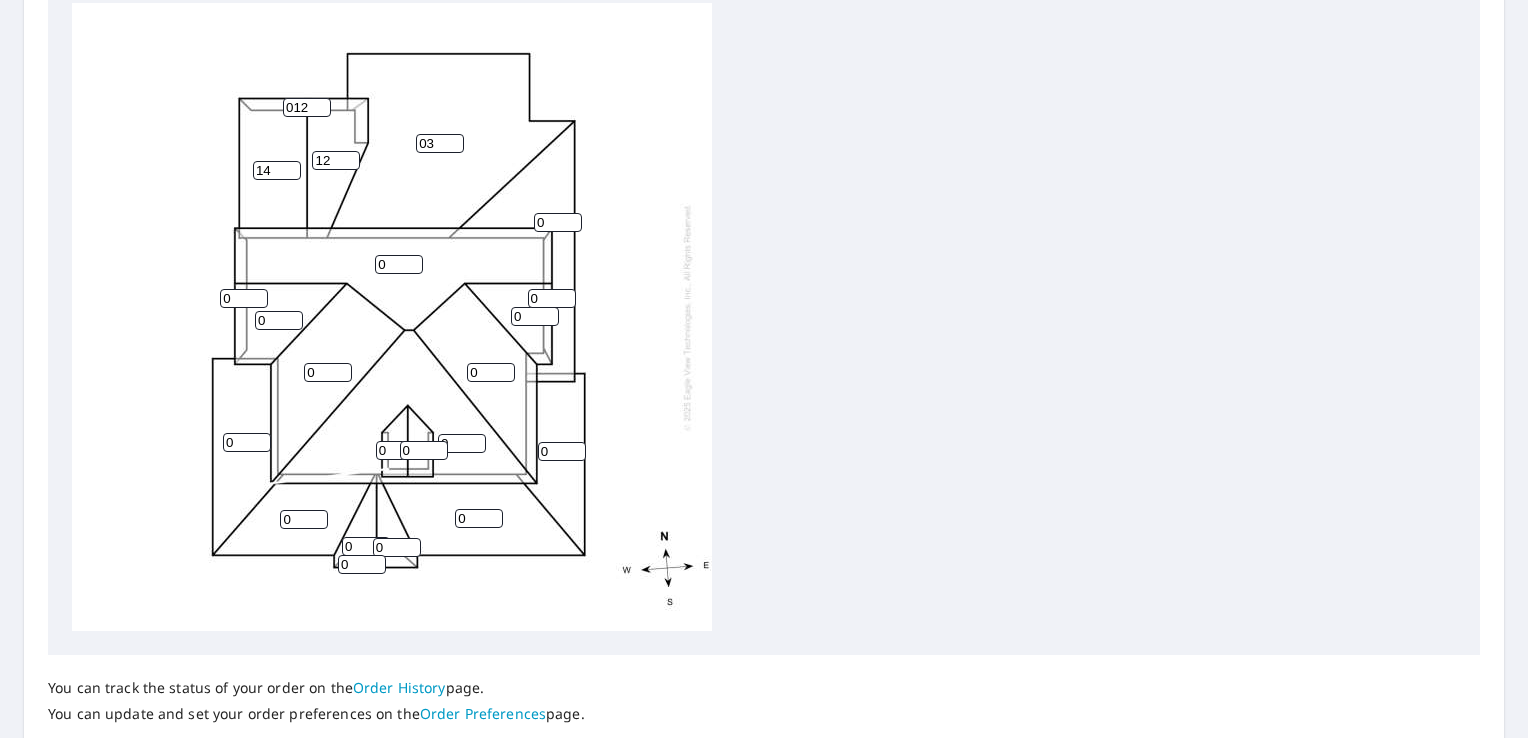 click on "14" at bounding box center (277, 170) 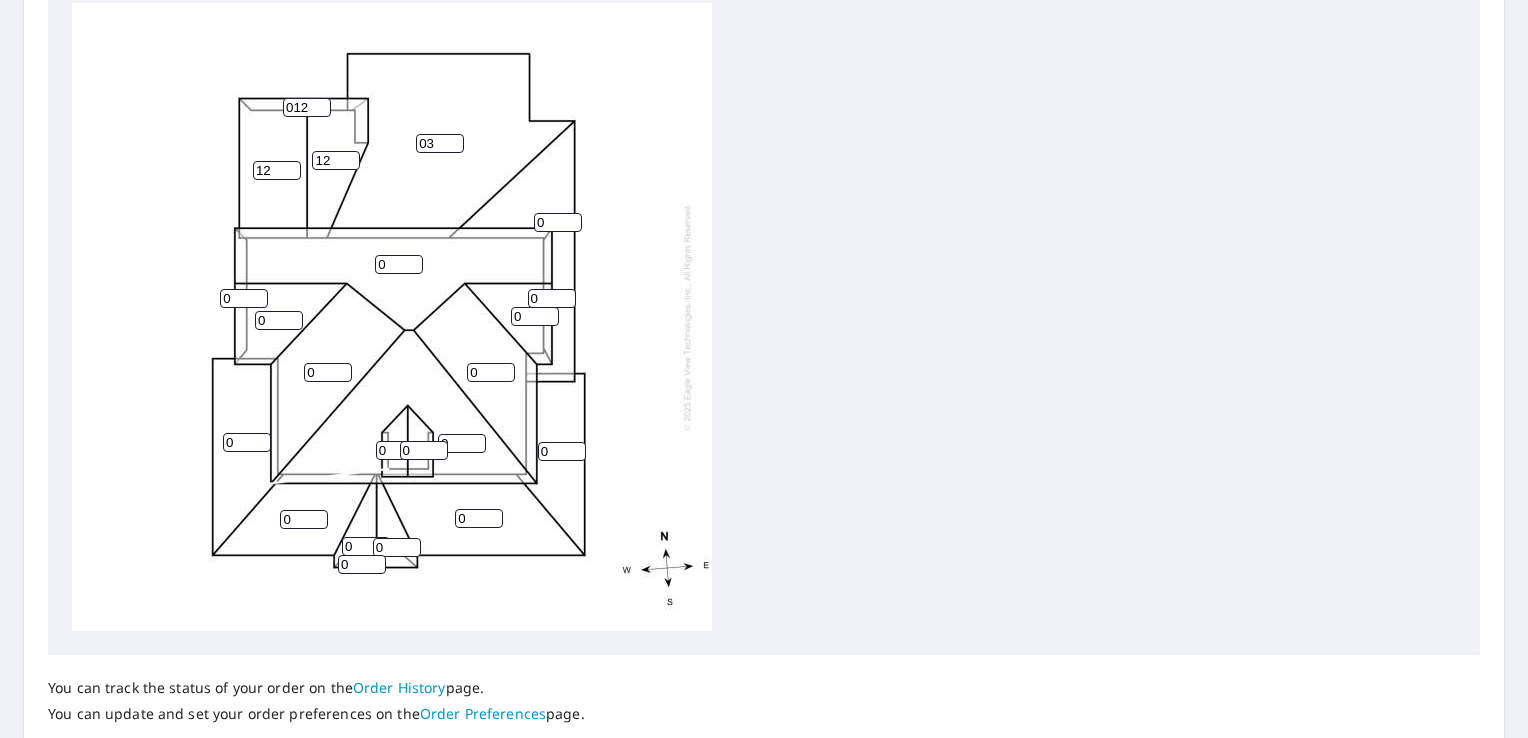 click on "12" at bounding box center [277, 170] 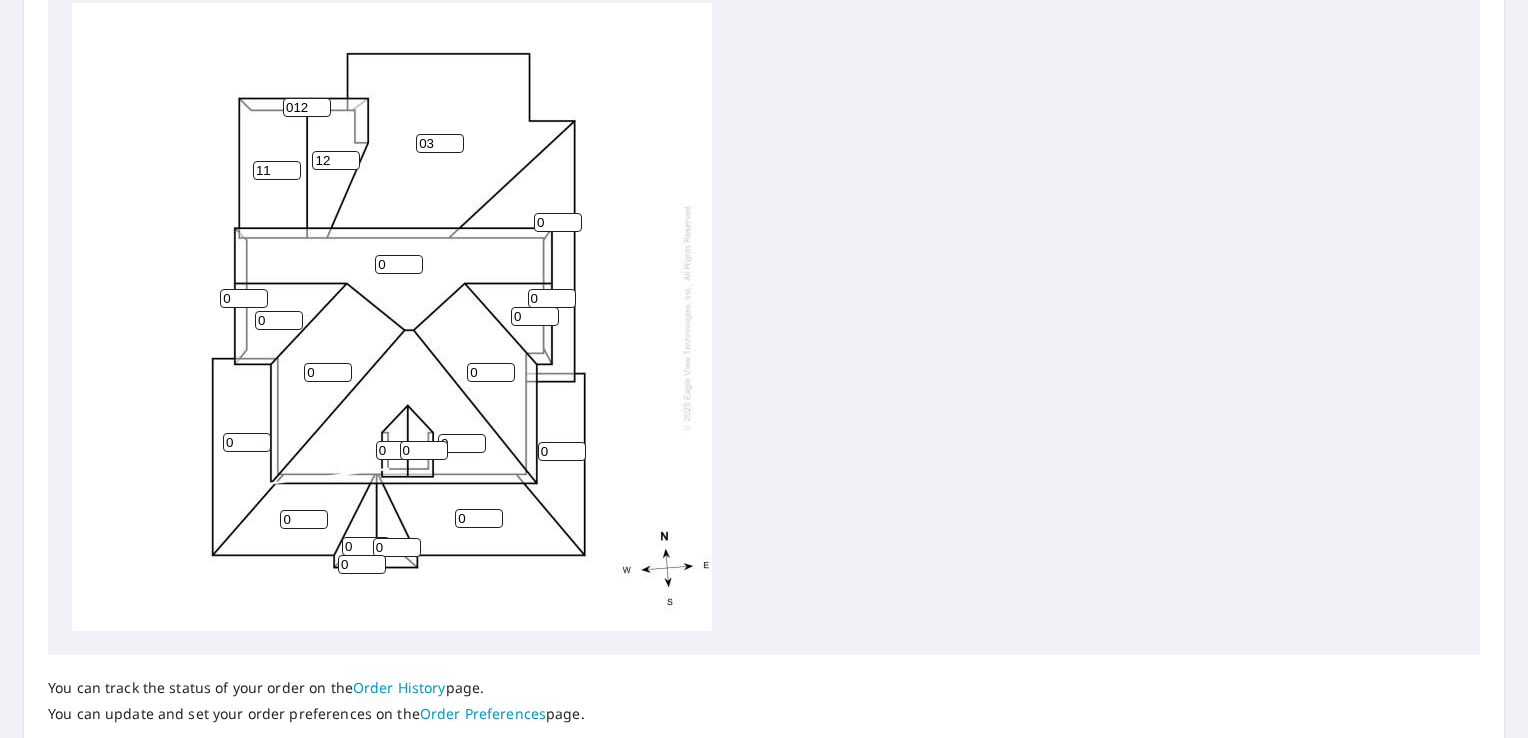 click on "11" at bounding box center [277, 170] 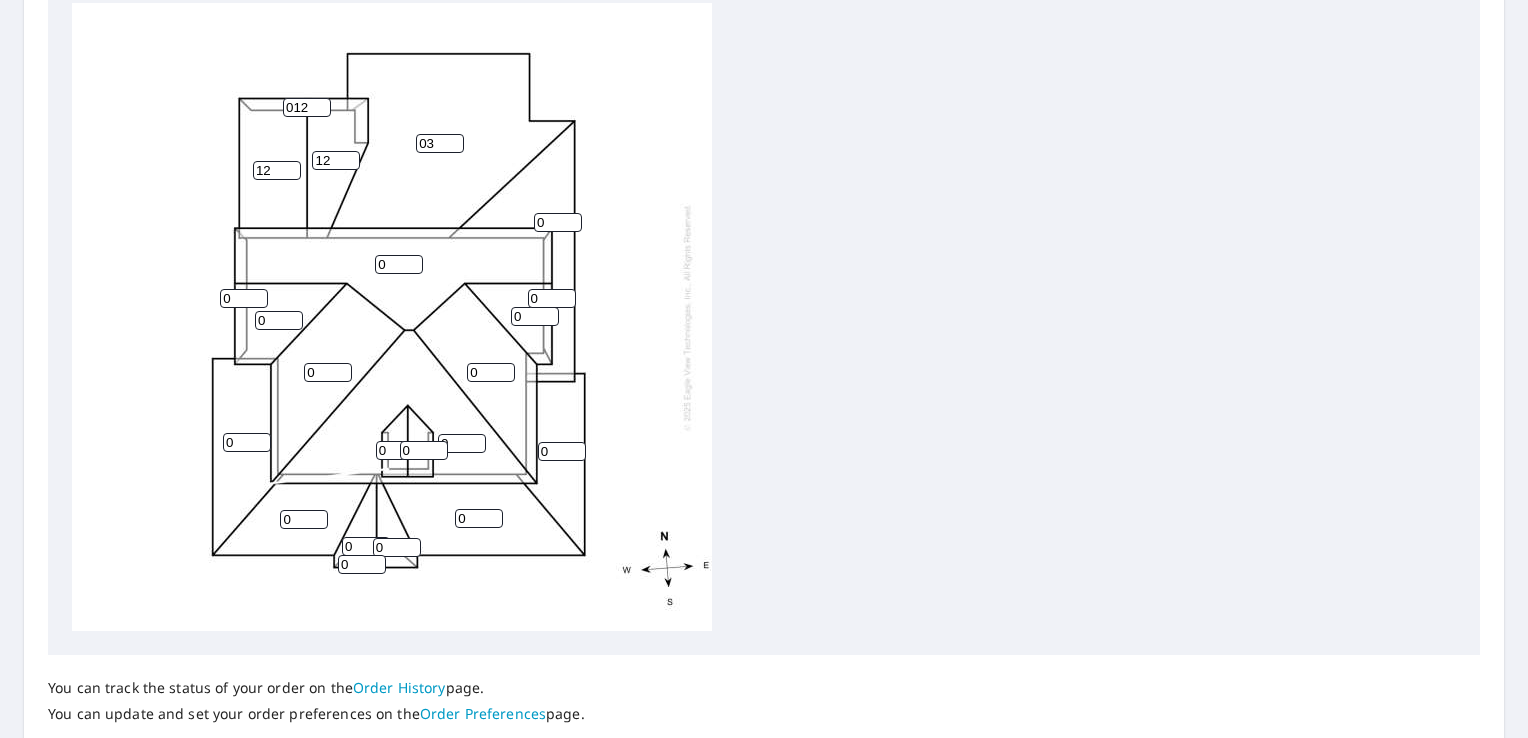 type on "12" 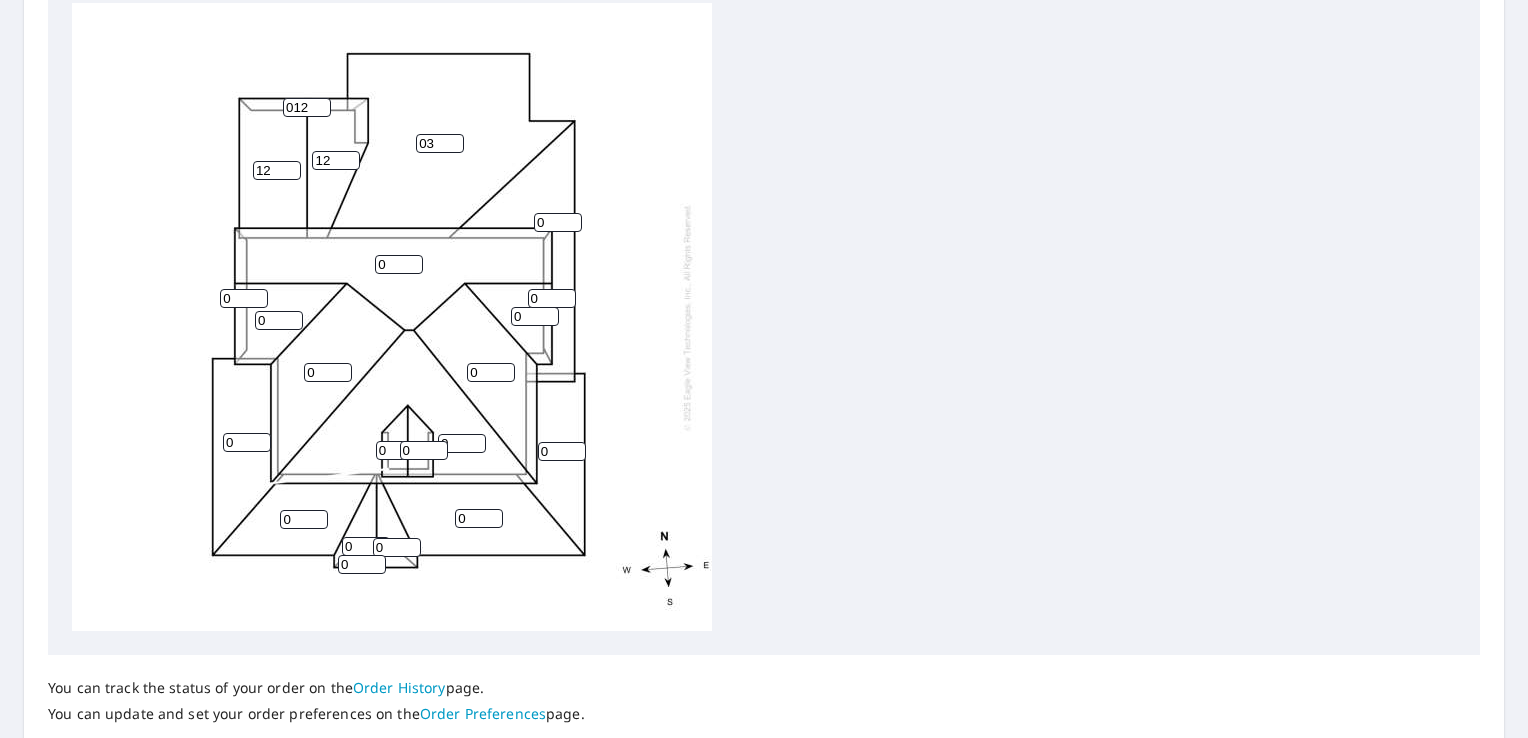 click on "12" at bounding box center [277, 170] 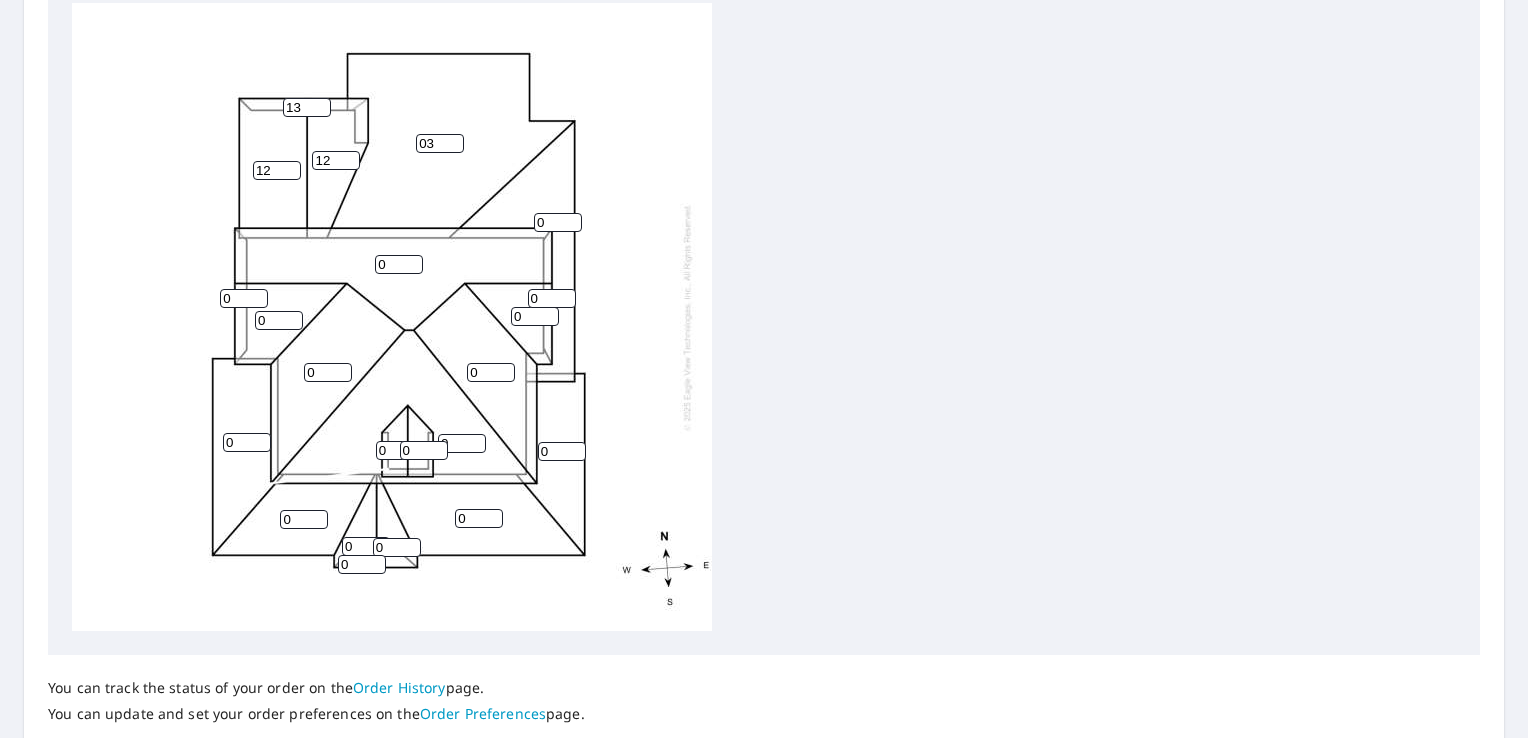 click on "13" at bounding box center (307, 107) 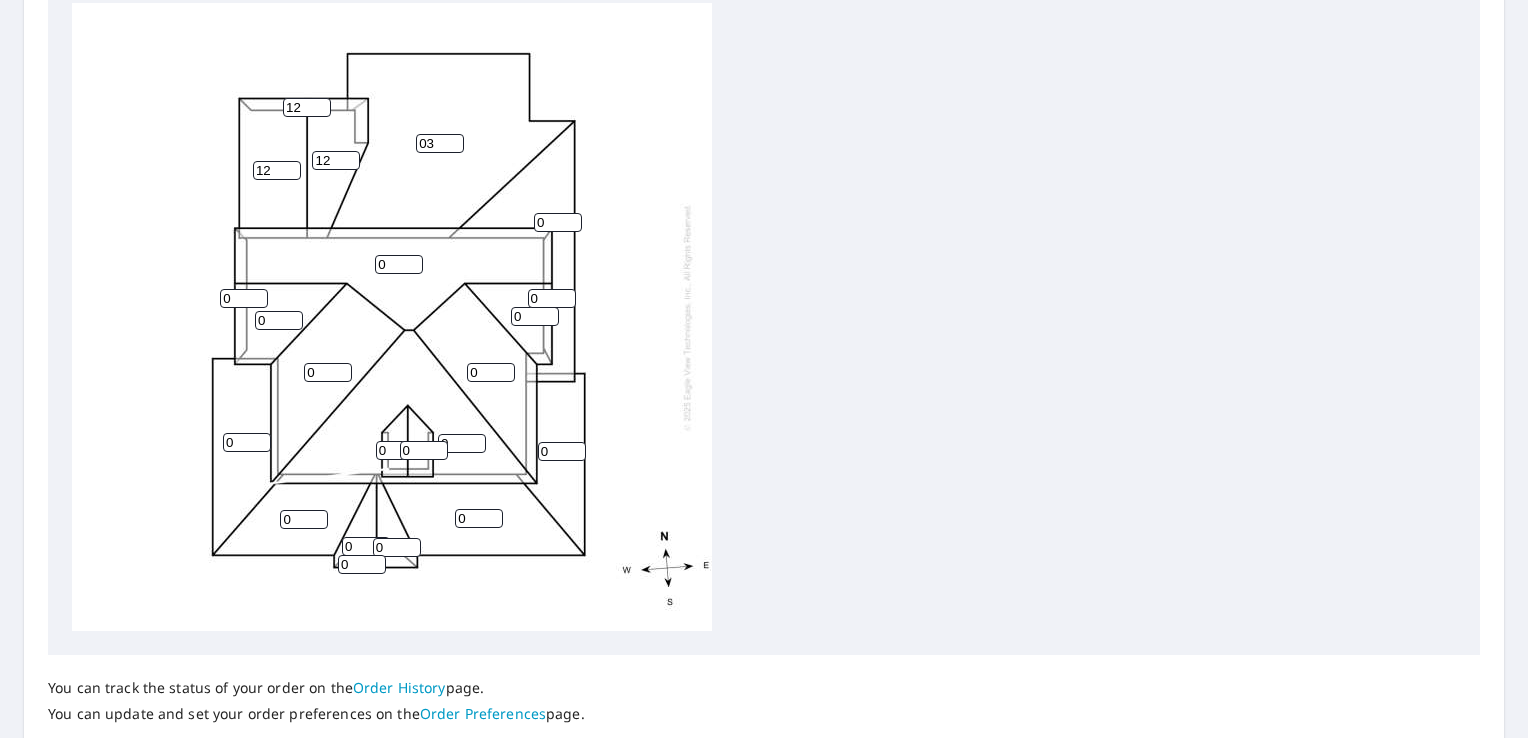 type on "12" 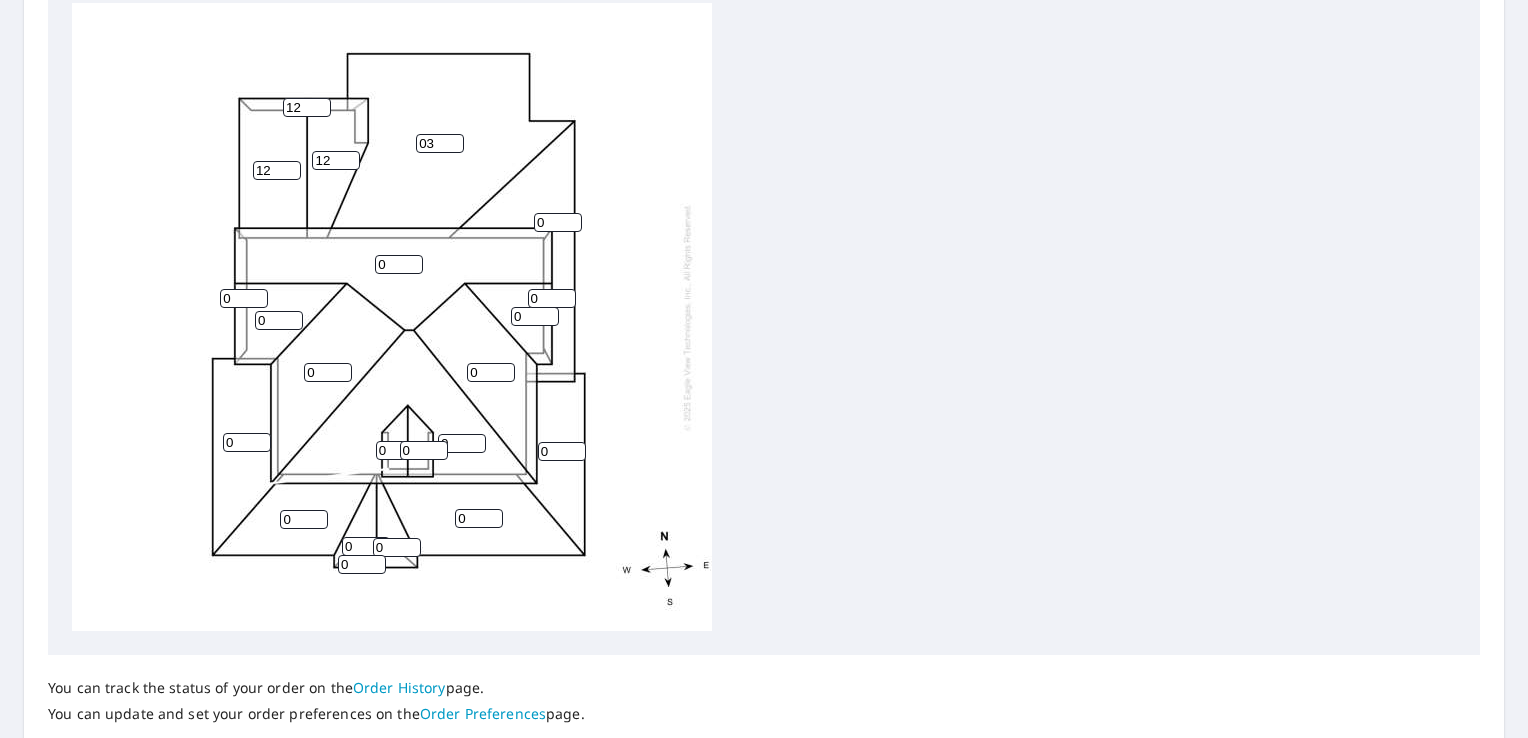 click on "12" at bounding box center [307, 107] 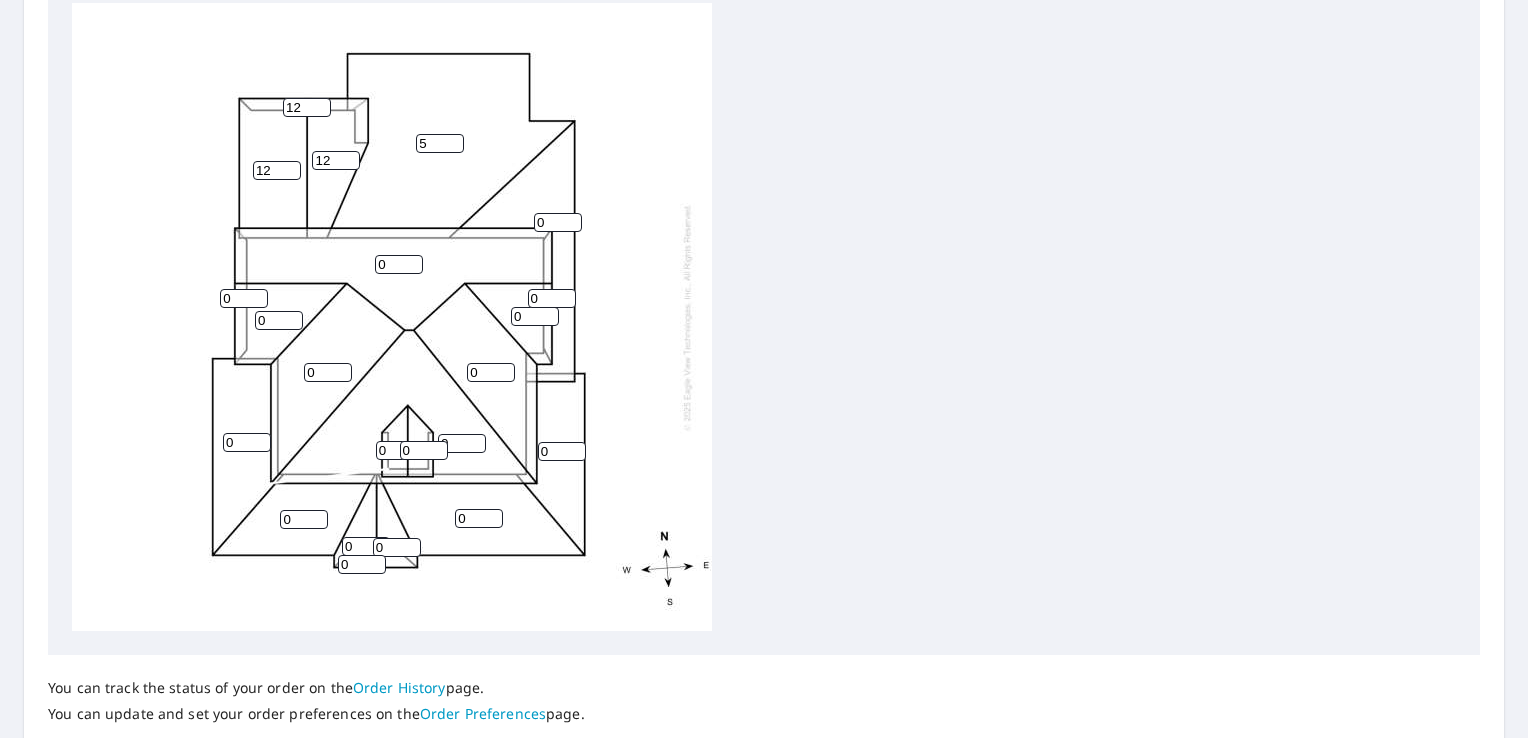 click on "5" at bounding box center (440, 143) 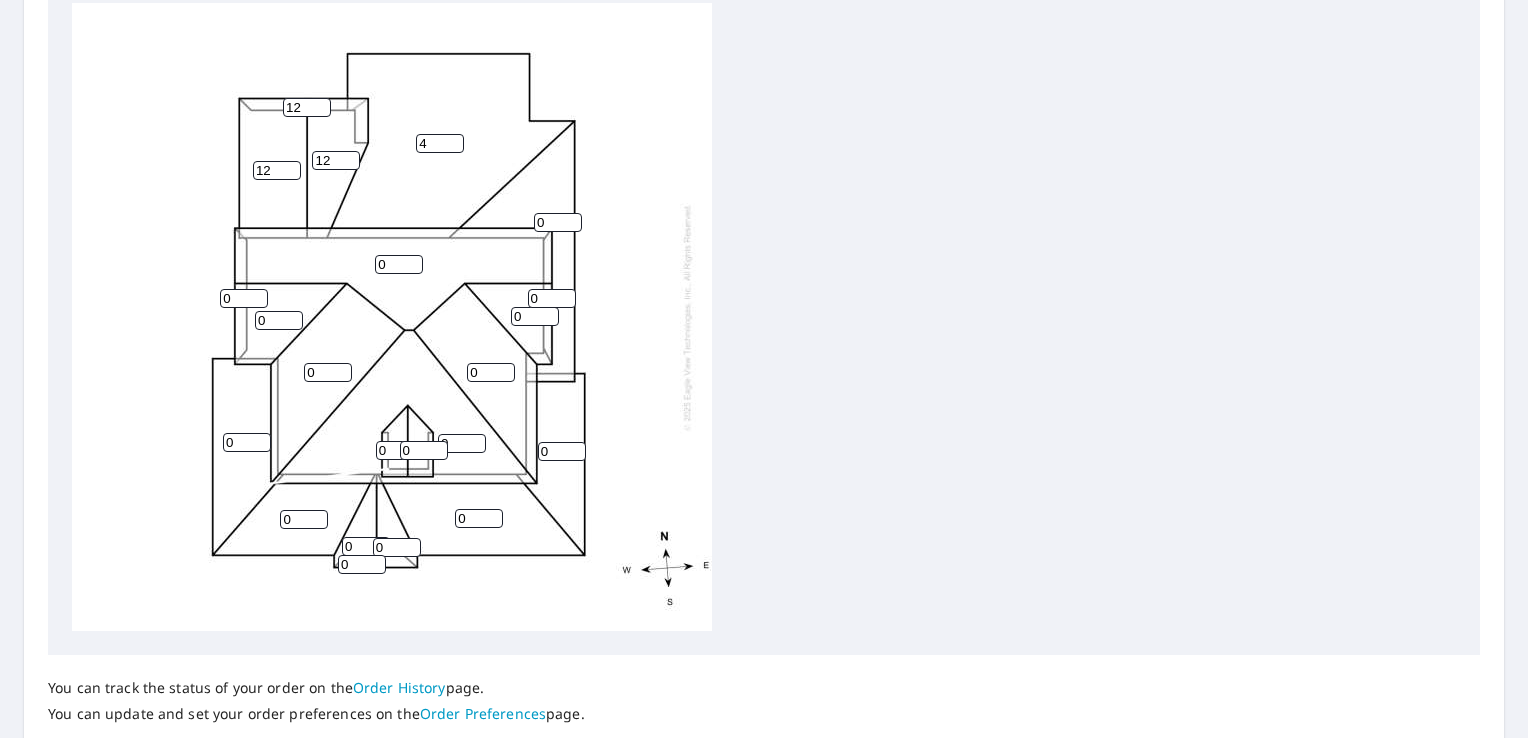 click on "4" at bounding box center [440, 143] 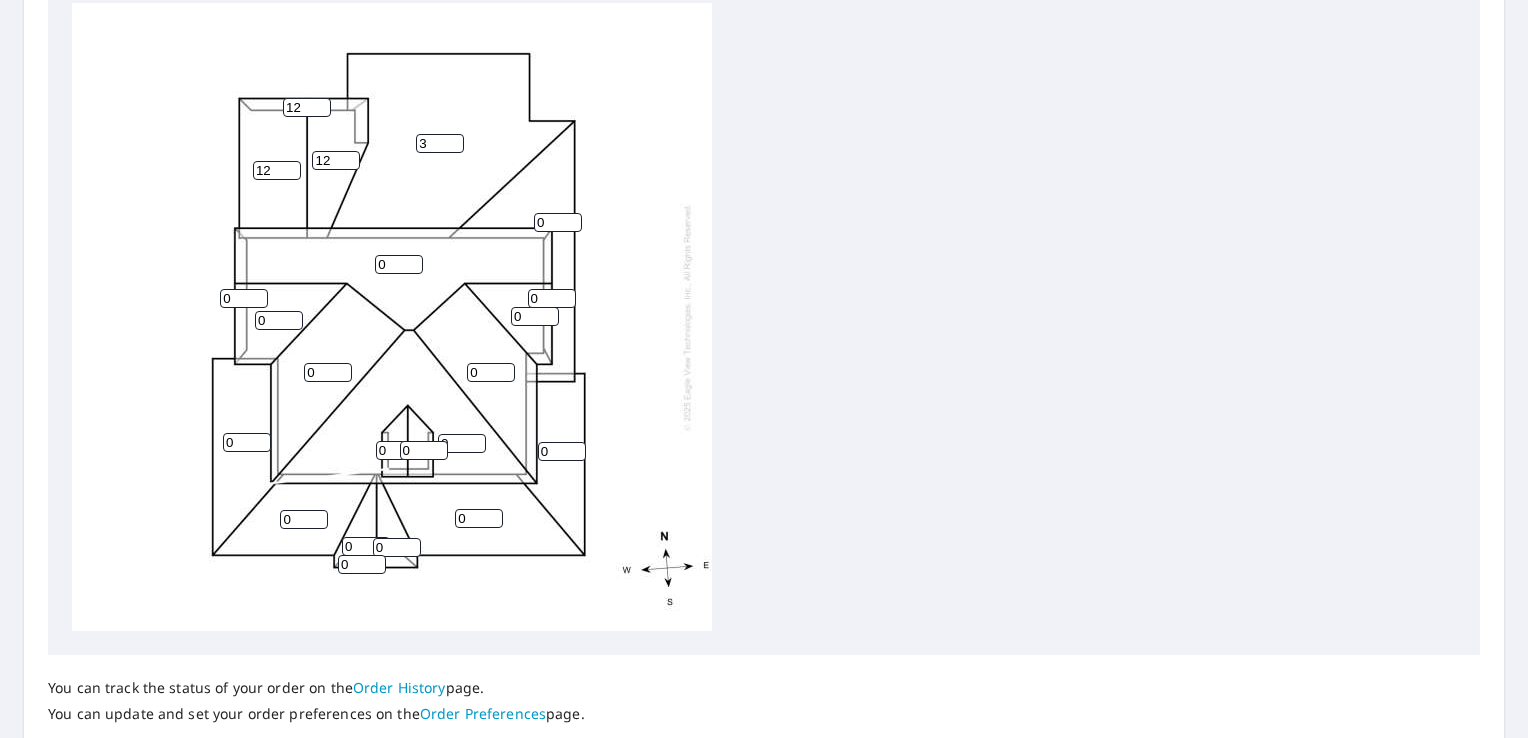 type on "3" 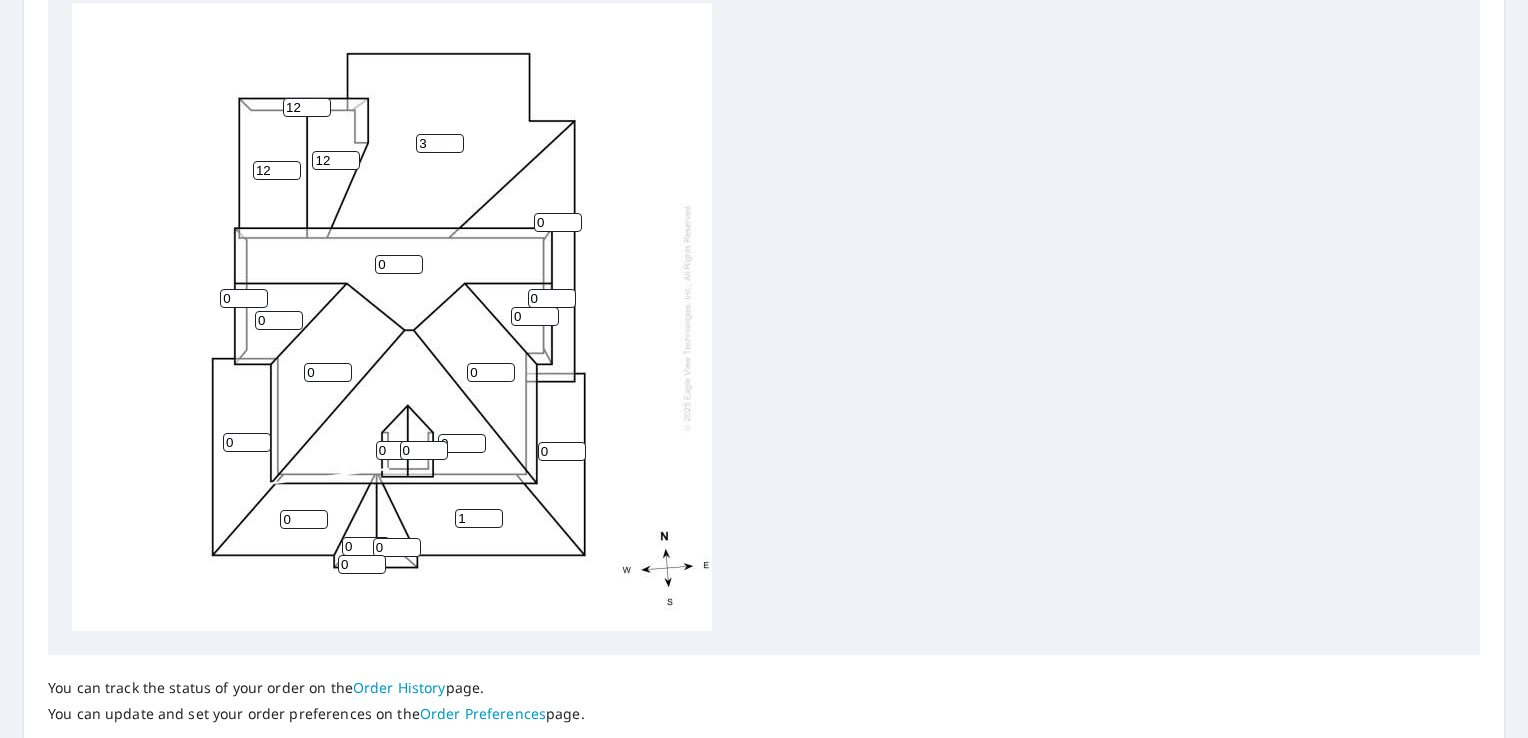 click on "1" at bounding box center (479, 518) 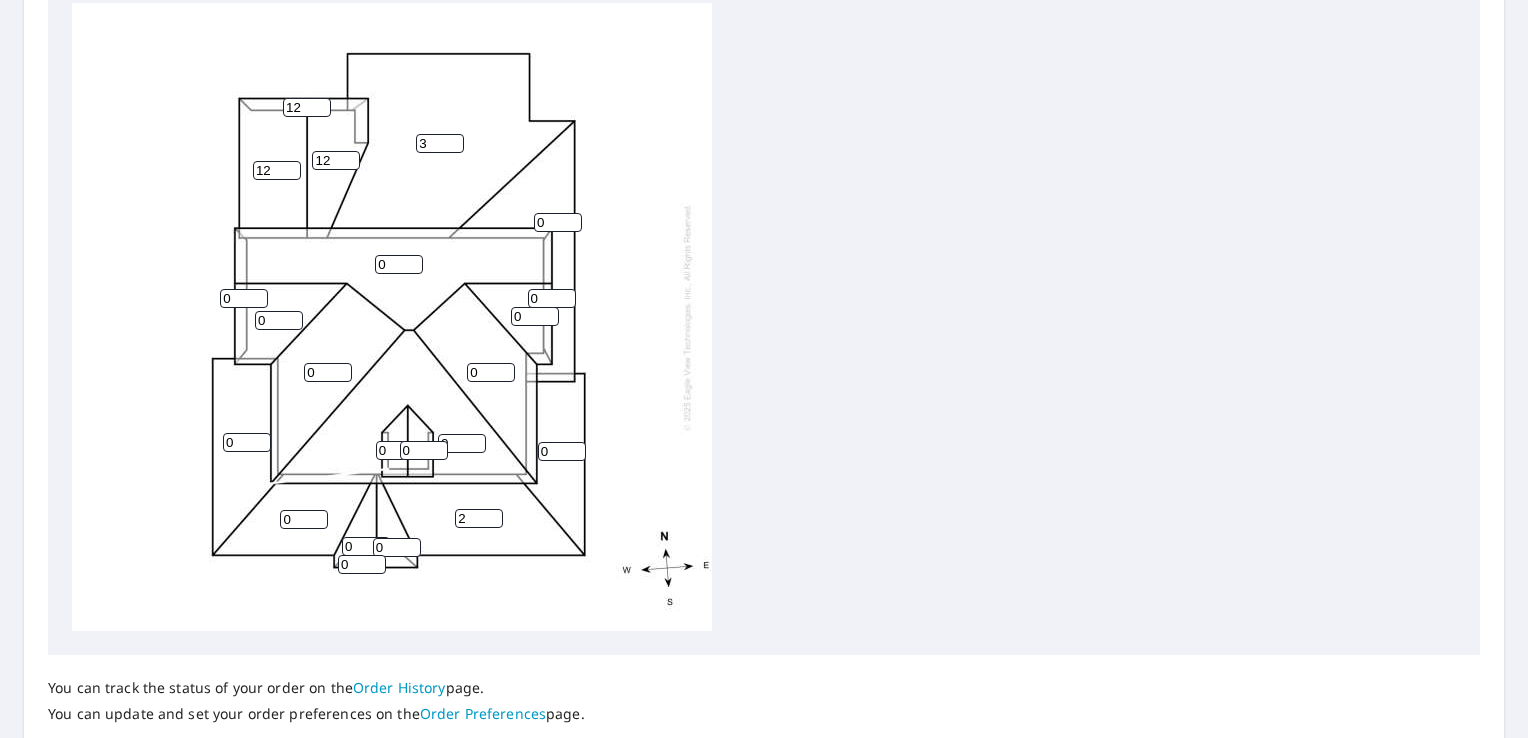 click on "2" at bounding box center [479, 518] 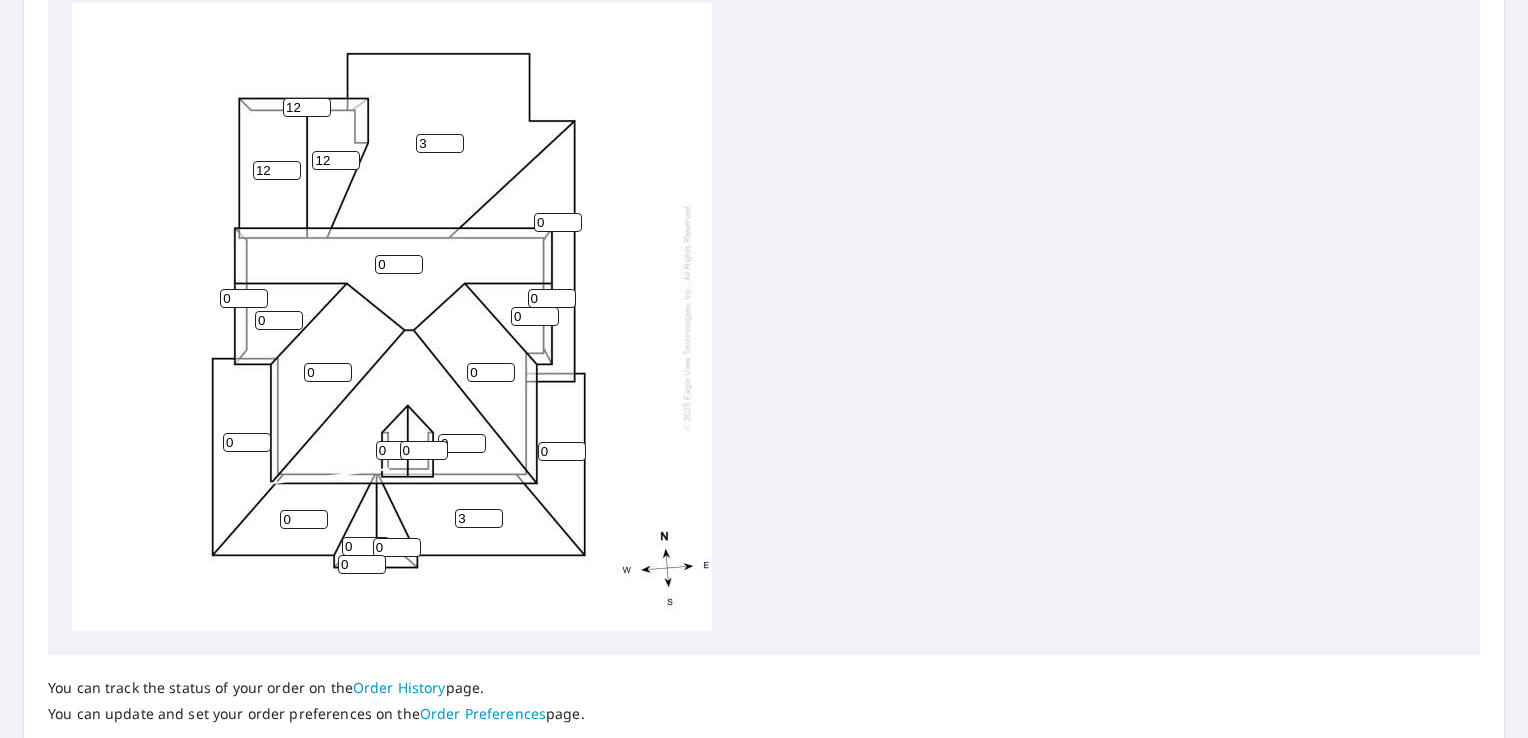 type on "3" 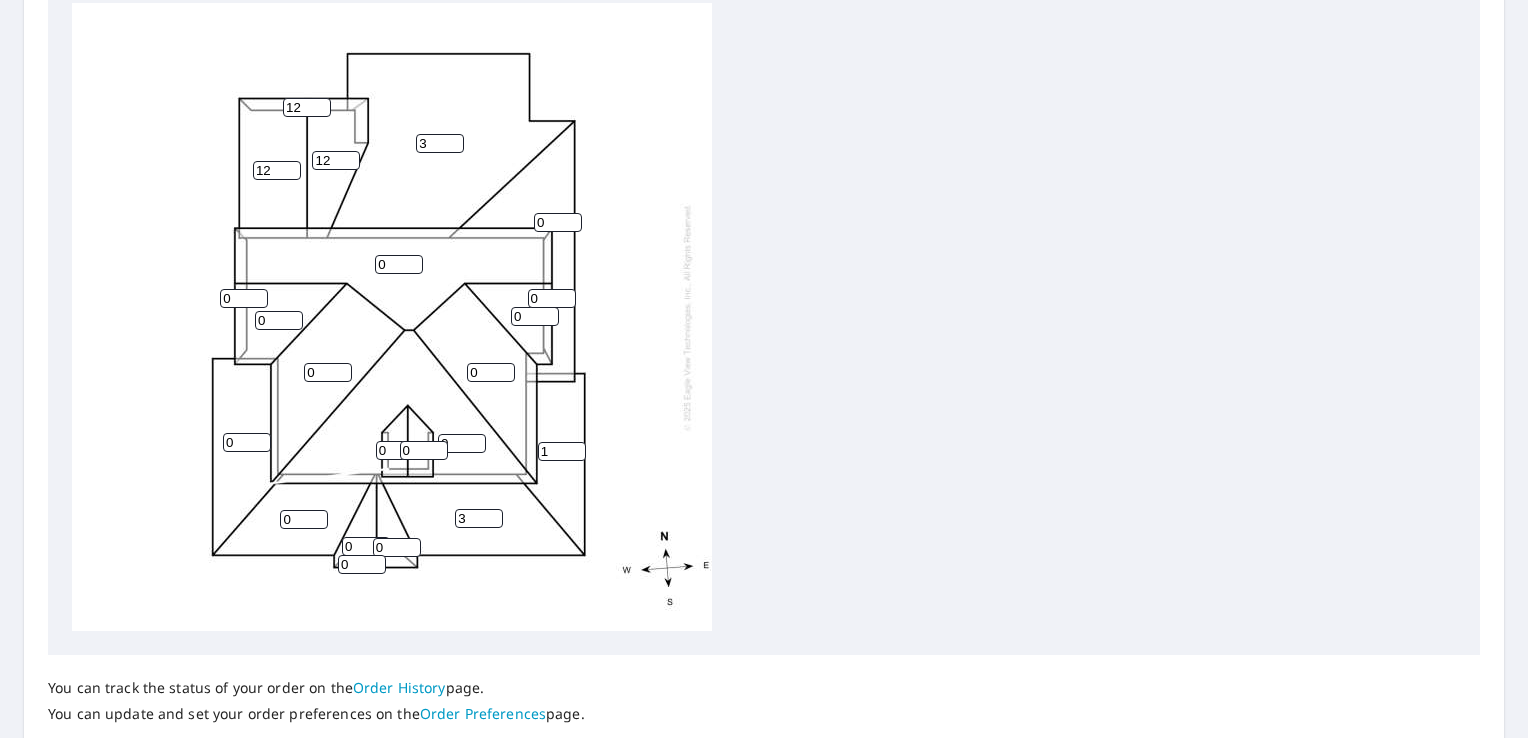 click on "1" at bounding box center (562, 451) 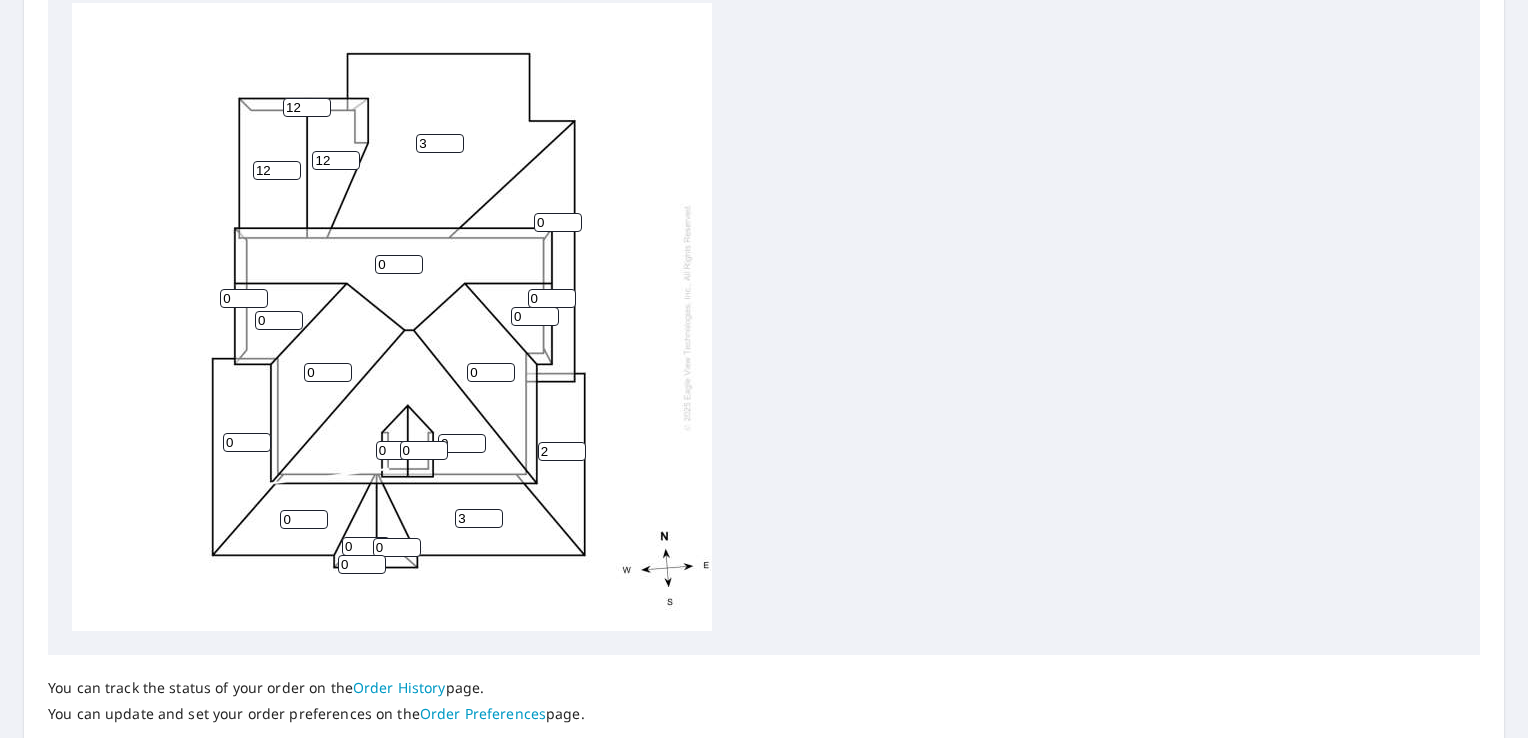 click on "2" at bounding box center [562, 451] 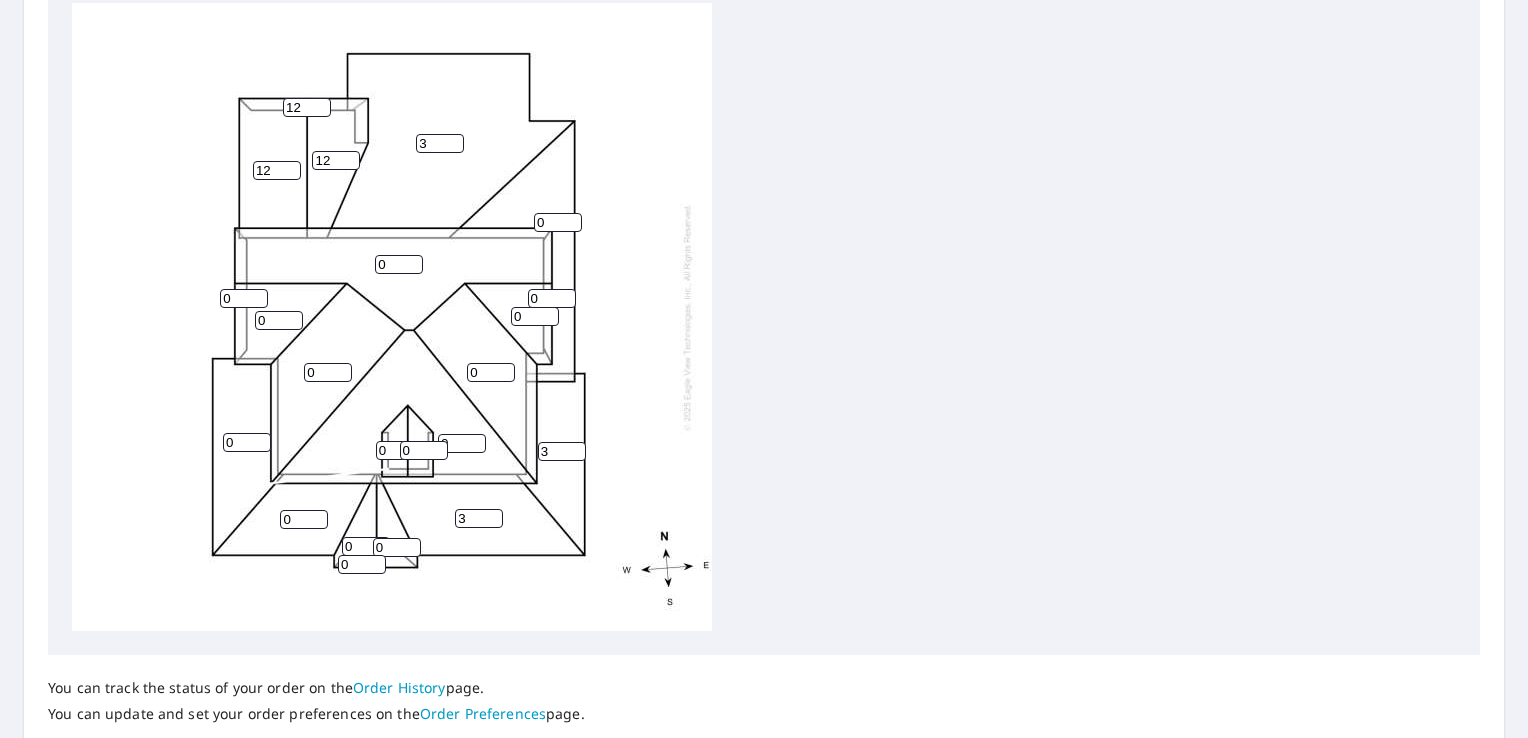 type on "3" 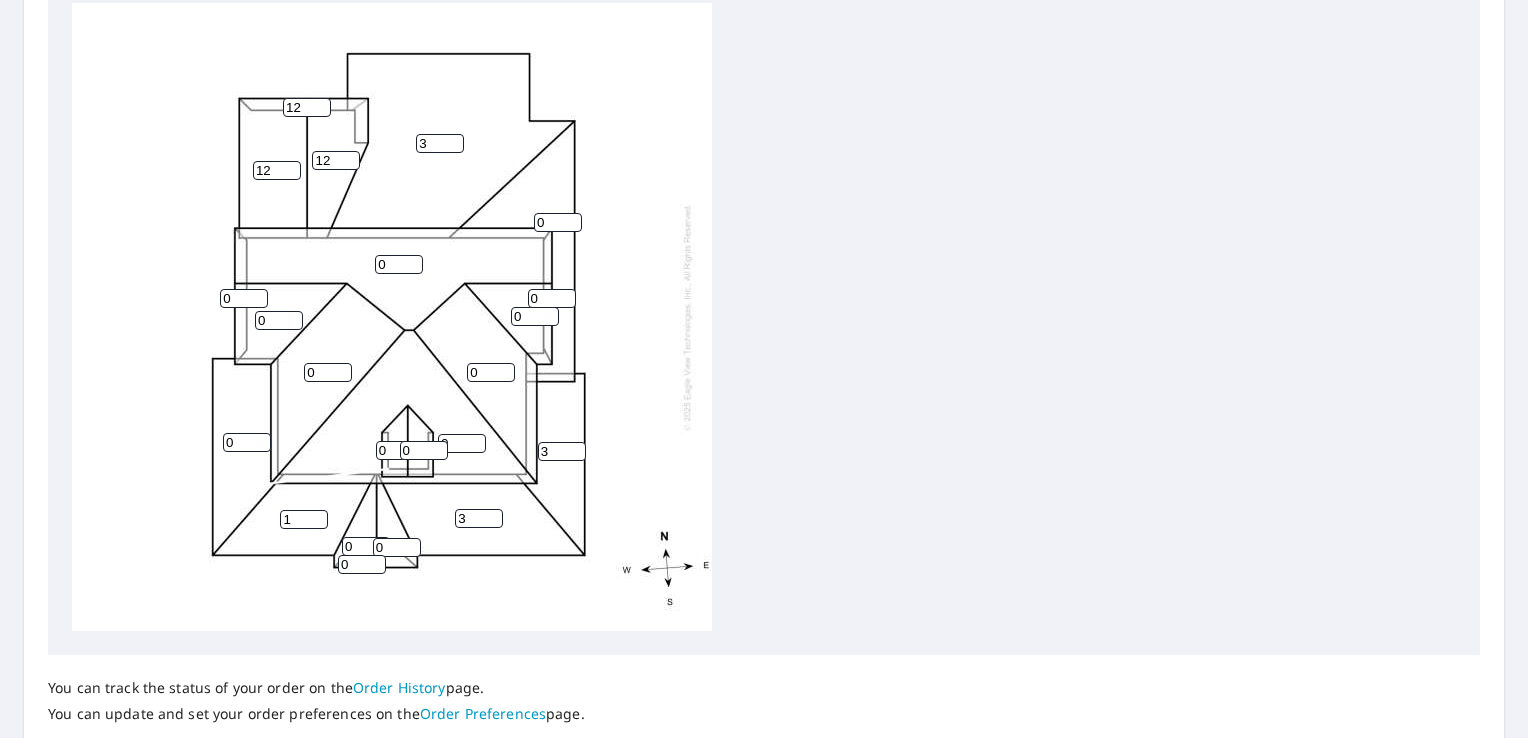 click on "1" at bounding box center (304, 519) 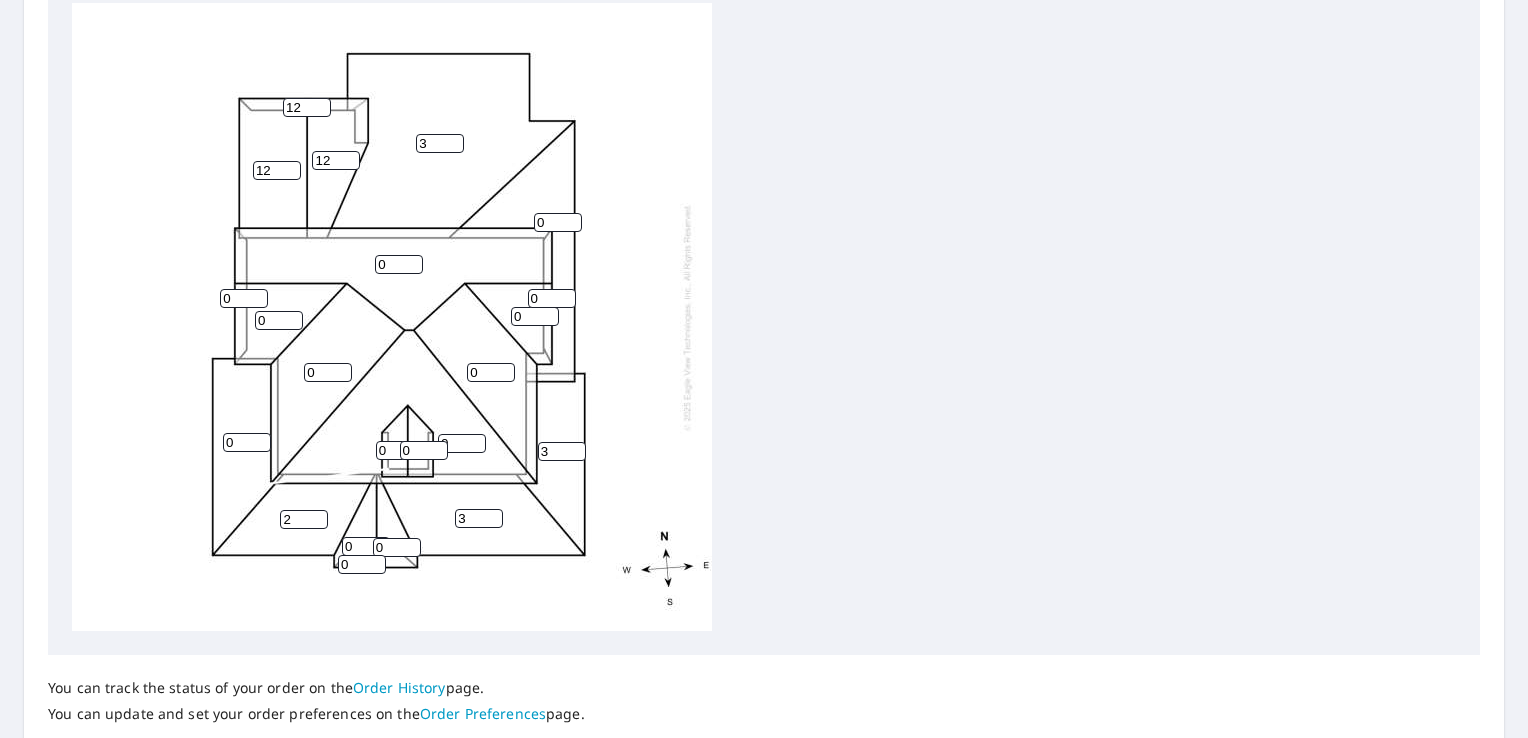 click on "2" at bounding box center [304, 519] 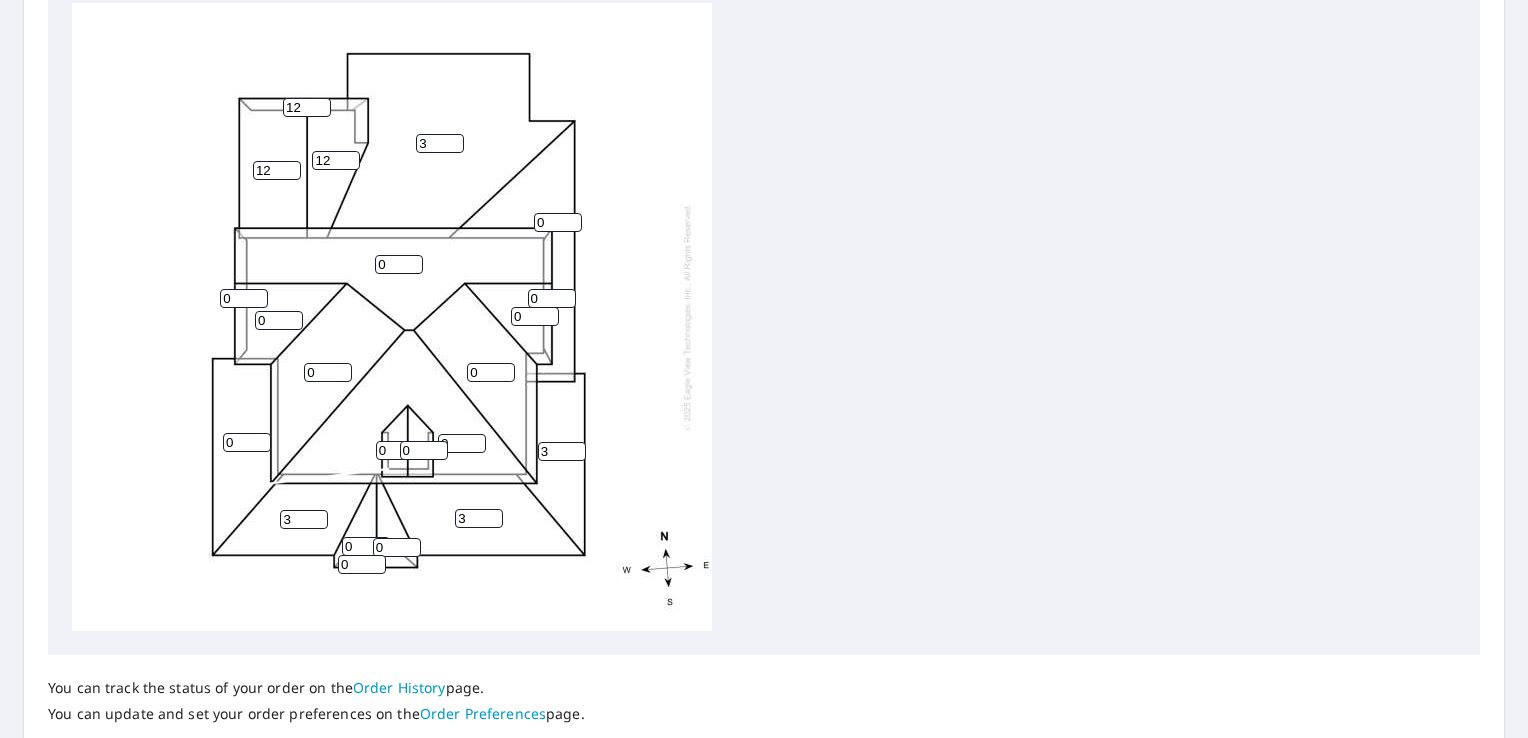 type on "3" 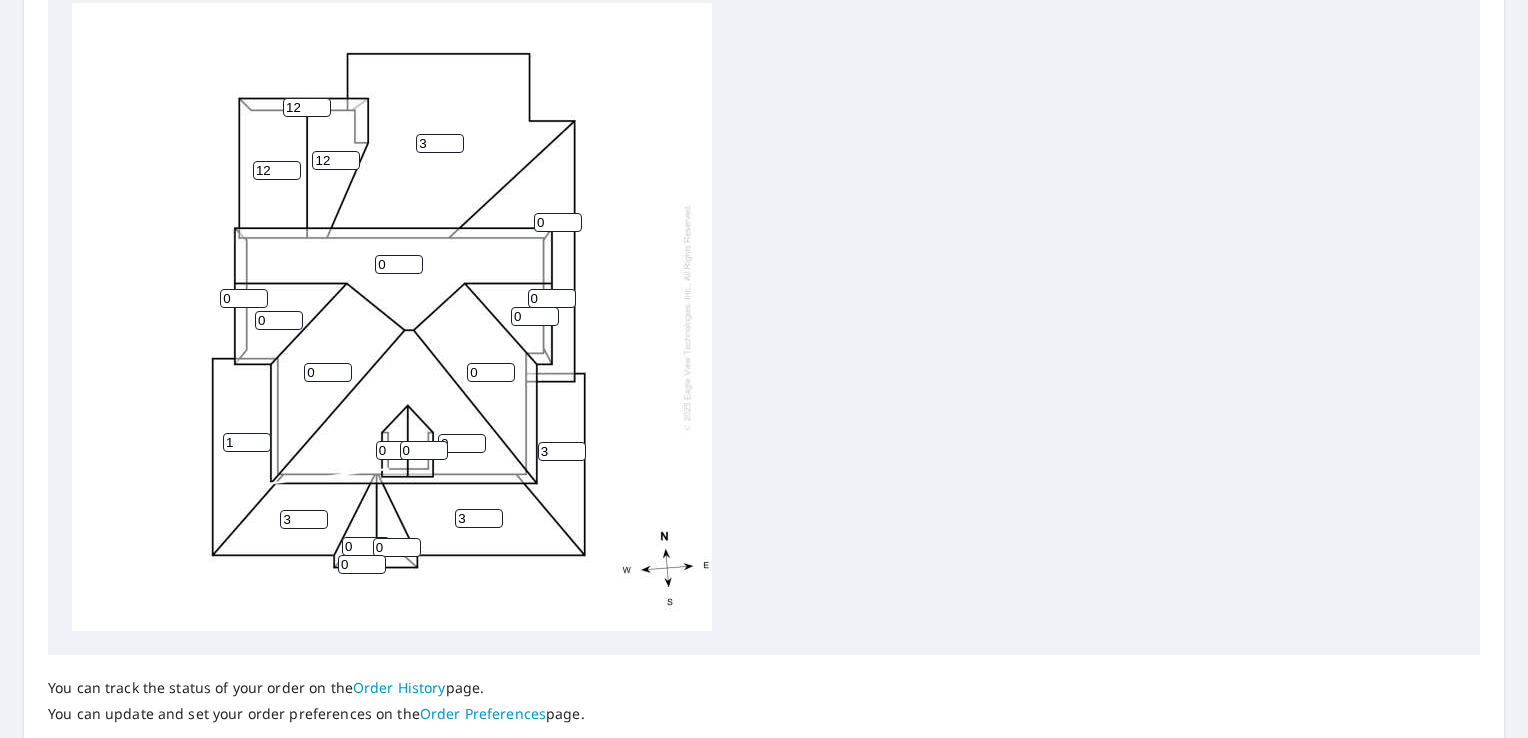 click on "1" at bounding box center (247, 442) 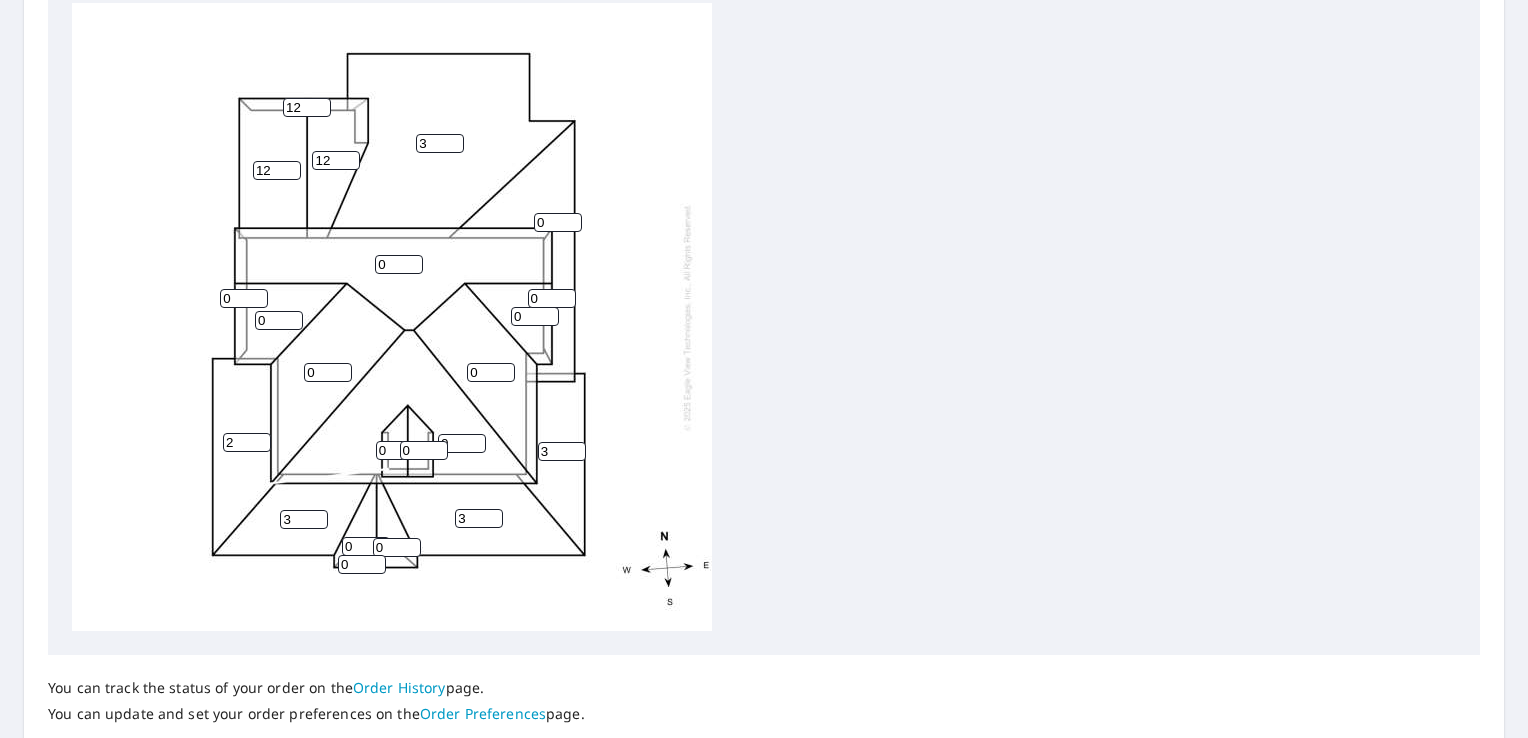 click on "2" at bounding box center [247, 442] 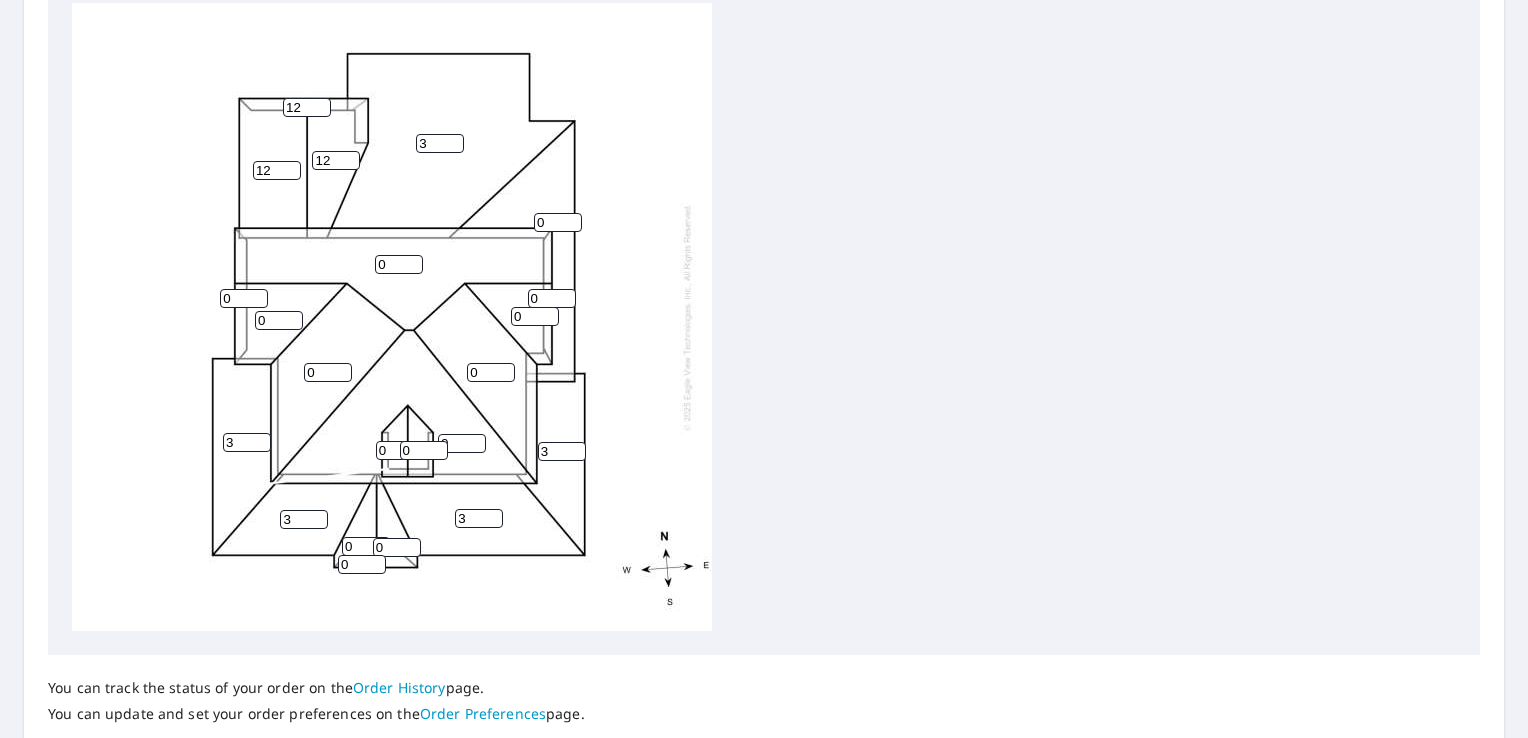 type on "3" 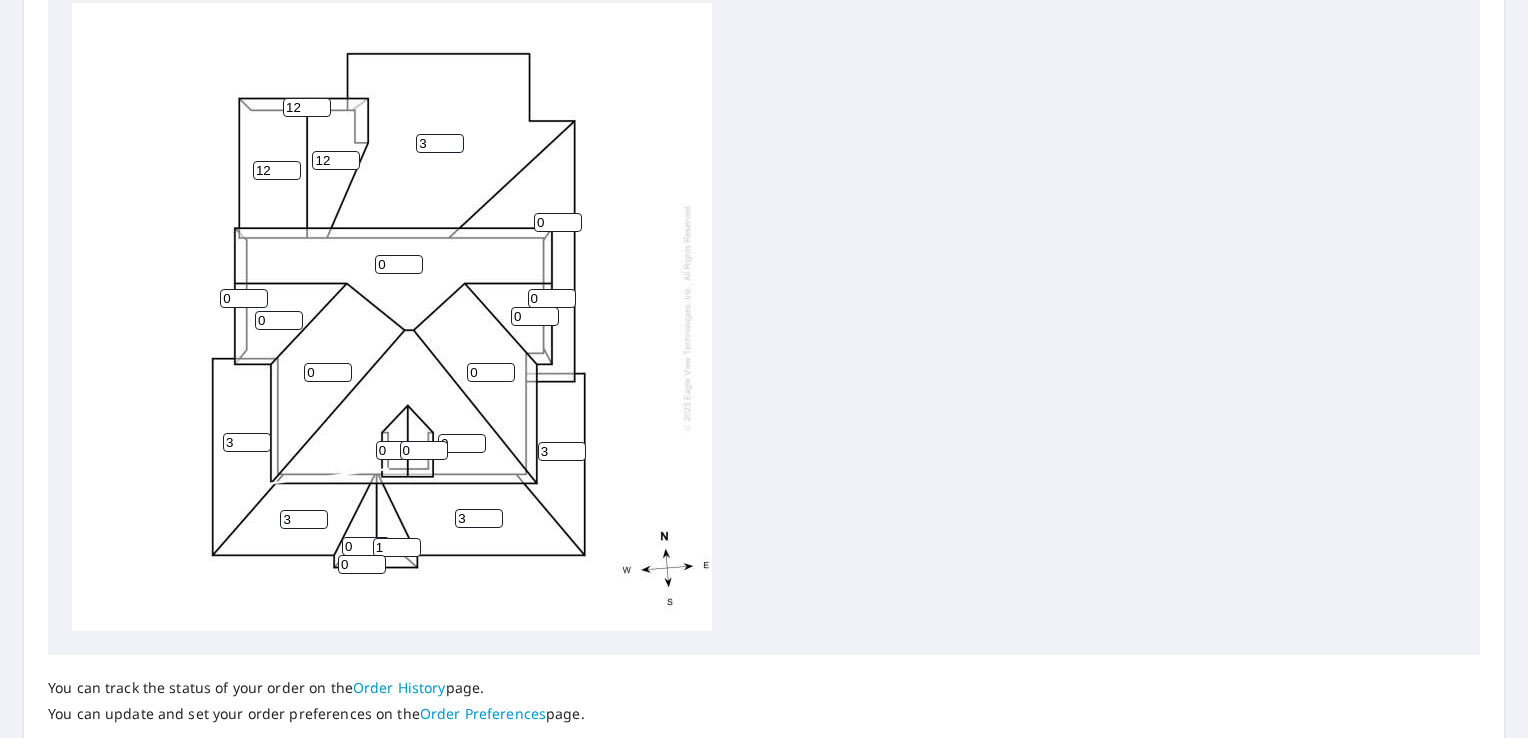 click on "1" at bounding box center [397, 547] 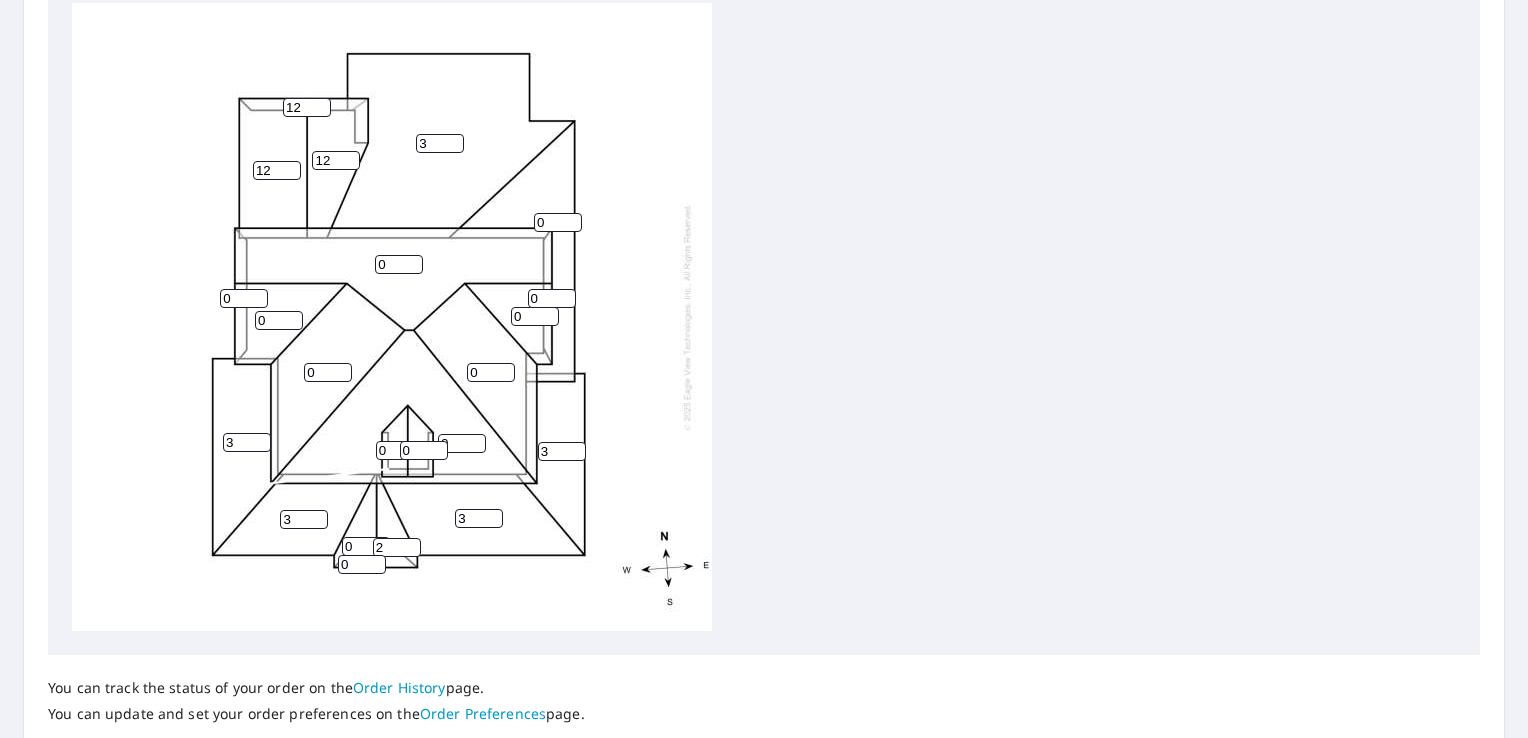 click on "2" at bounding box center (397, 547) 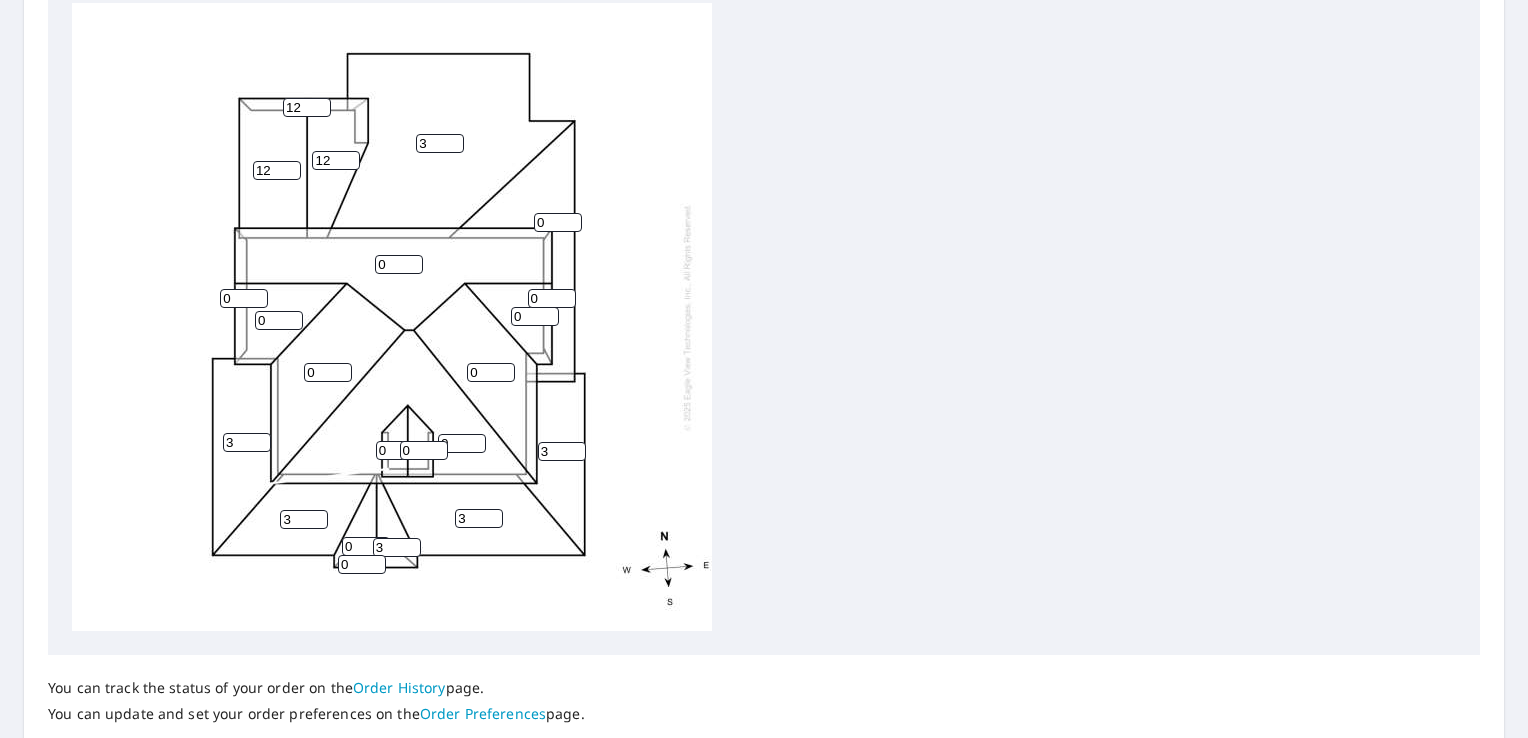 click on "3" at bounding box center [397, 547] 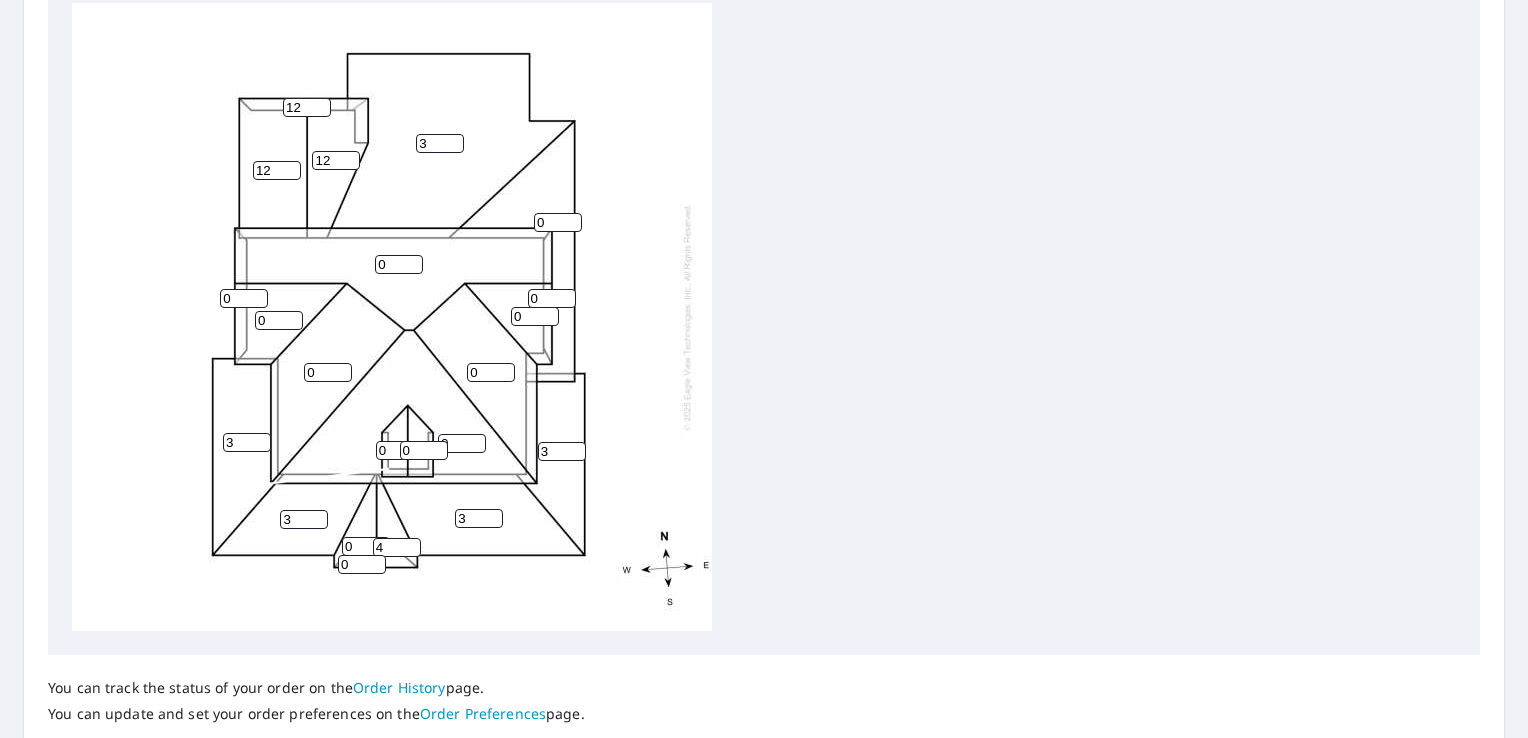 click on "4" at bounding box center (397, 547) 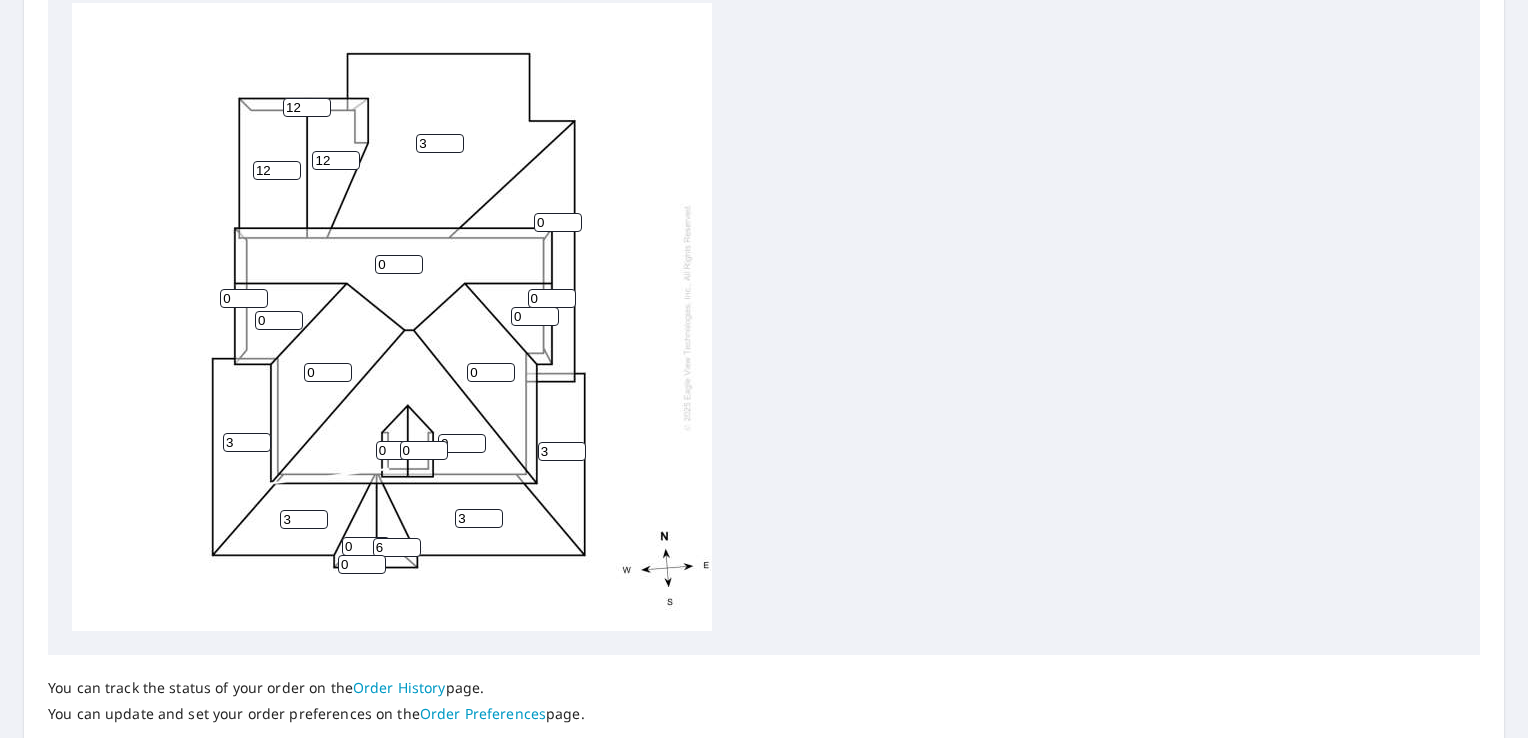 click on "6" at bounding box center [397, 547] 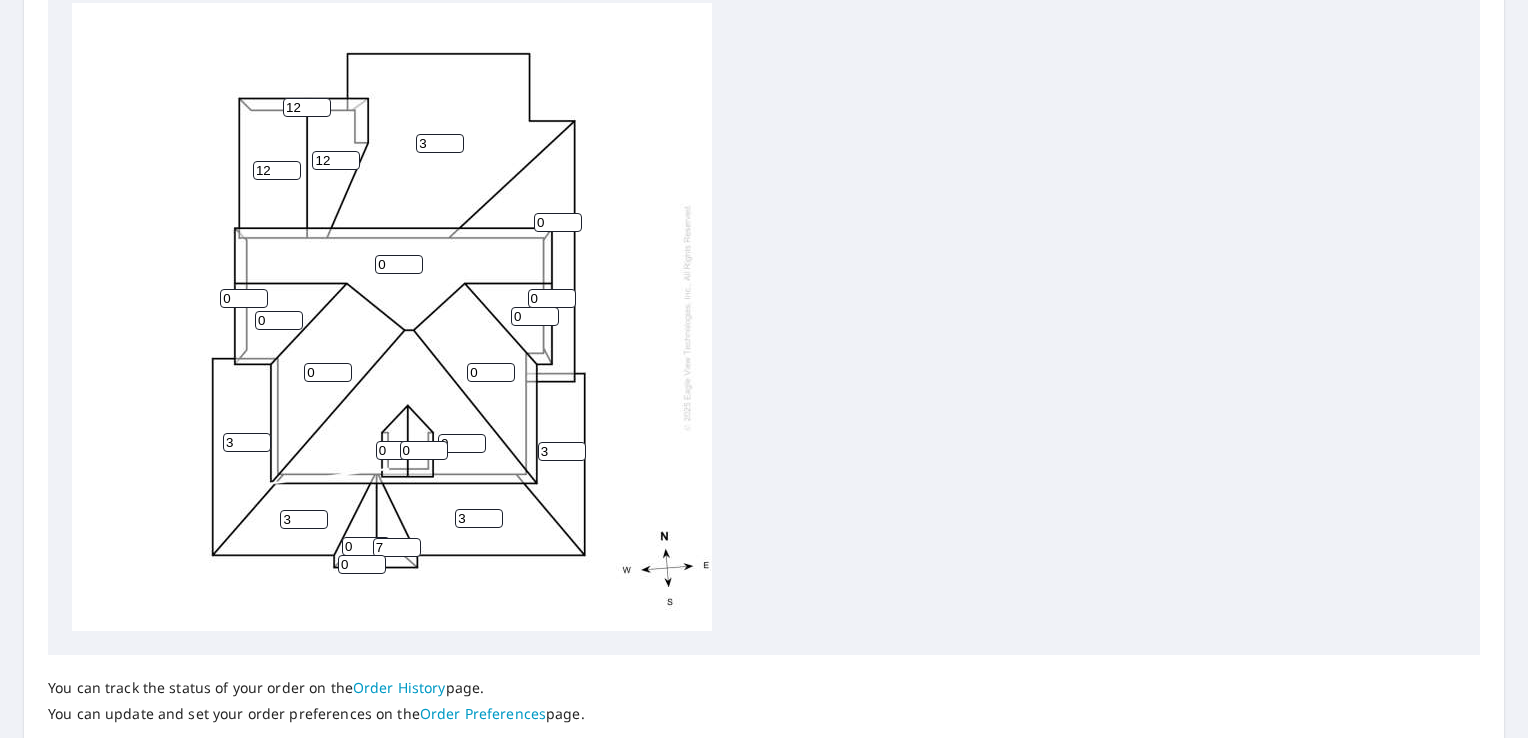 click on "7" at bounding box center (397, 547) 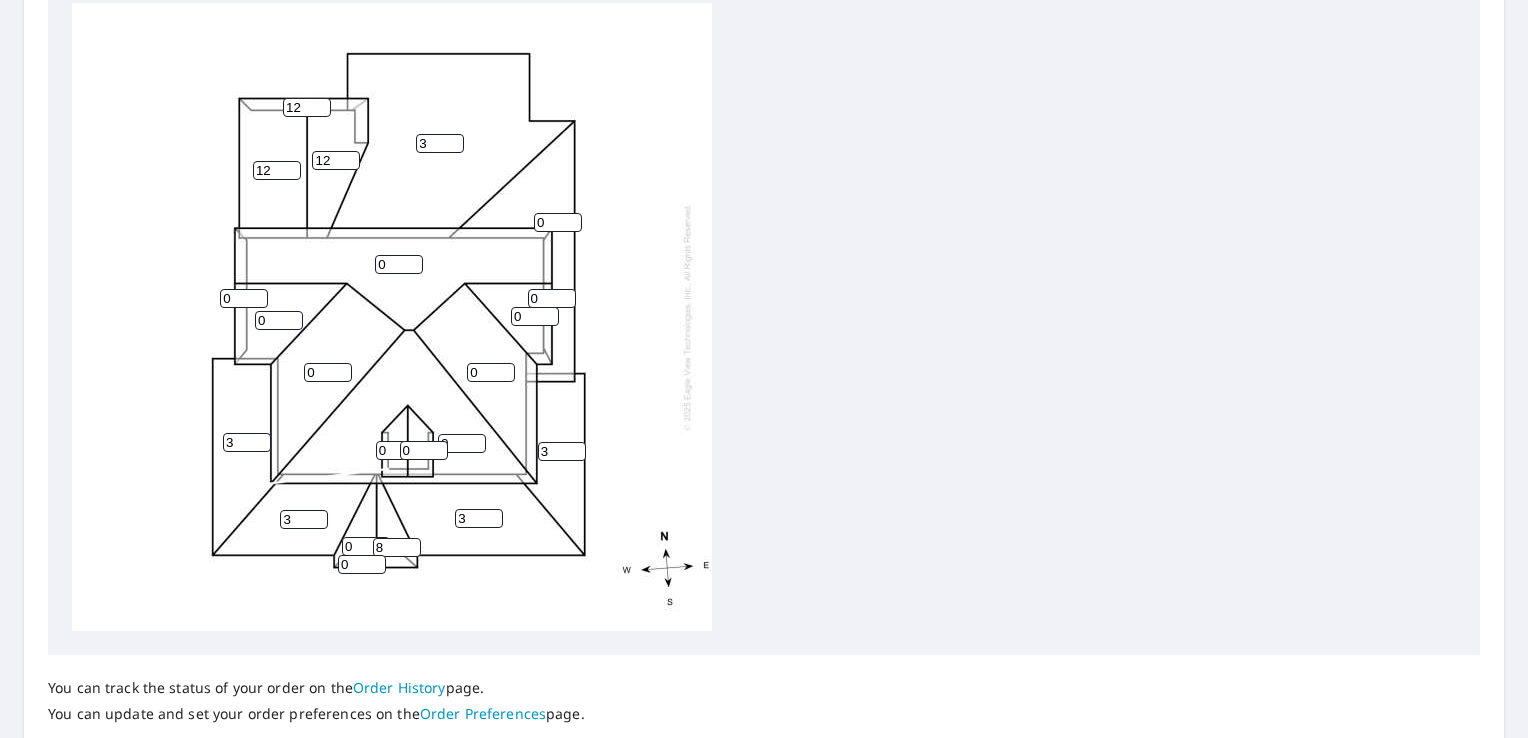 click on "8" at bounding box center (397, 547) 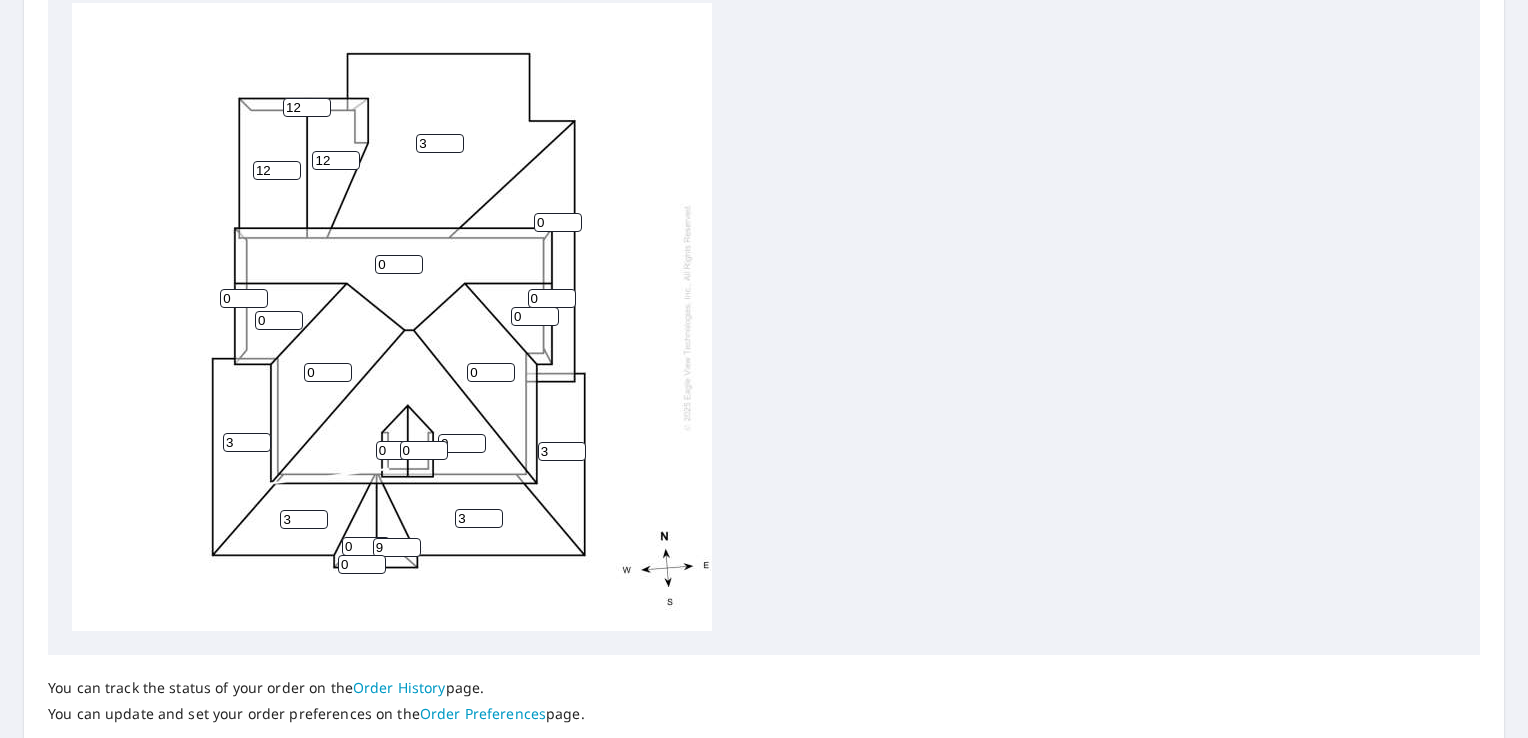 click on "9" at bounding box center [397, 547] 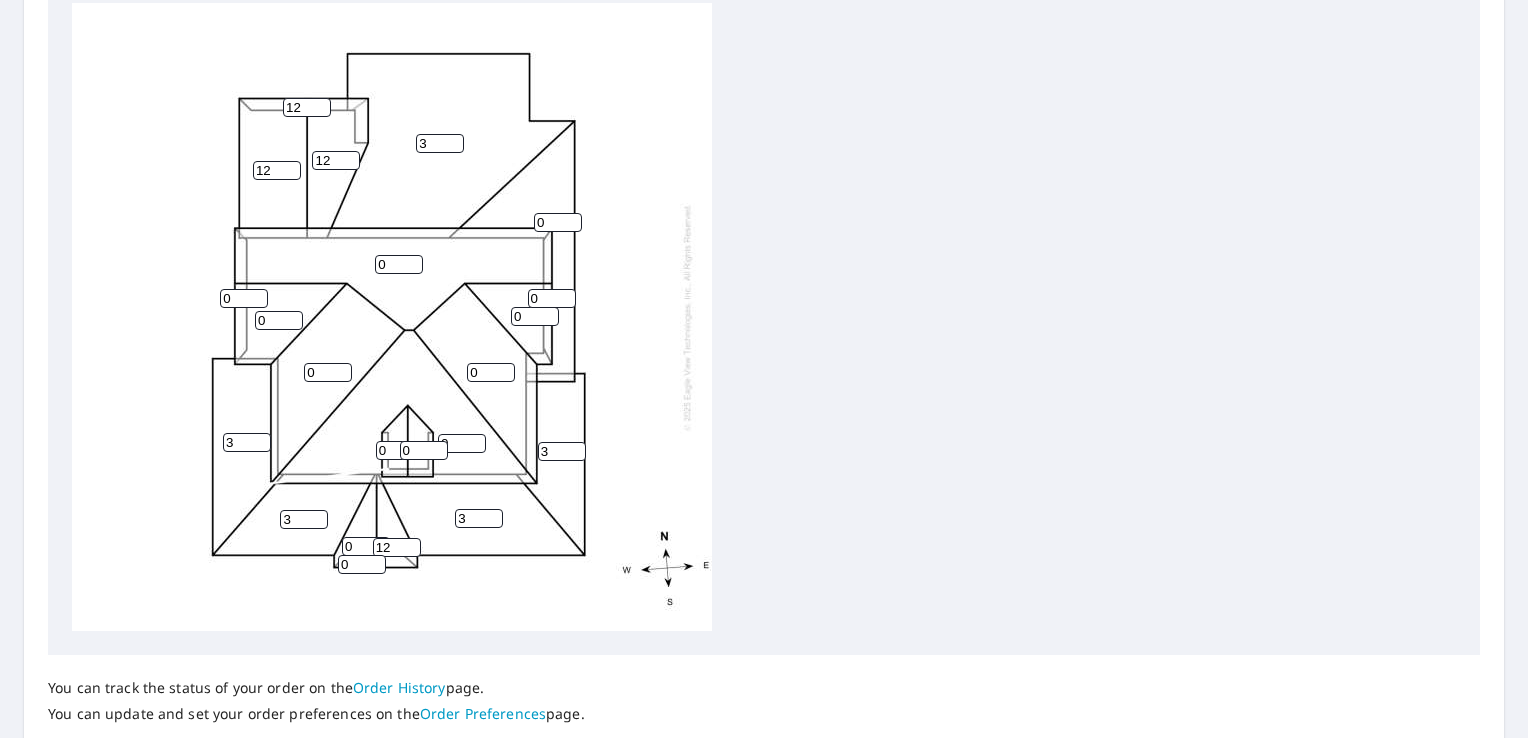 type on "12" 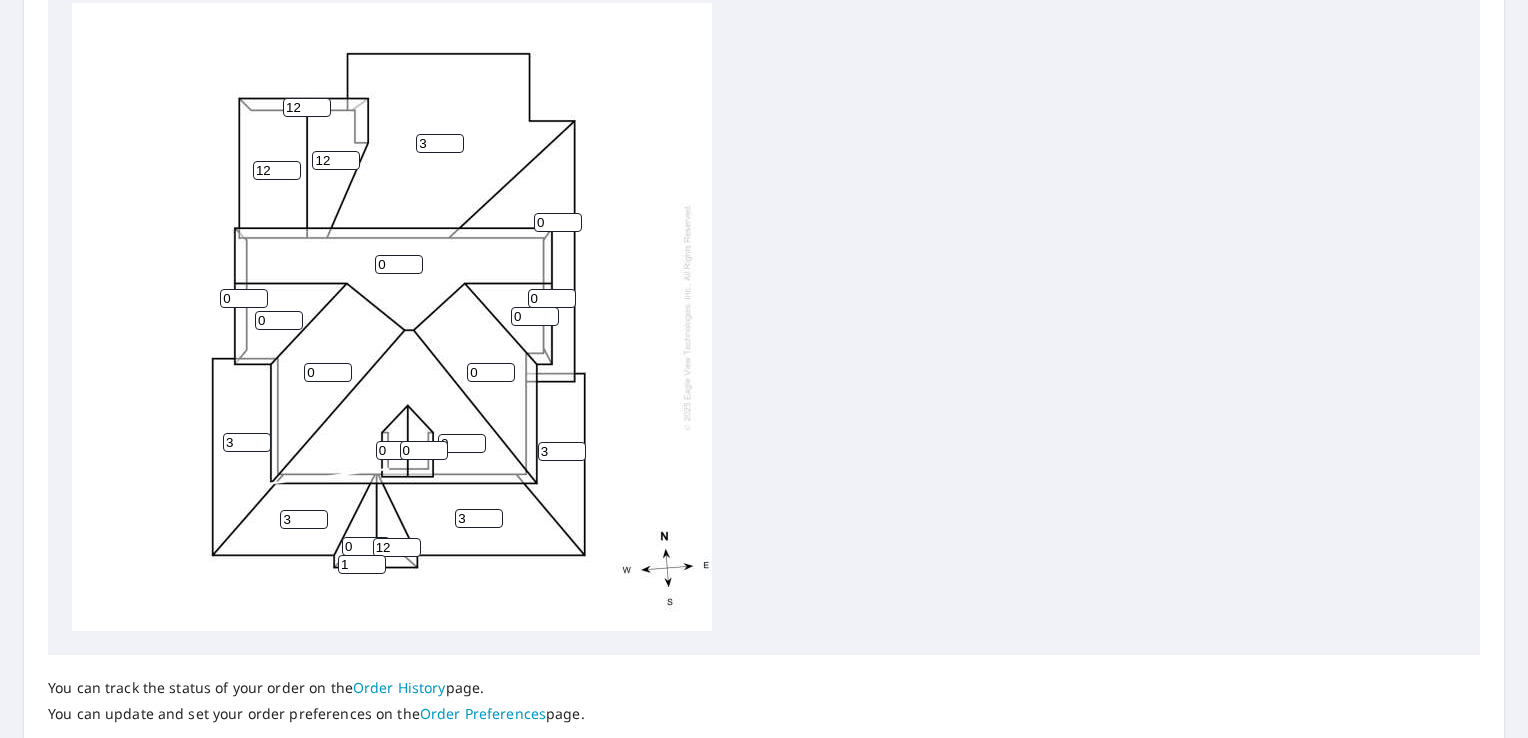 click on "1" at bounding box center [362, 564] 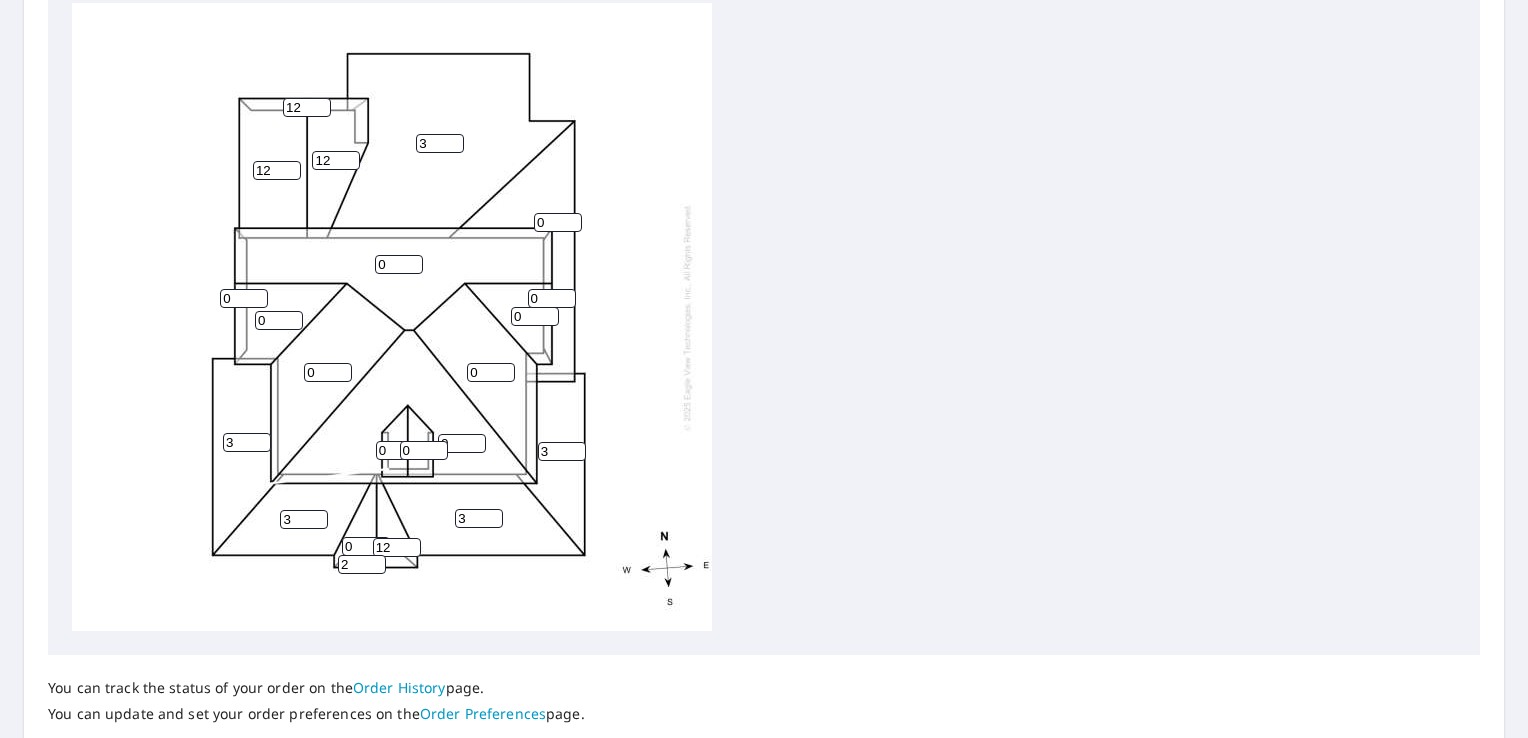 click on "2" at bounding box center (362, 564) 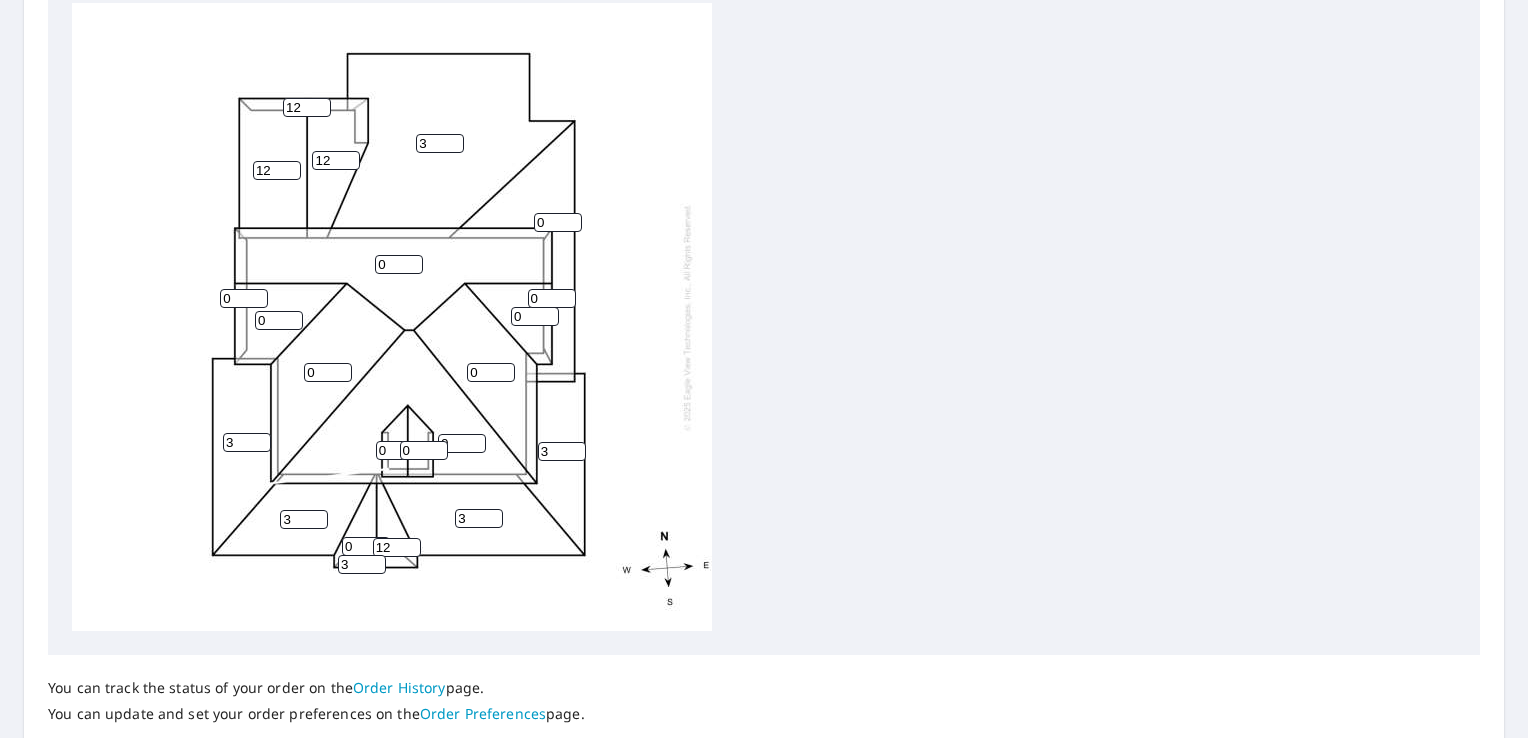 click on "3" at bounding box center [362, 564] 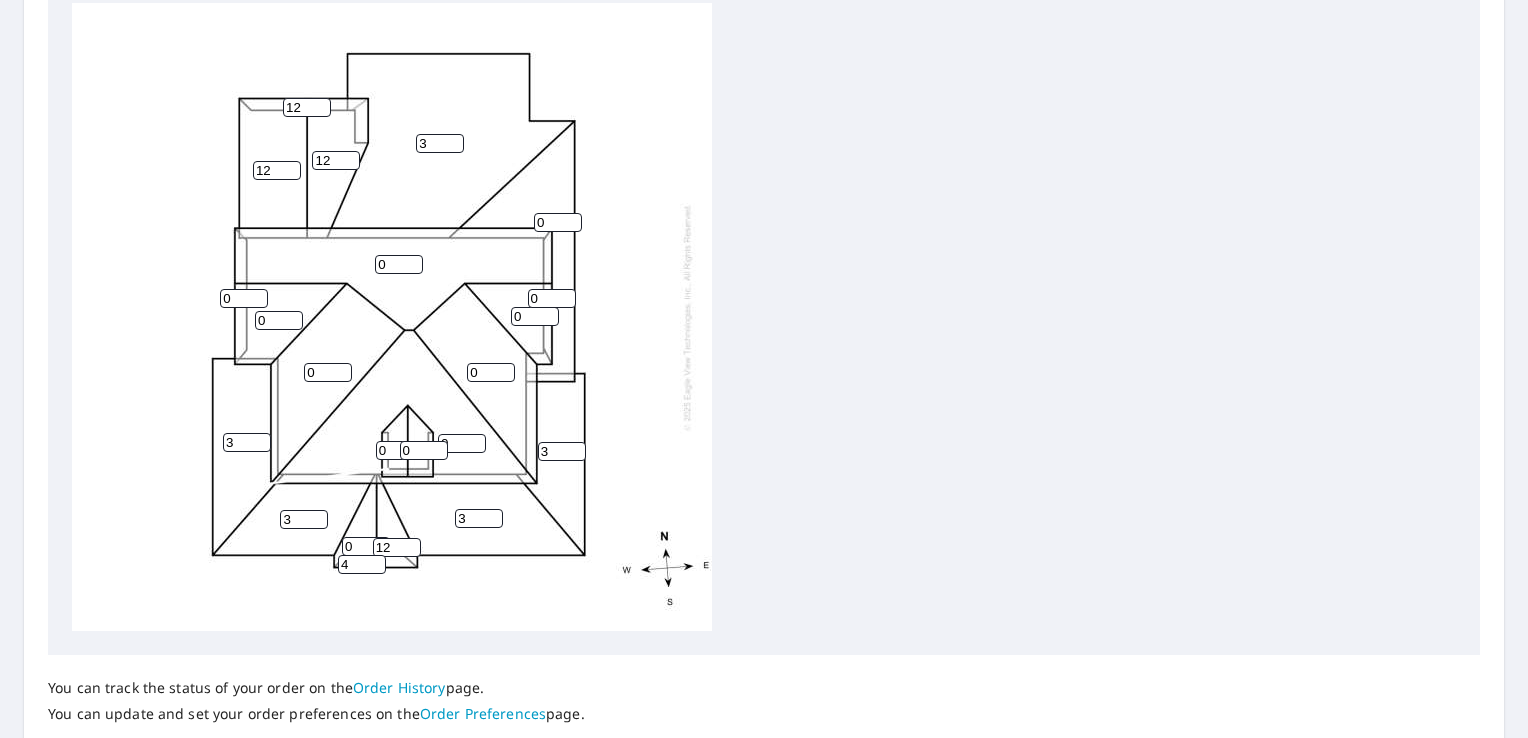 click on "4" at bounding box center (362, 564) 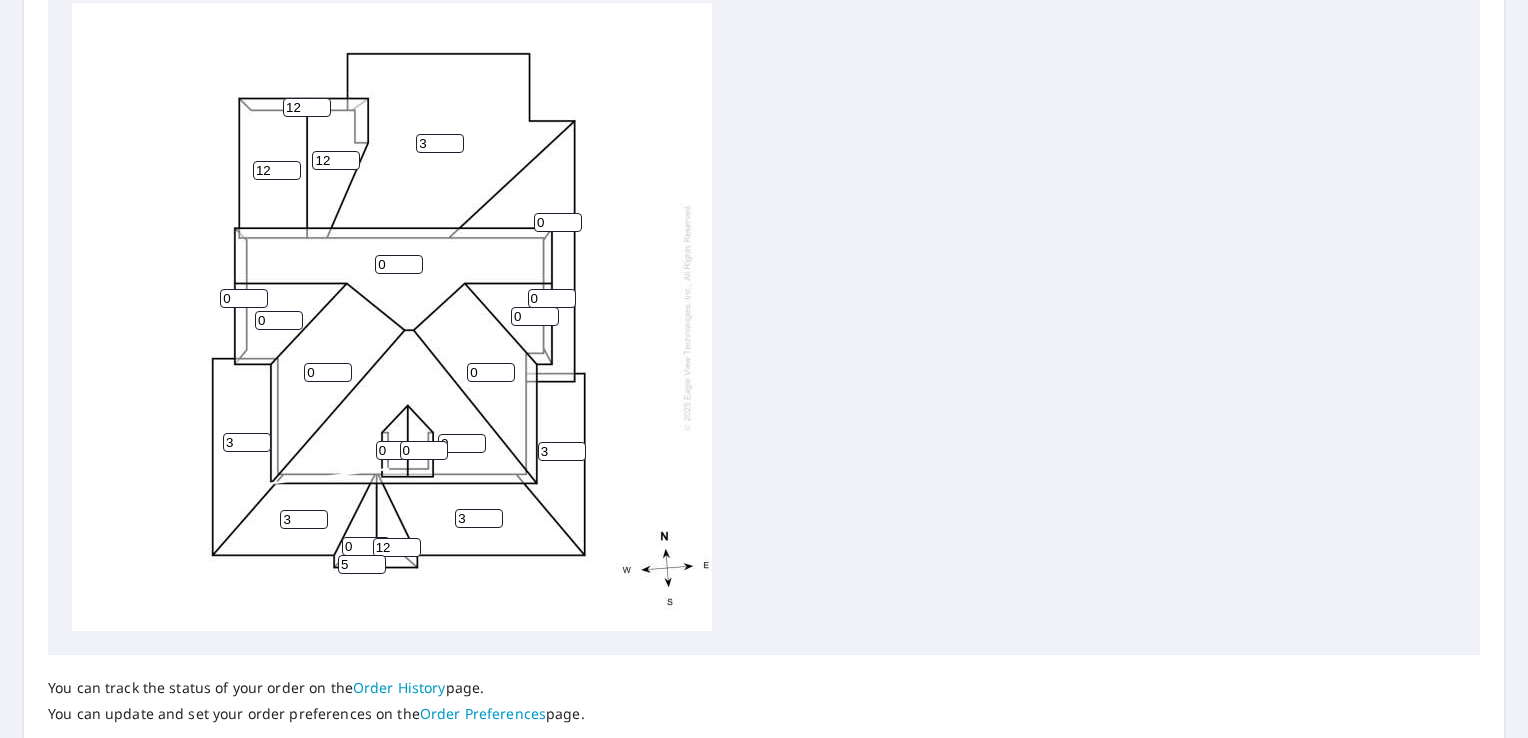 click on "5" at bounding box center (362, 564) 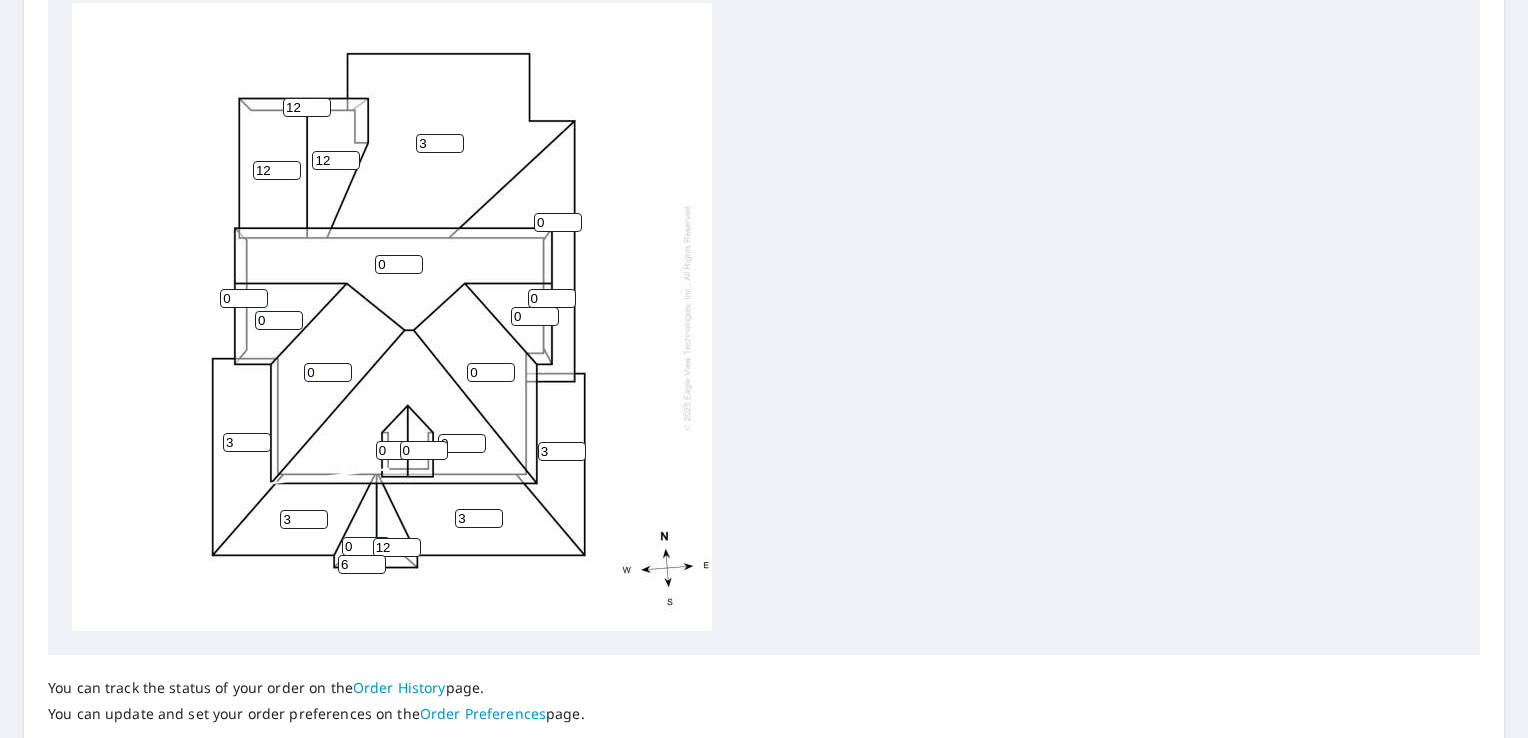 click on "6" at bounding box center [362, 564] 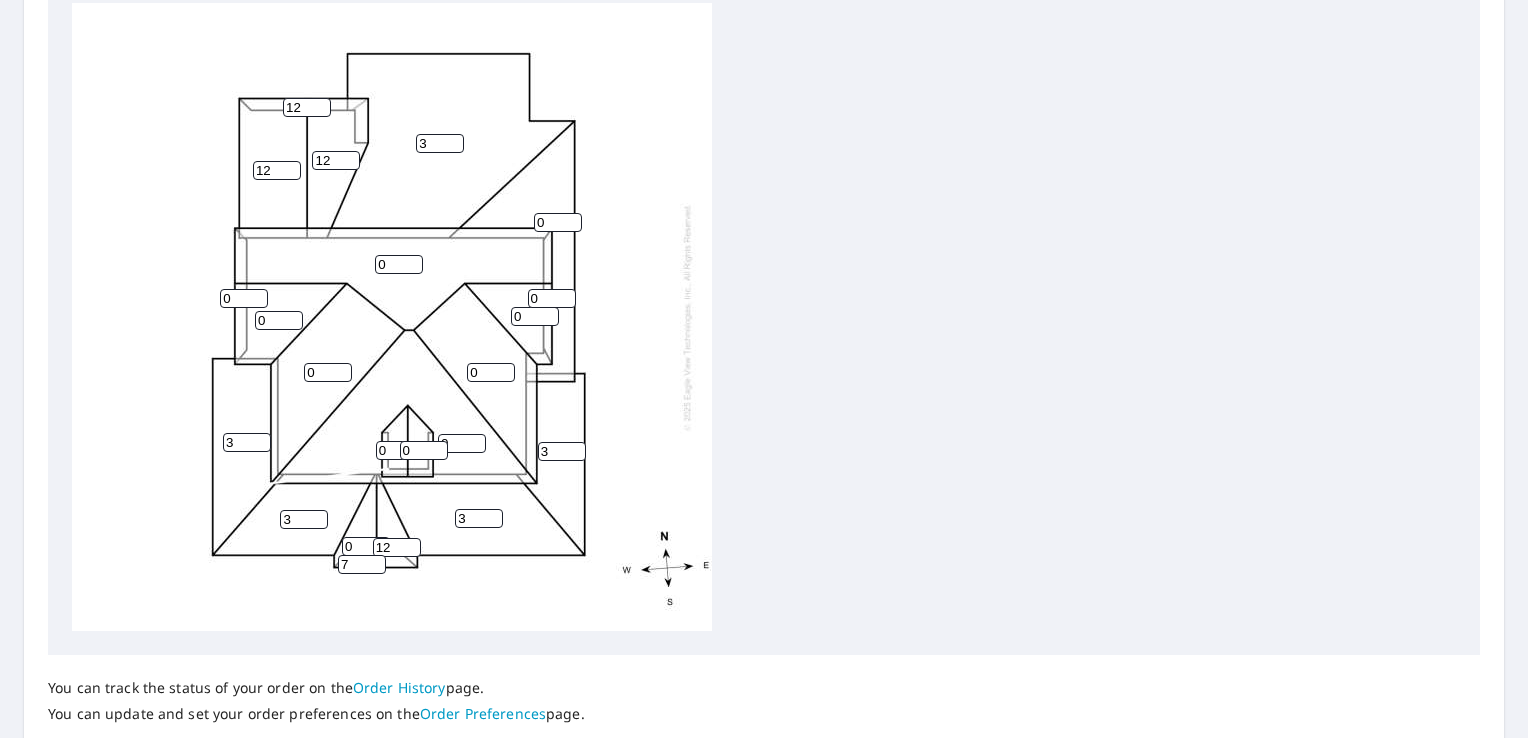 click on "7" at bounding box center (362, 564) 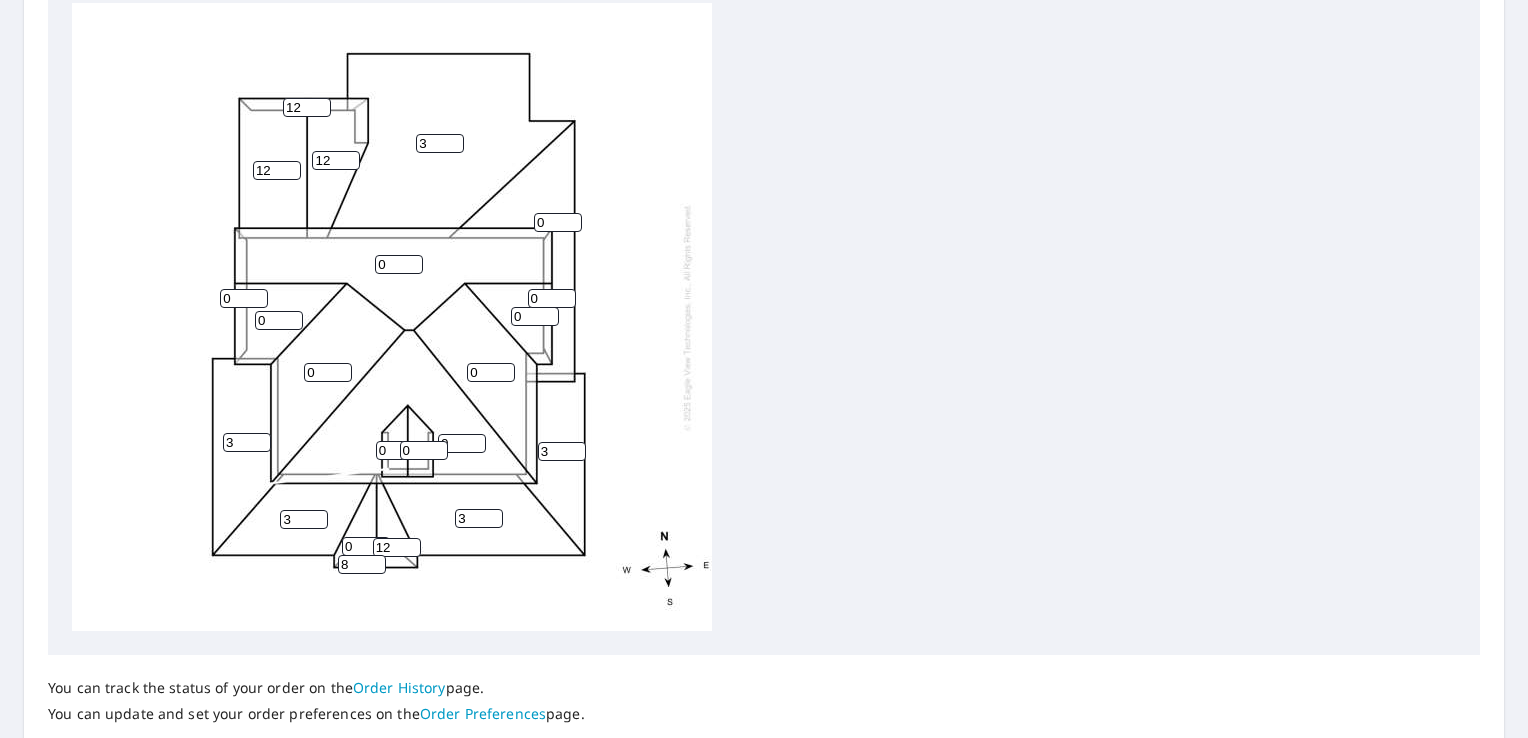 click on "8" at bounding box center [362, 564] 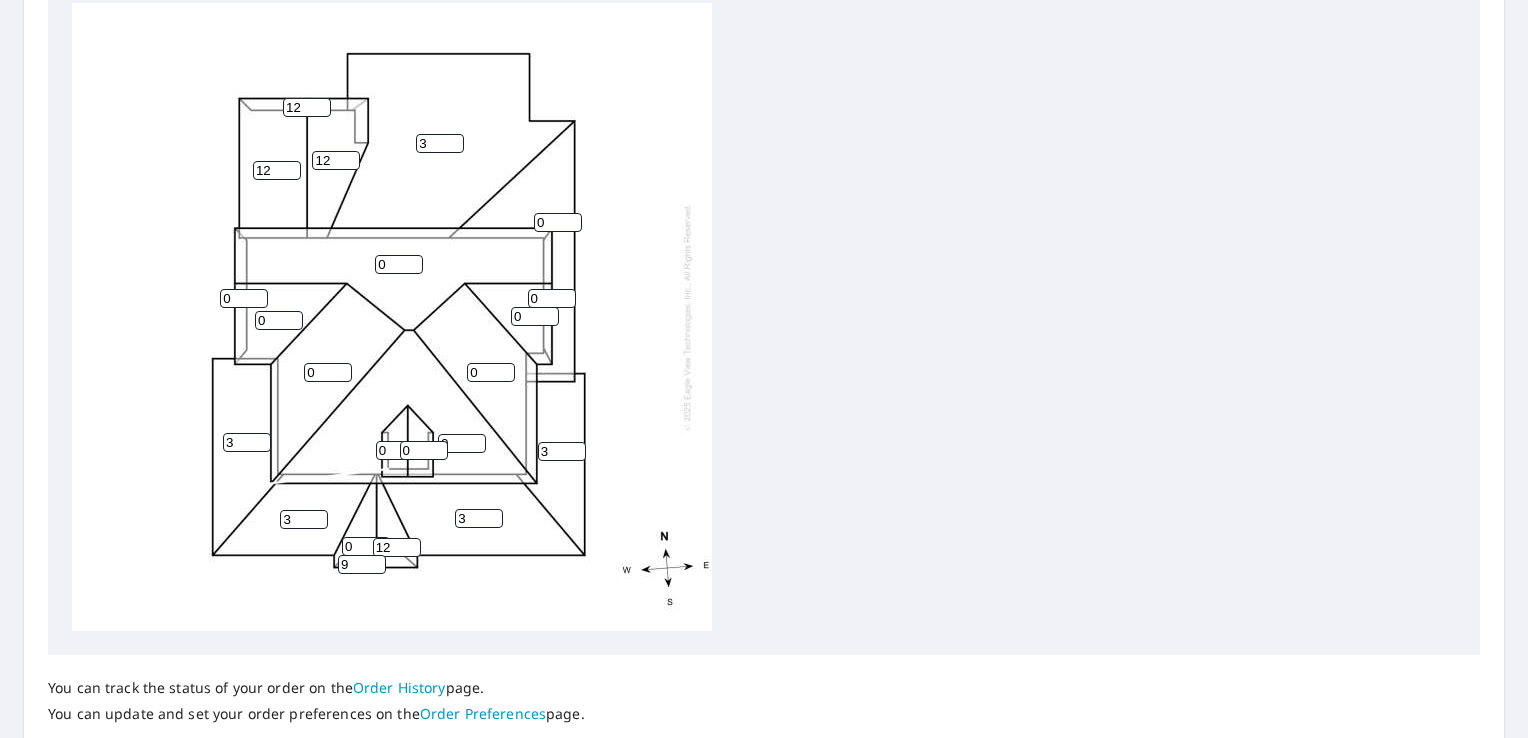 click on "9" at bounding box center [362, 564] 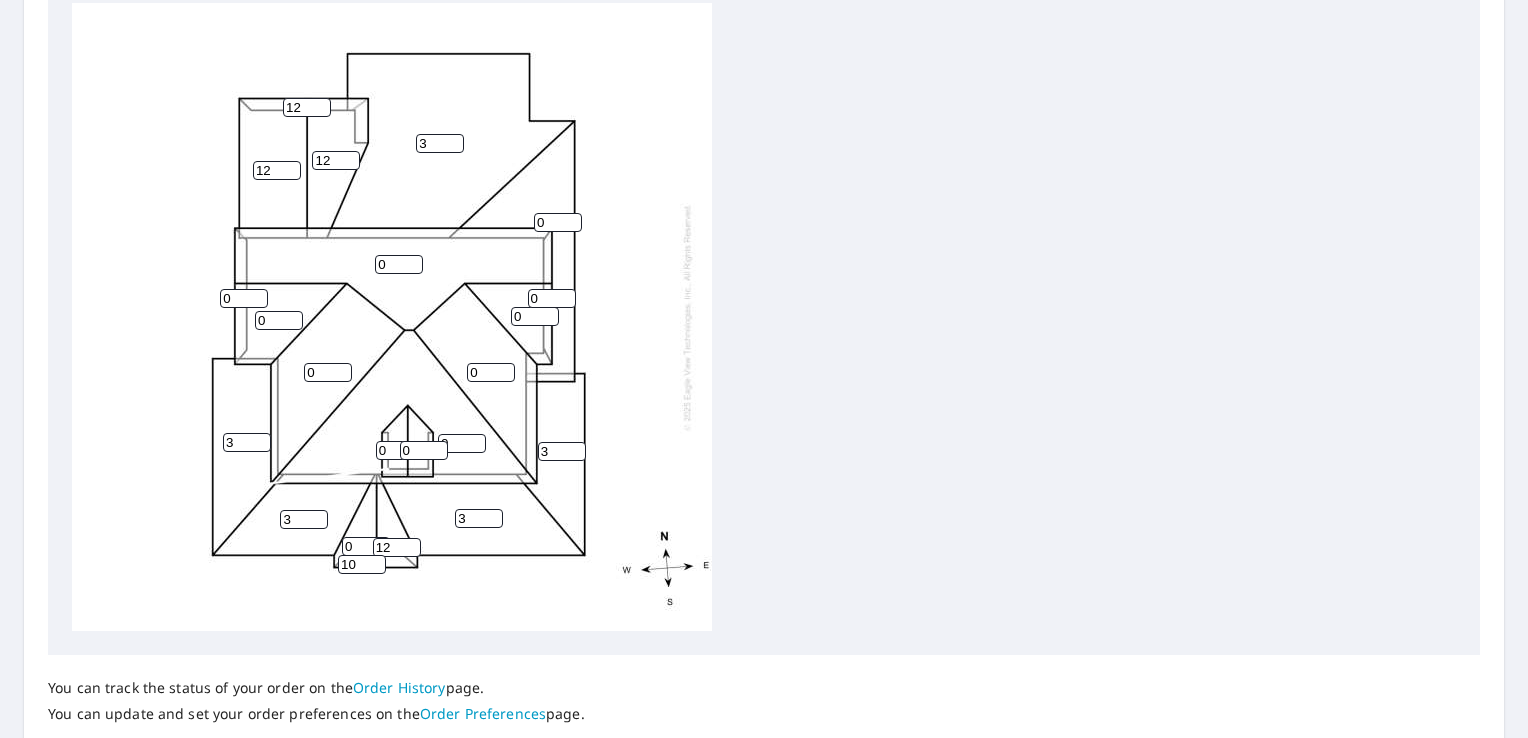 click on "10" at bounding box center (362, 564) 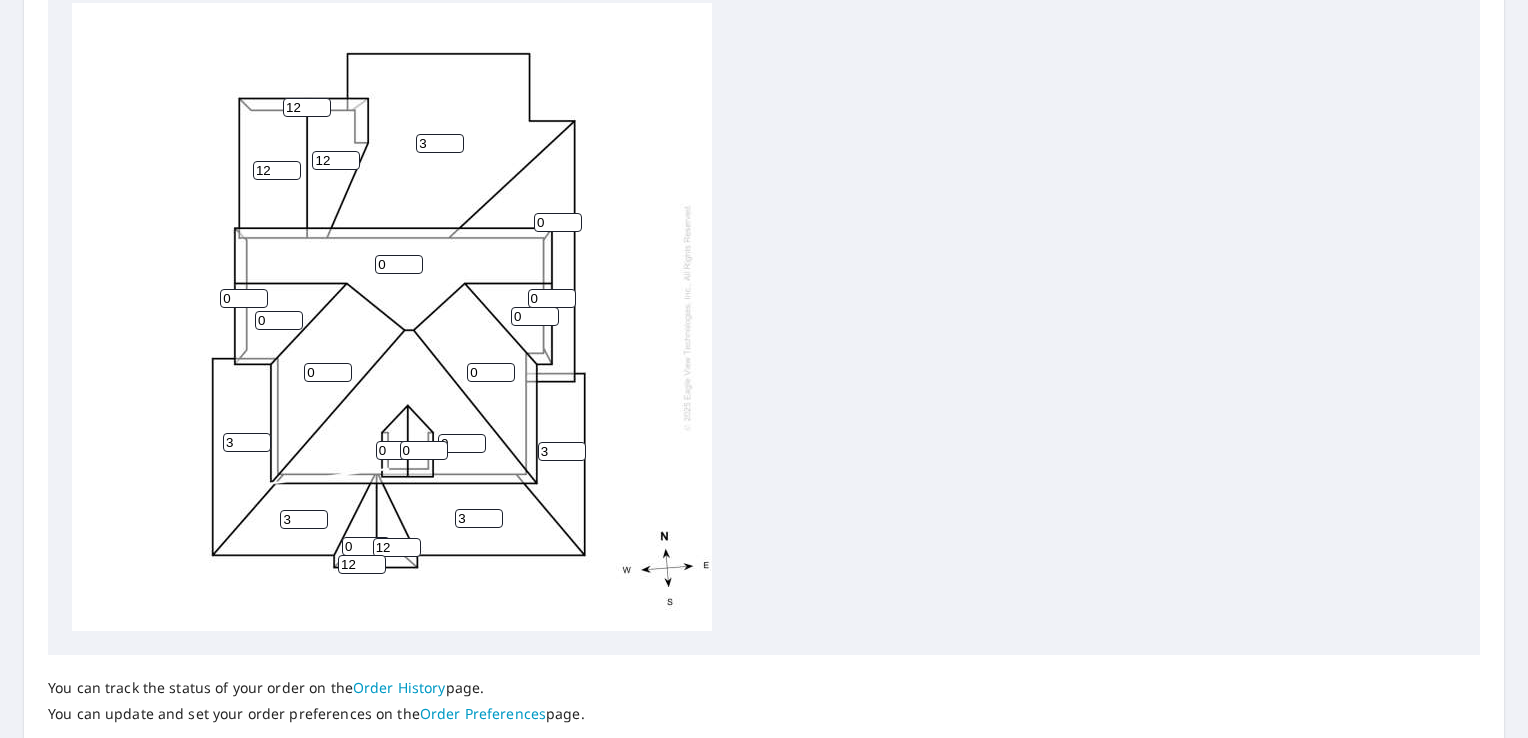 type on "12" 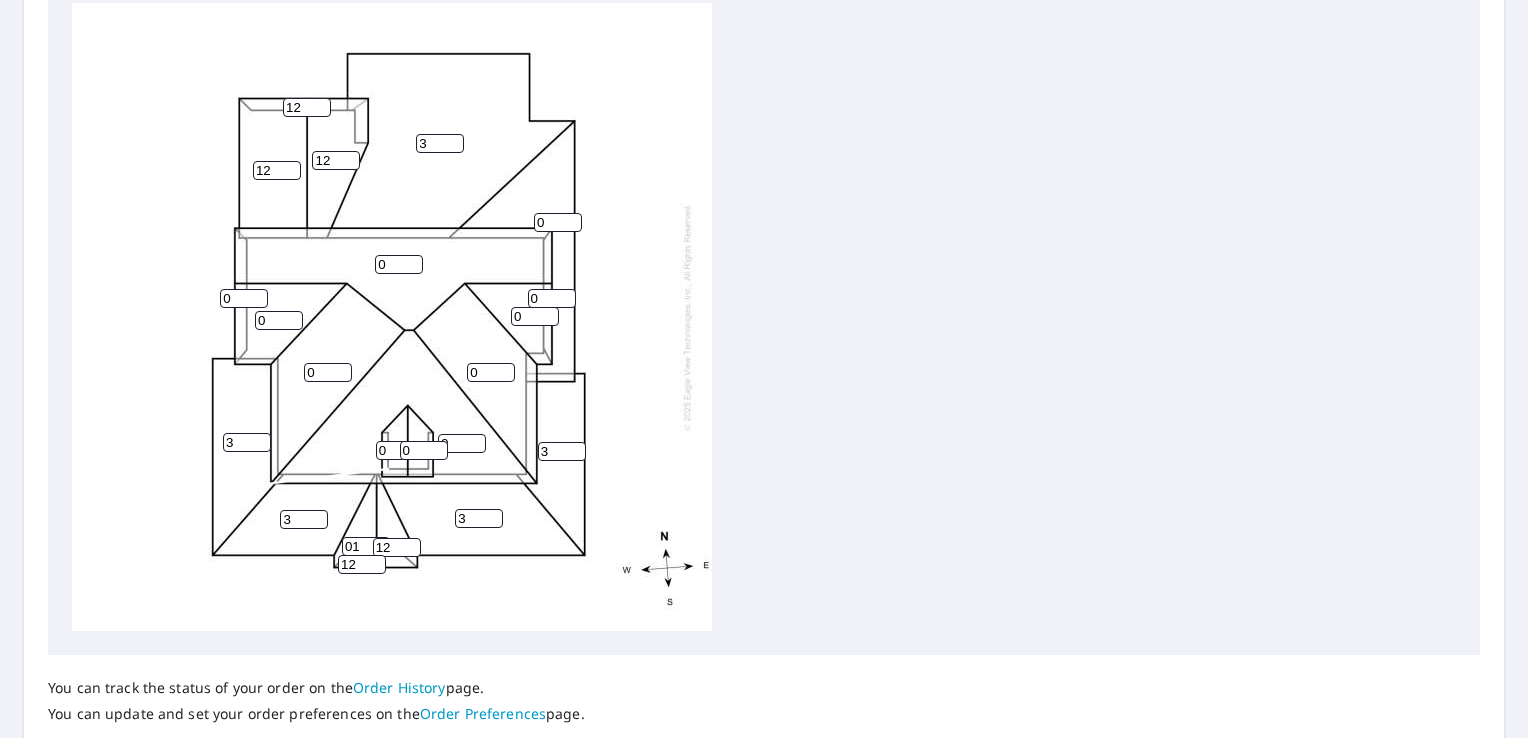 type on "0" 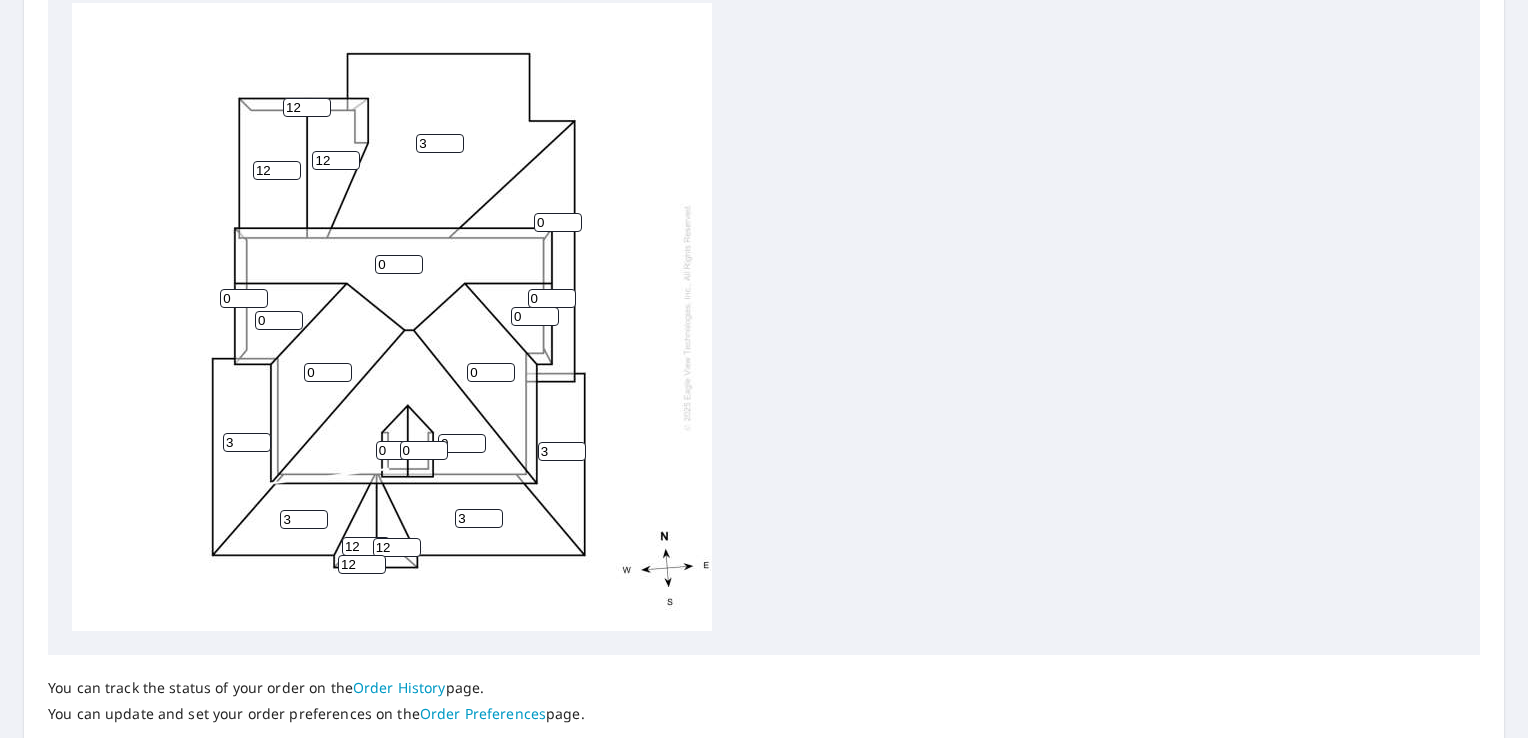 type on "12" 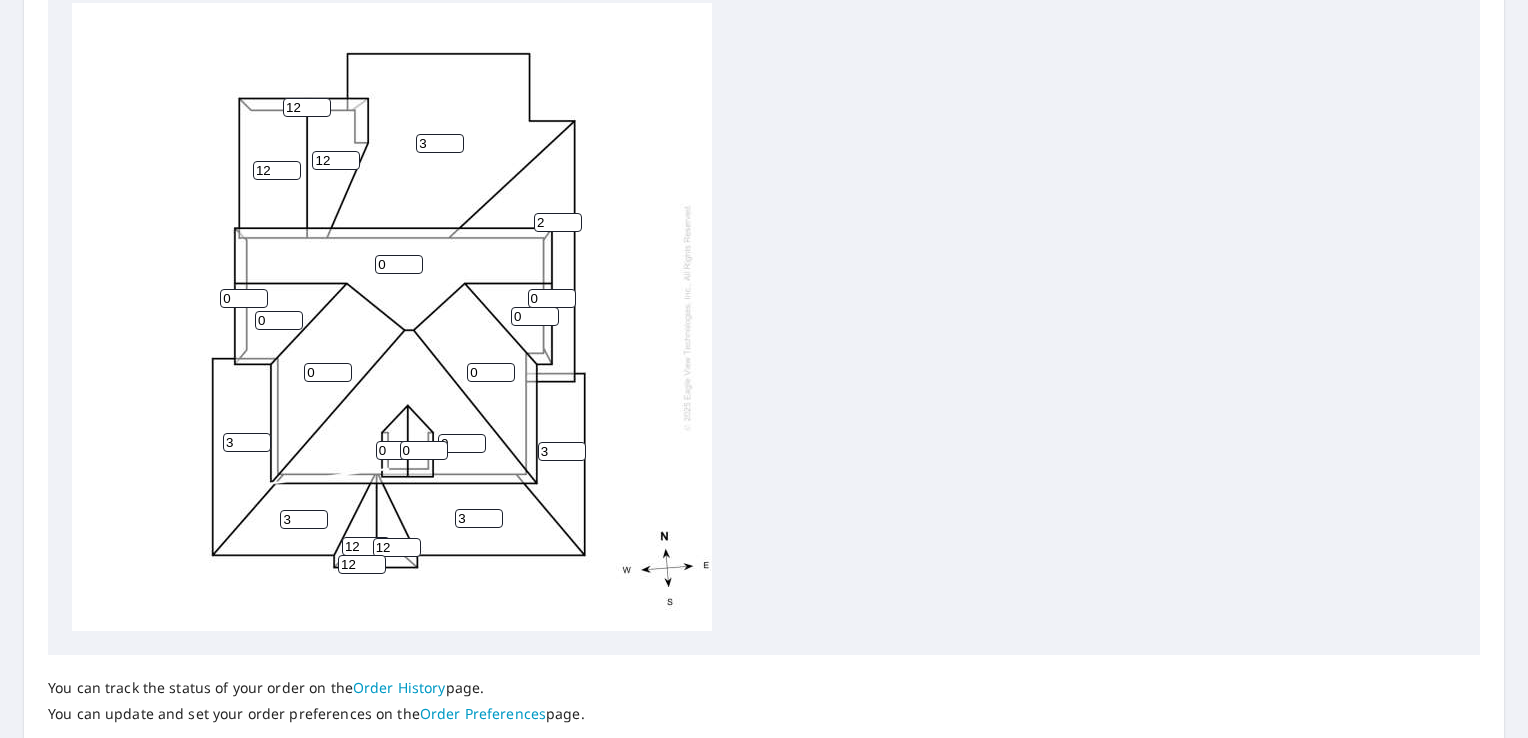 click on "2" at bounding box center [558, 222] 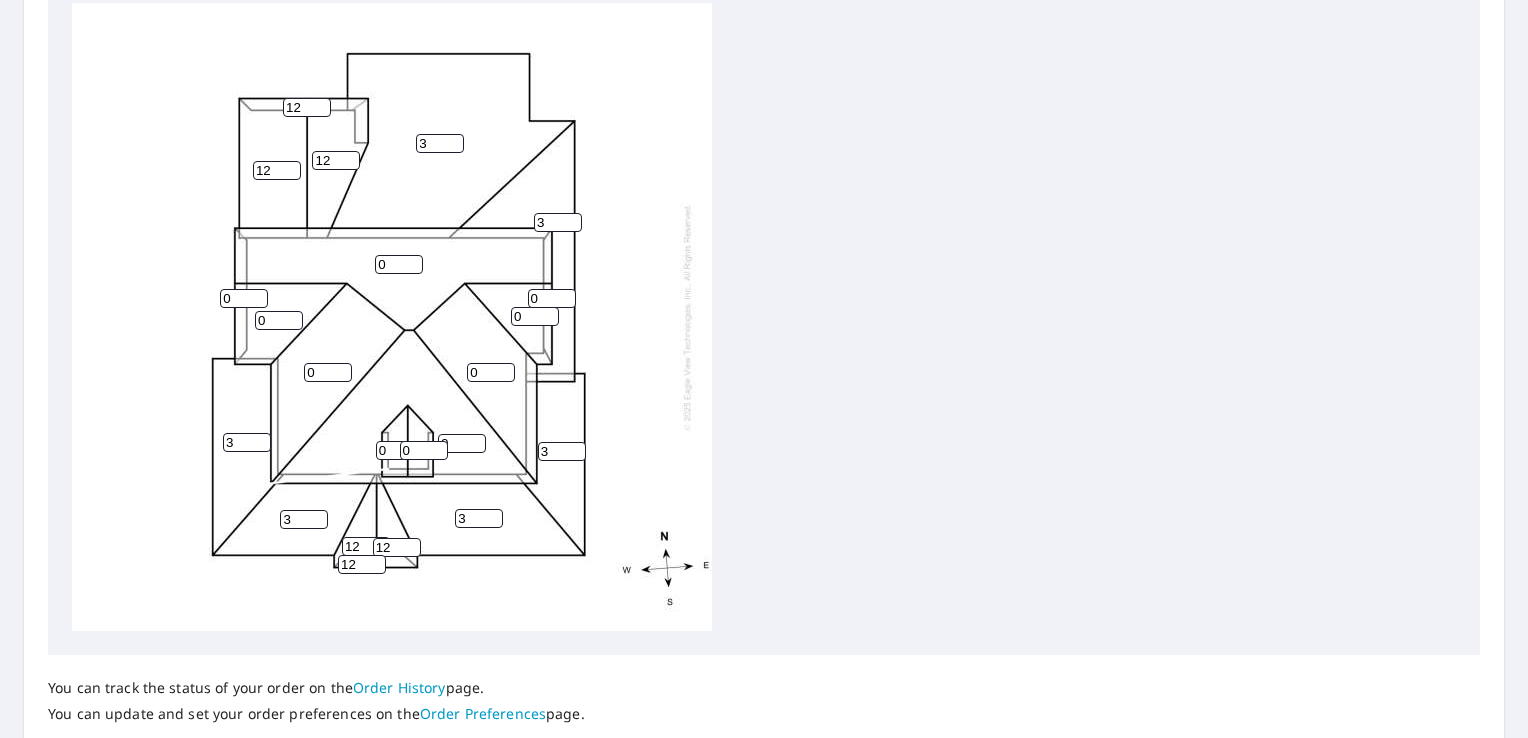 type on "3" 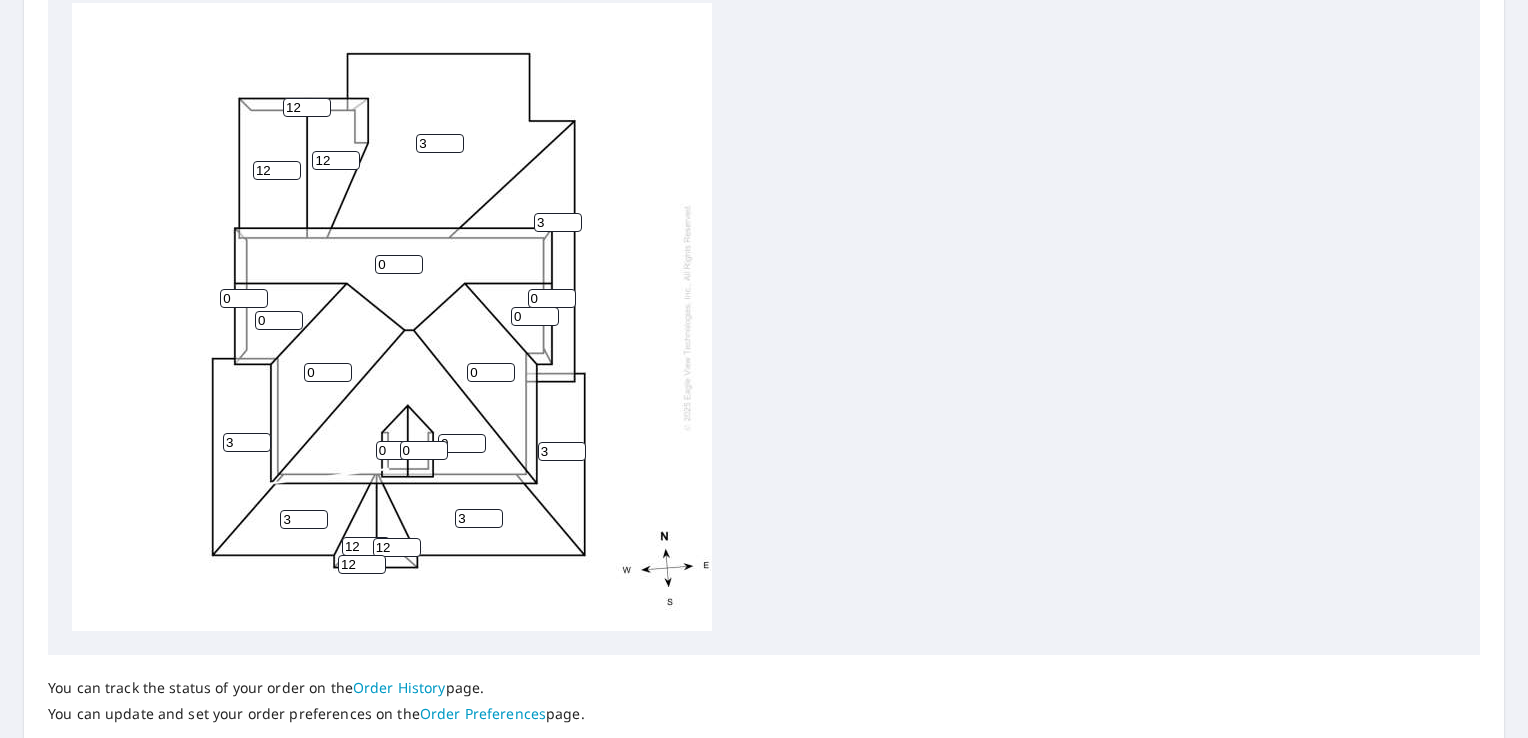 click on "3" at bounding box center (558, 222) 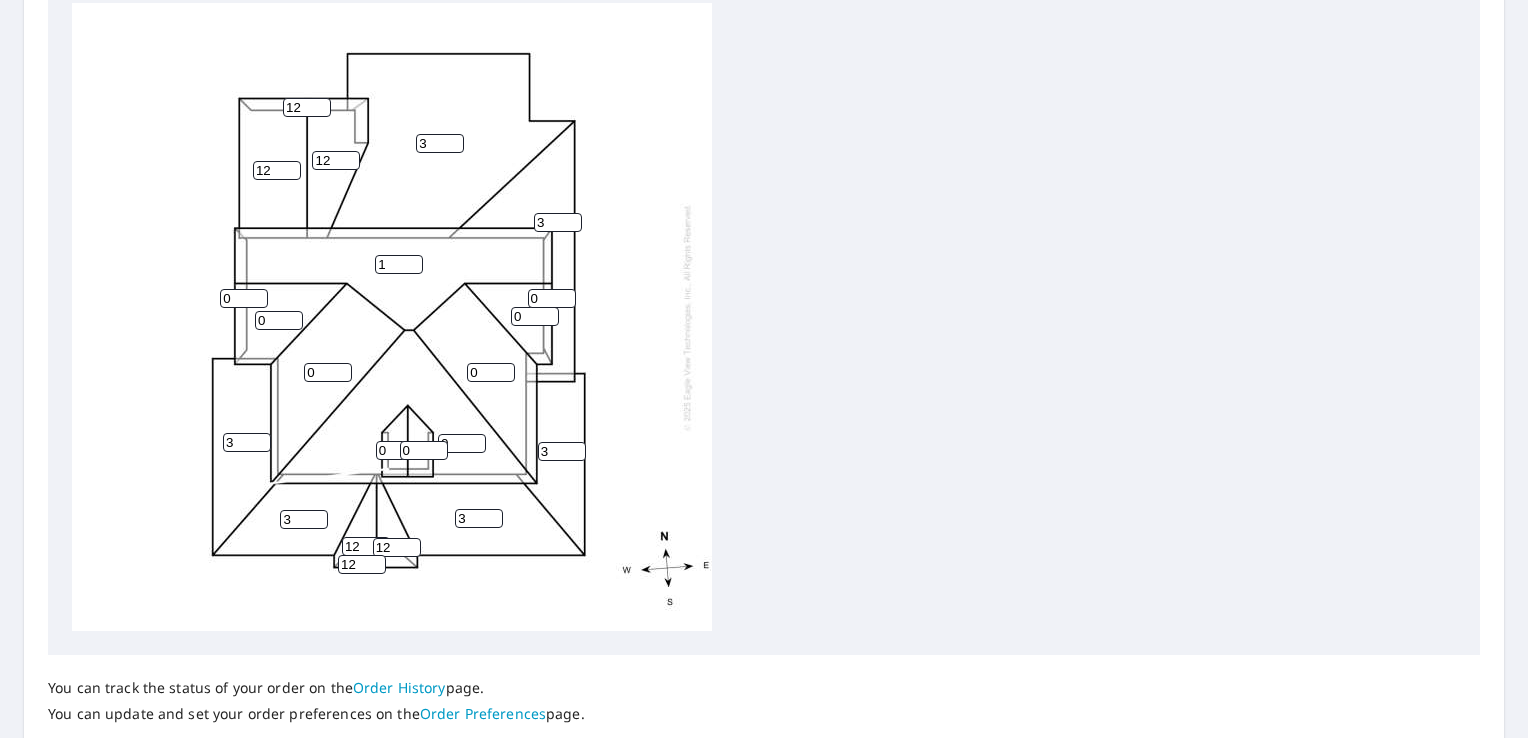 click on "1" at bounding box center (399, 264) 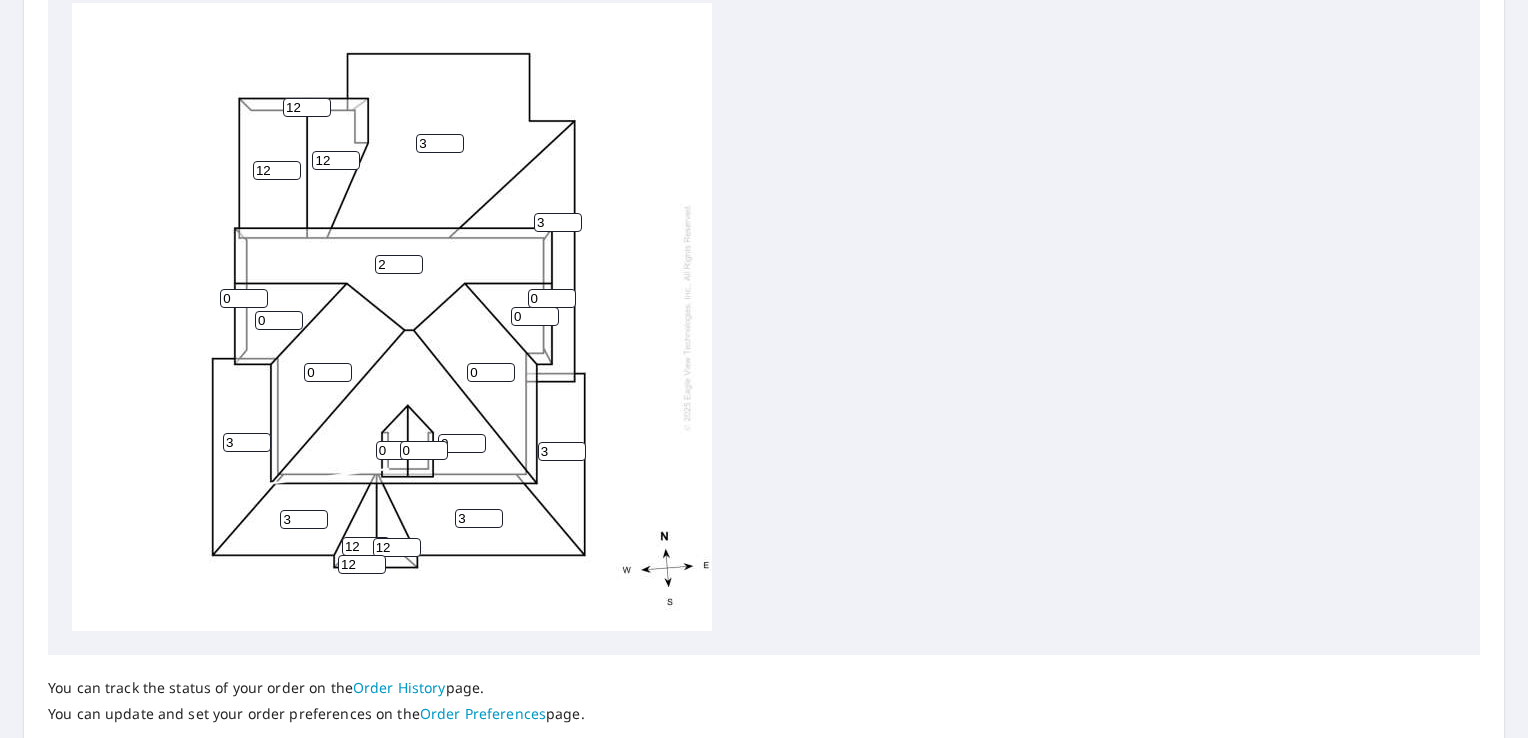 click on "2" at bounding box center (399, 264) 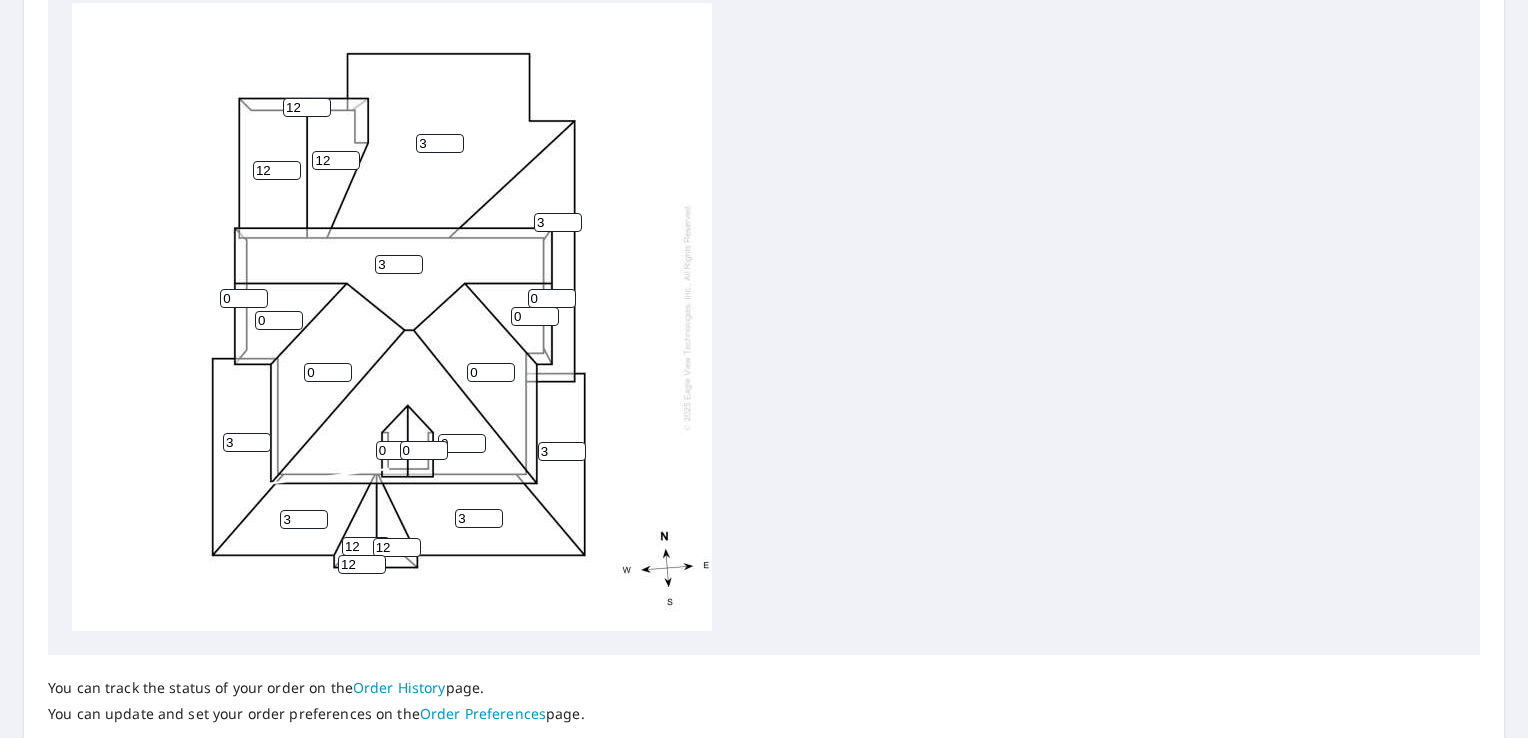 click on "3" at bounding box center [399, 264] 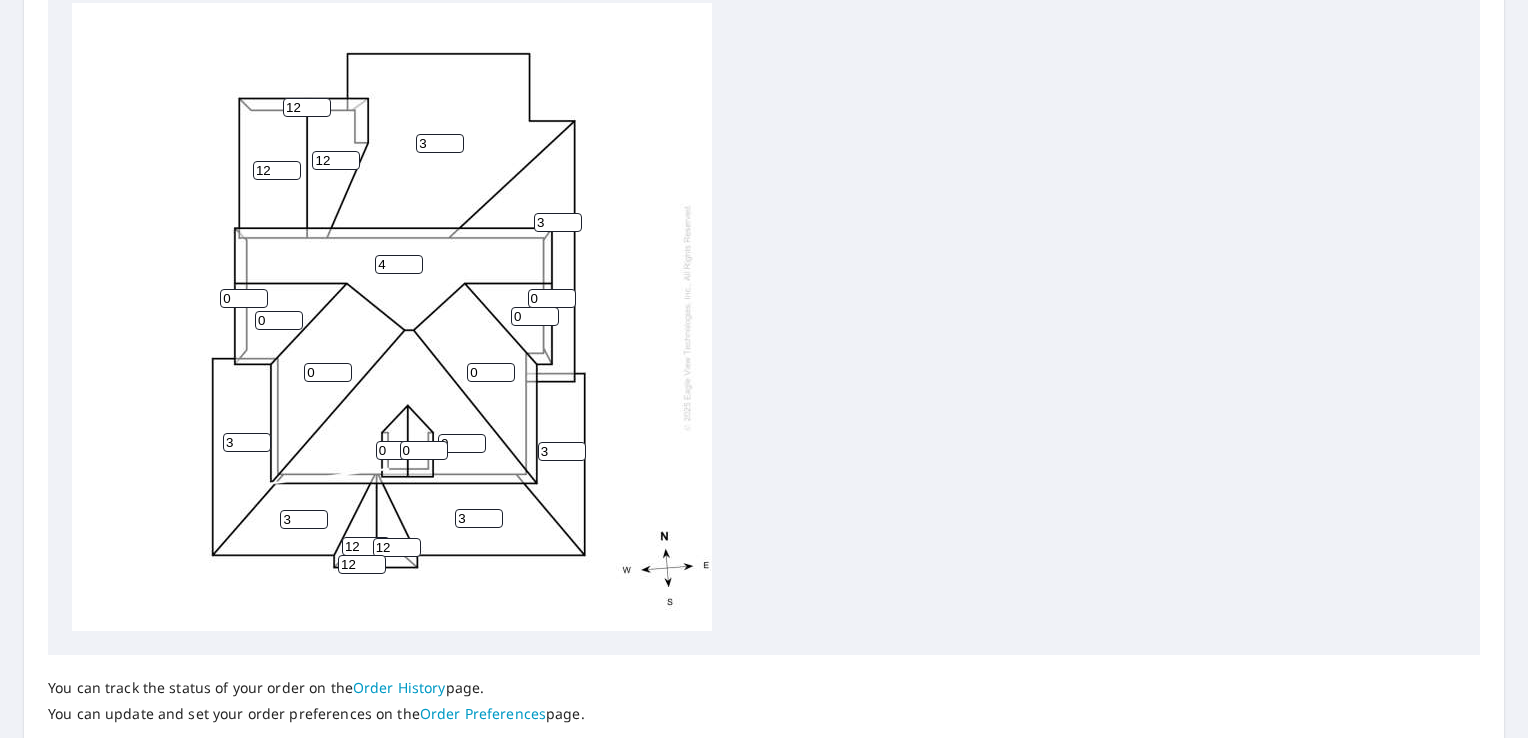click on "4" at bounding box center [399, 264] 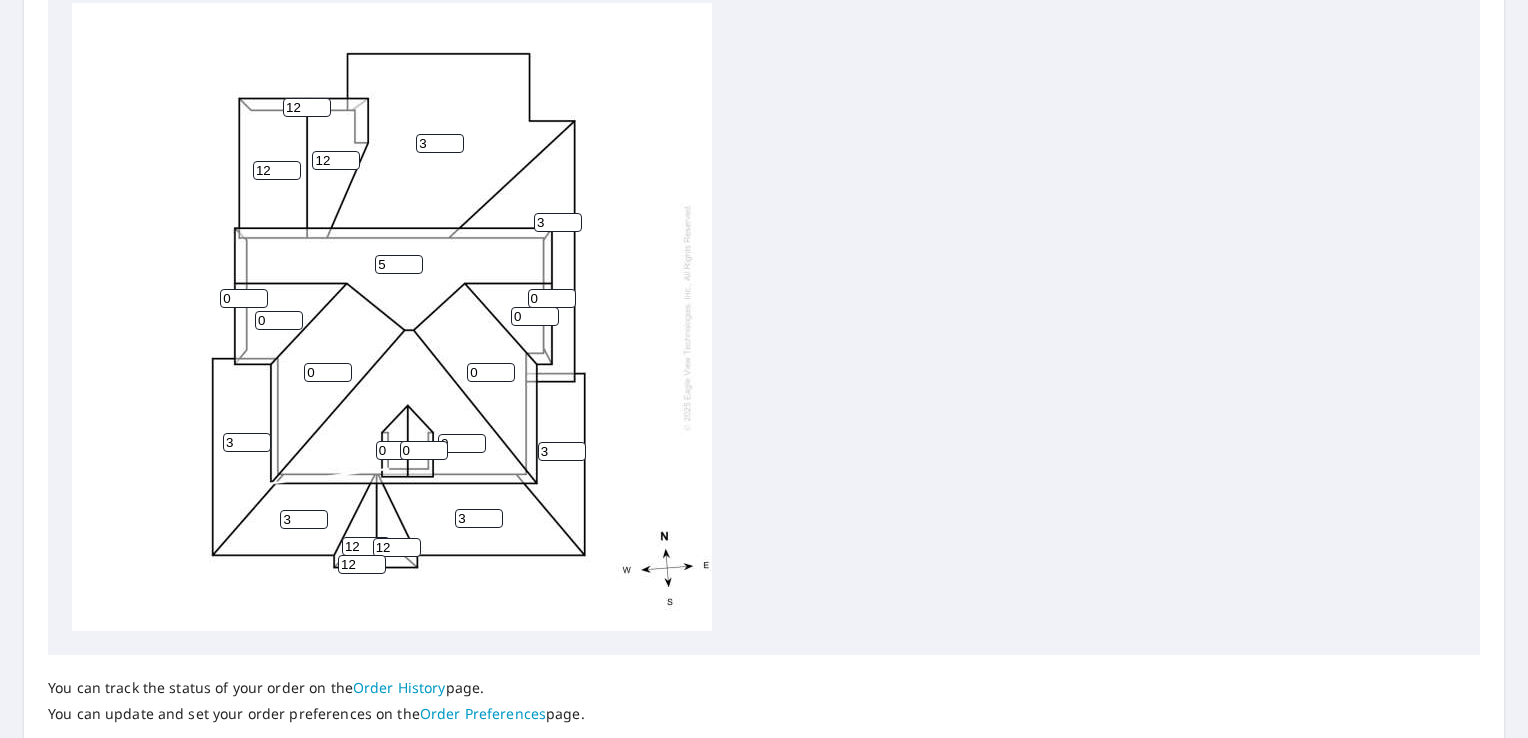 click on "5" at bounding box center (399, 264) 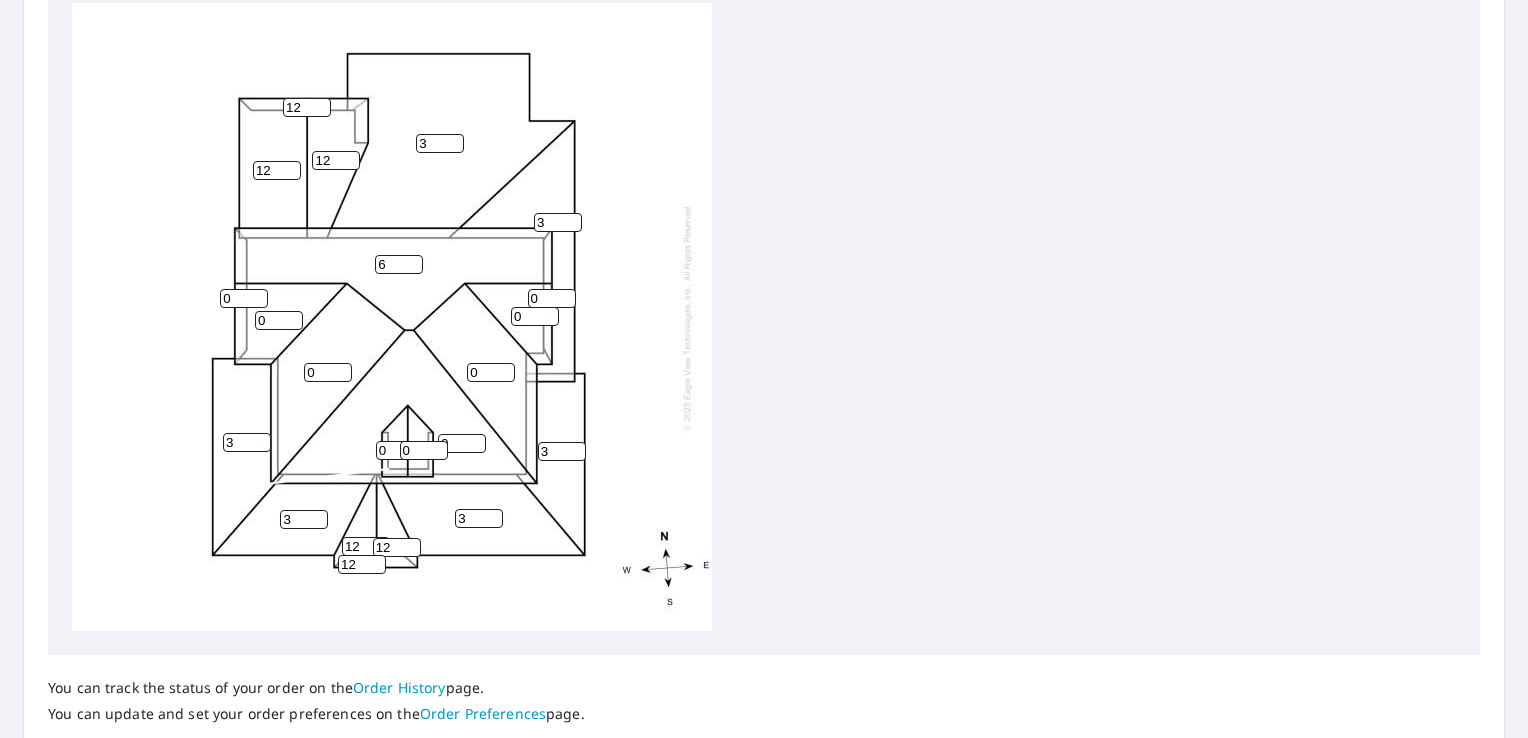 click on "6" at bounding box center [399, 264] 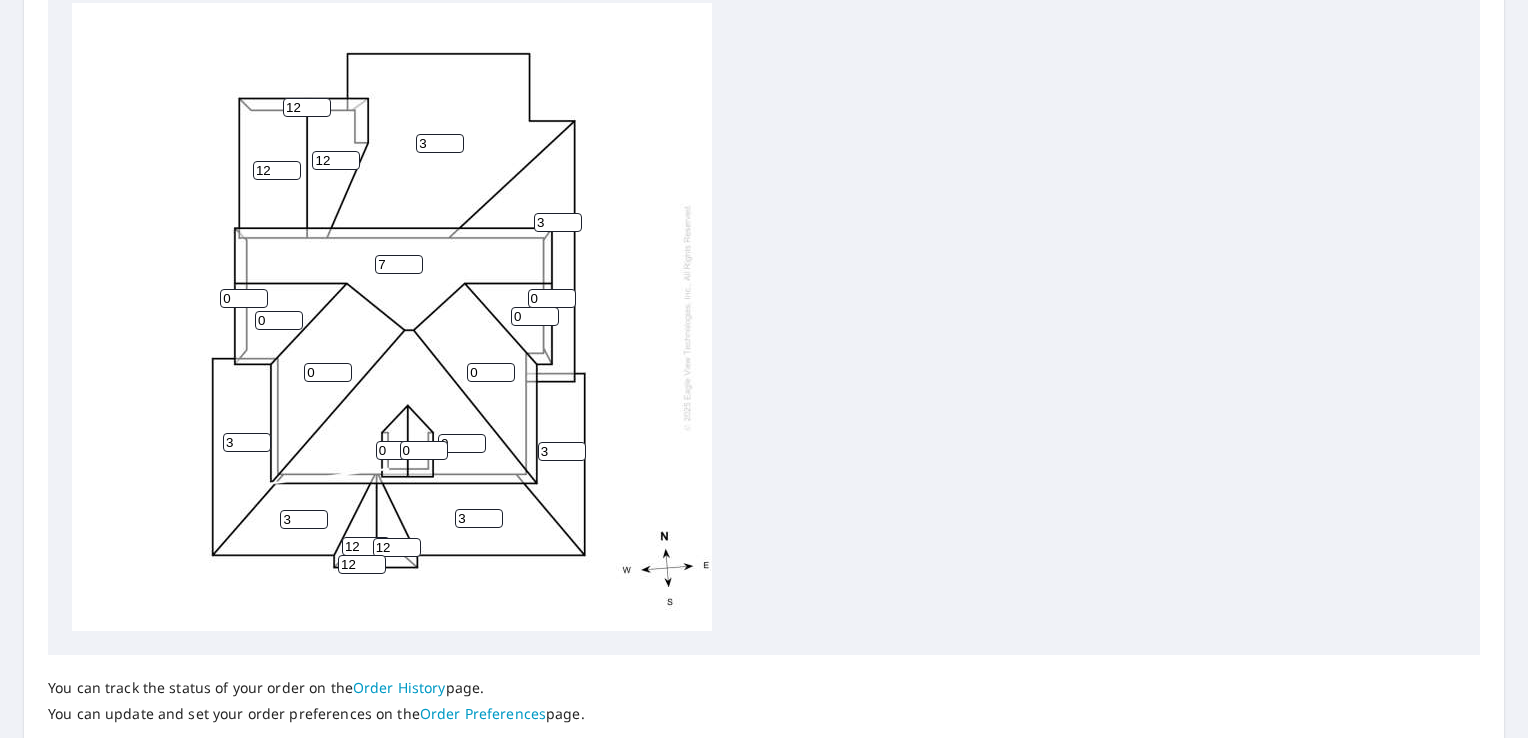click on "7" at bounding box center [399, 264] 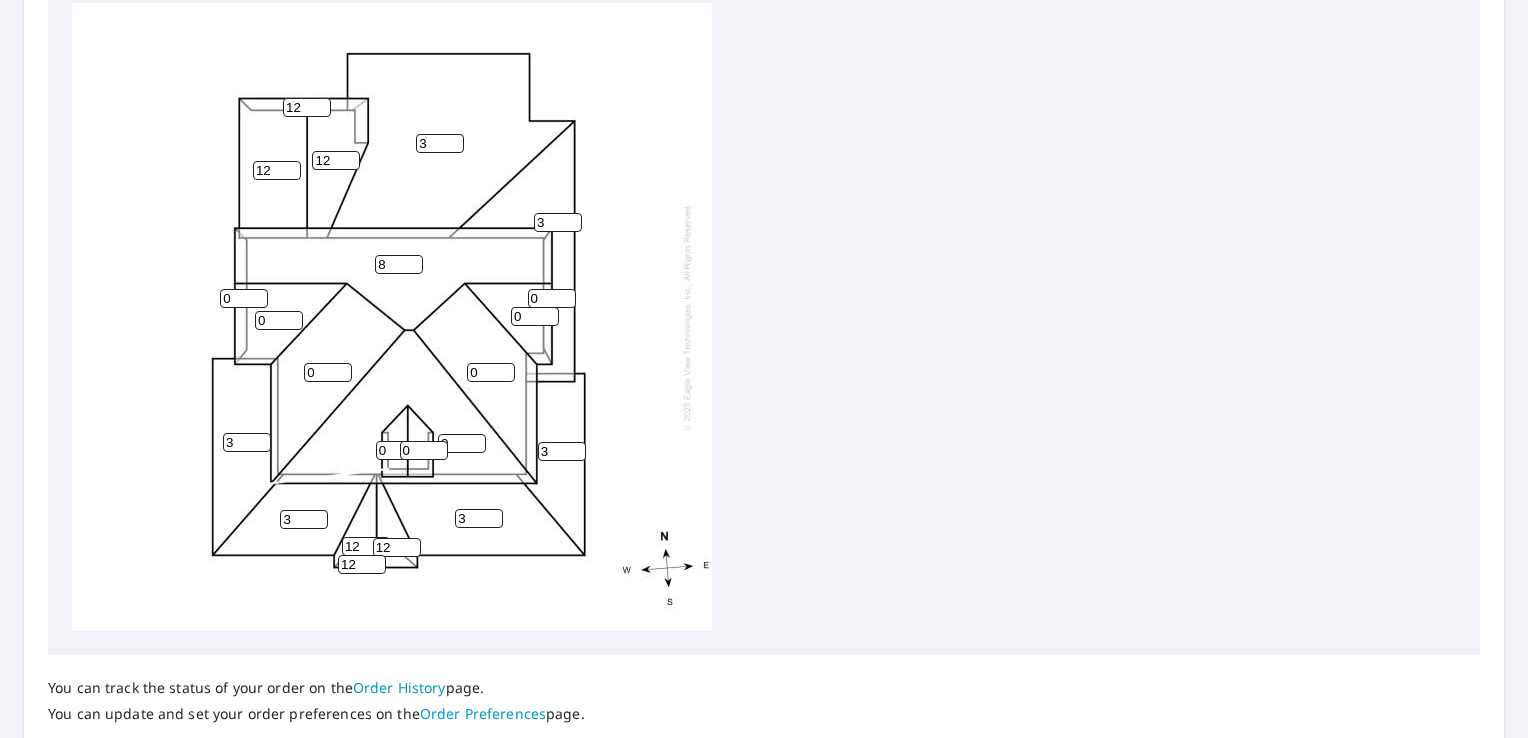 click on "8" at bounding box center (399, 264) 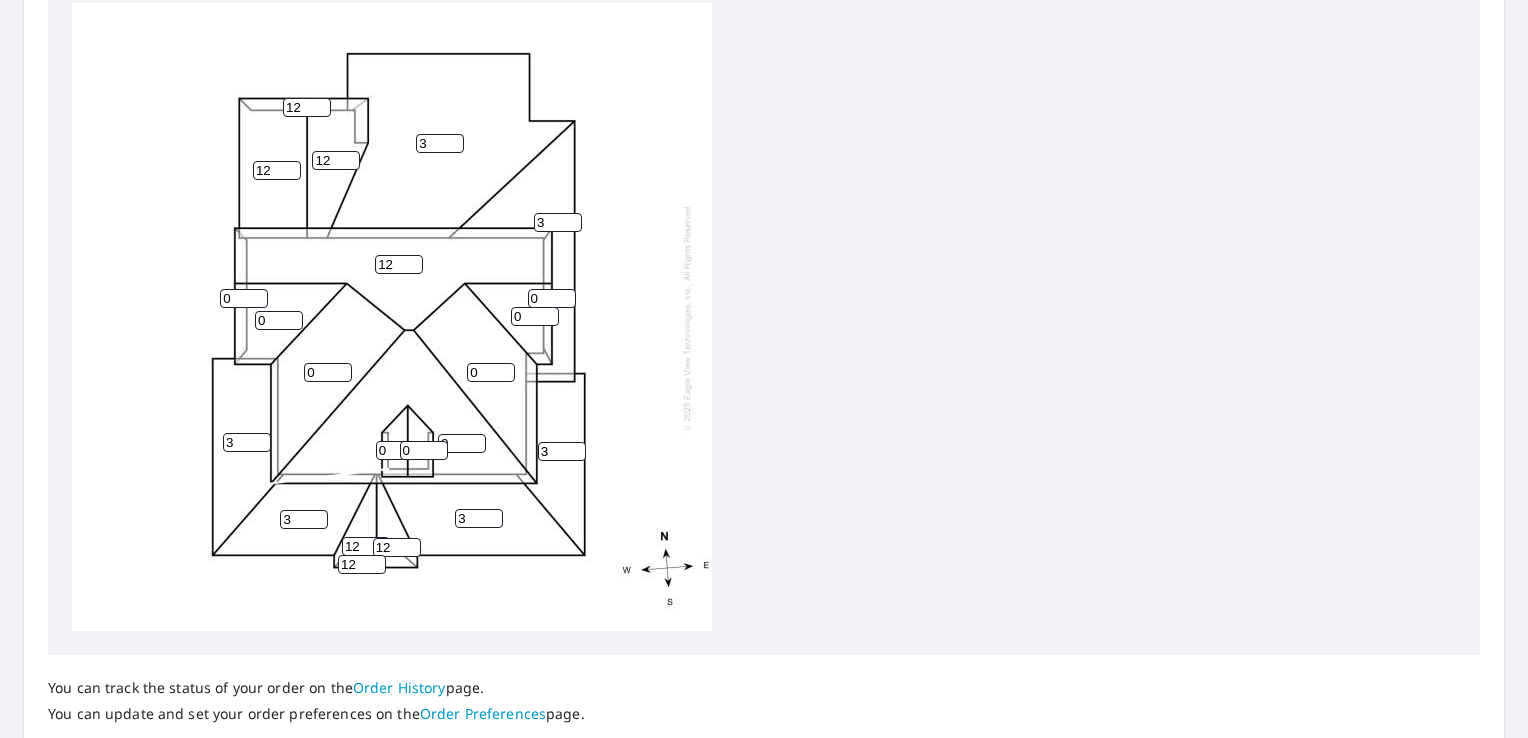type on "12" 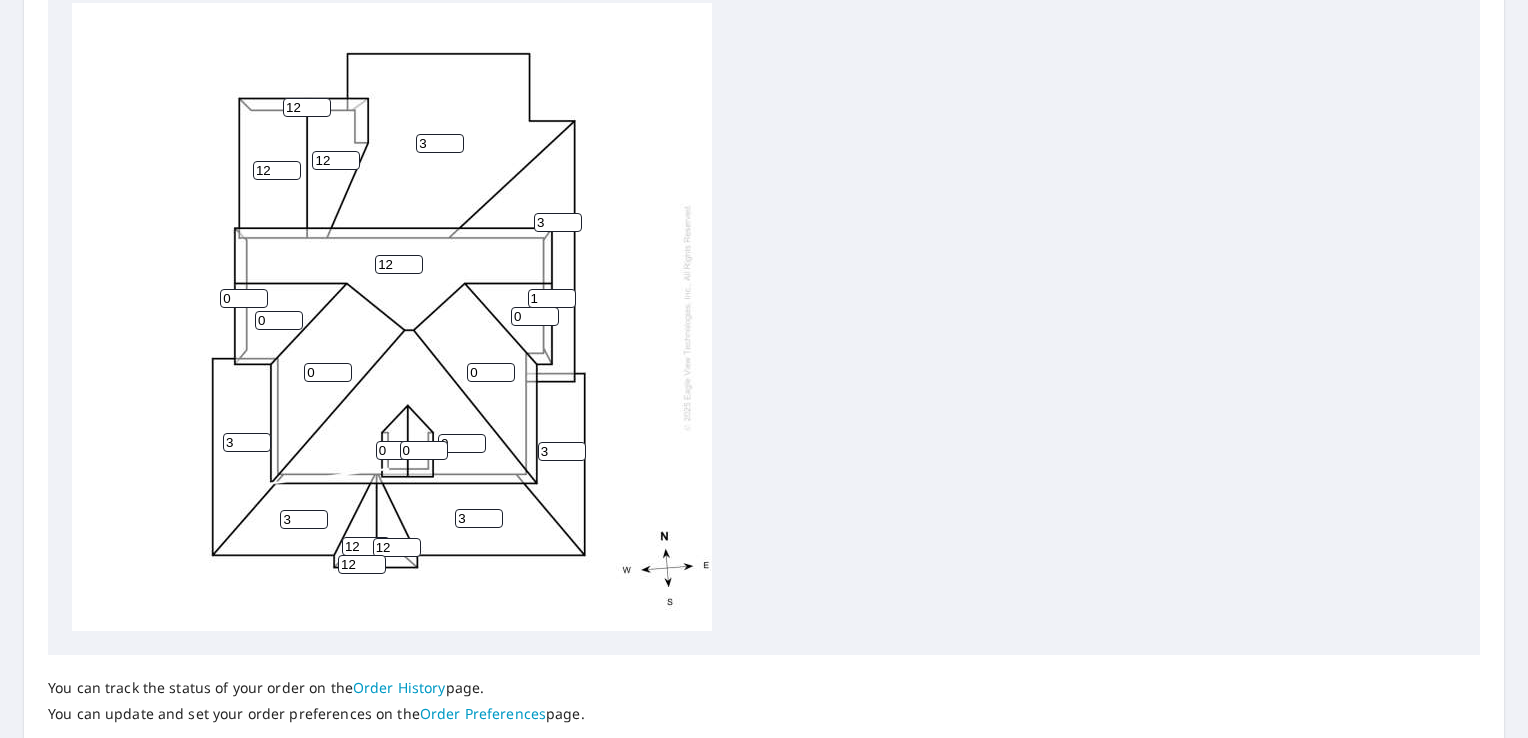 click on "1" at bounding box center (552, 298) 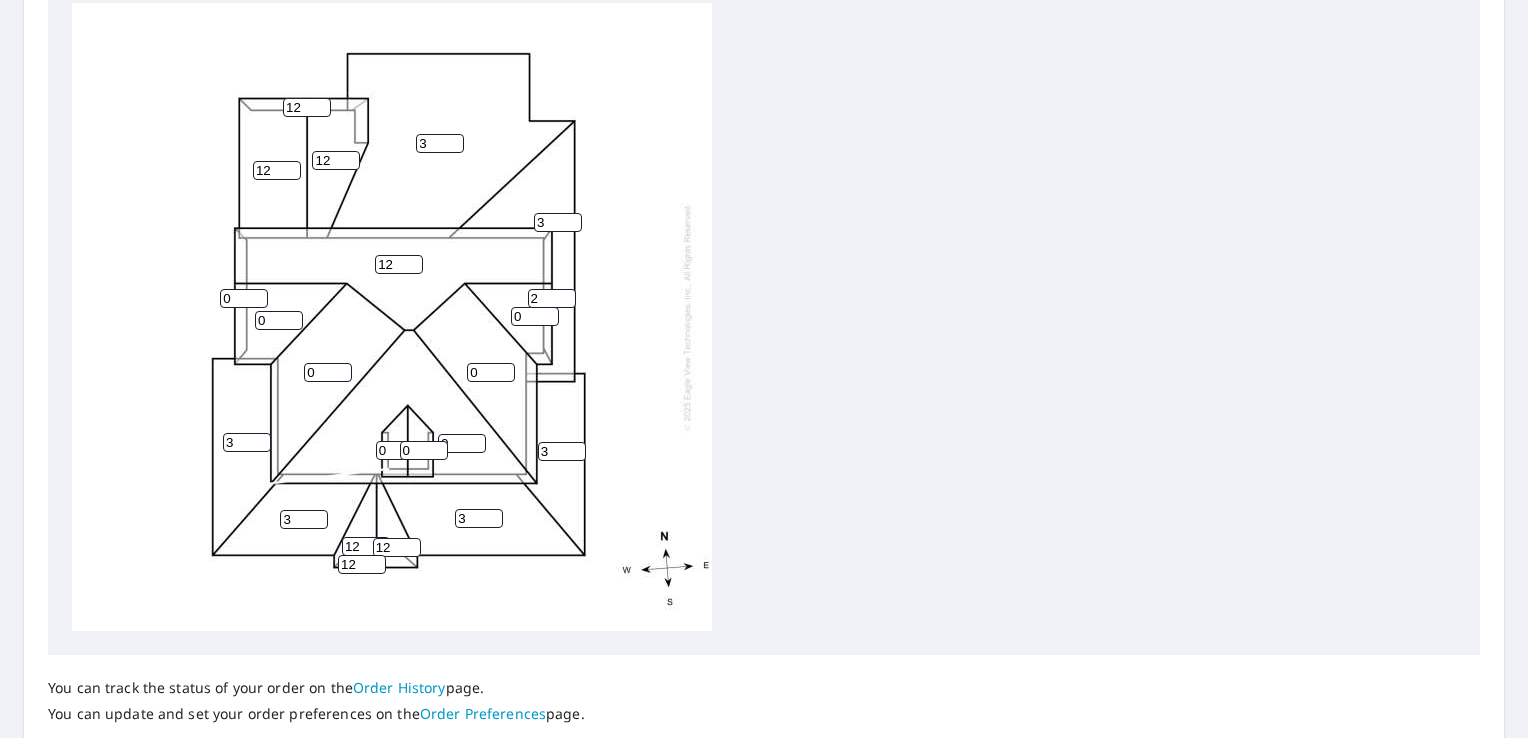 click on "2" at bounding box center [552, 298] 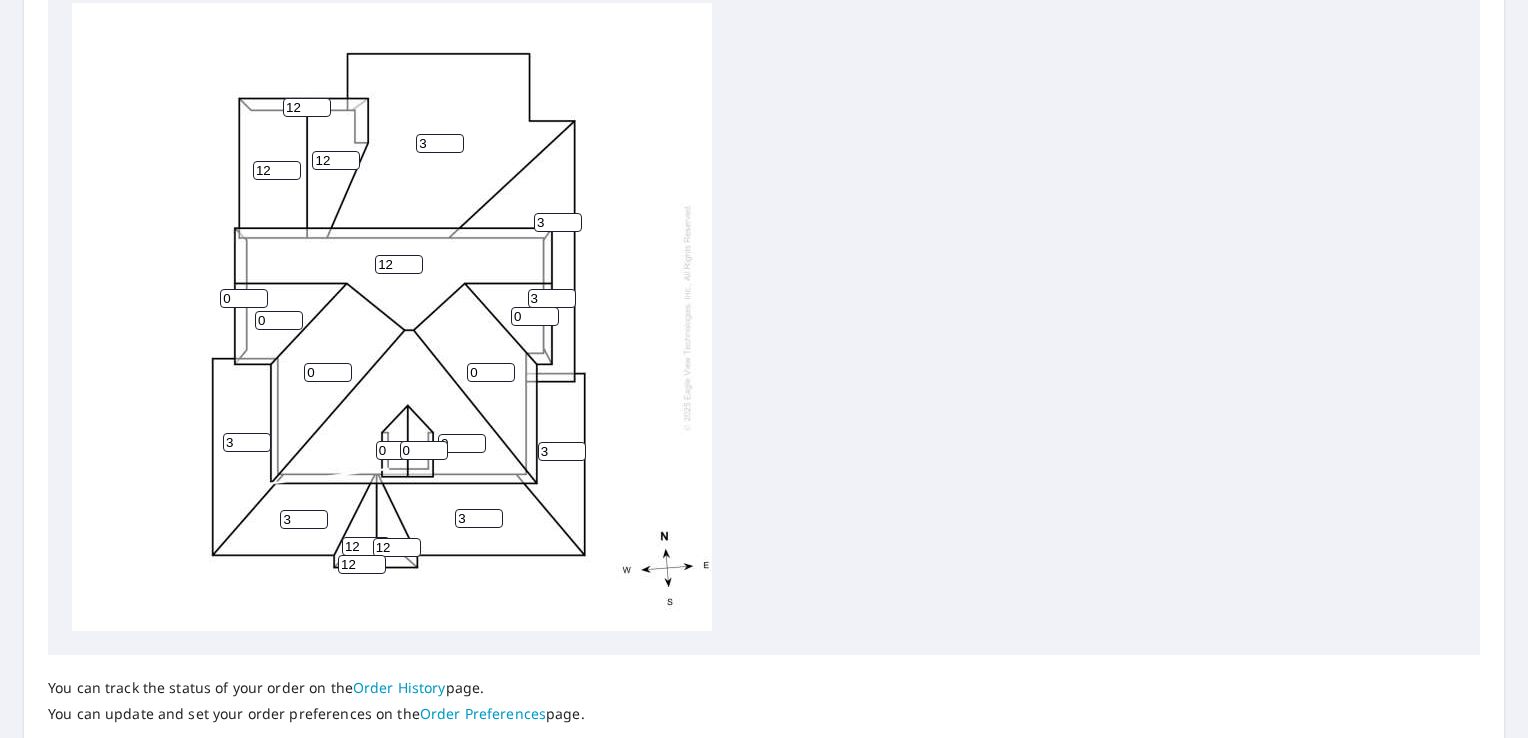 type on "3" 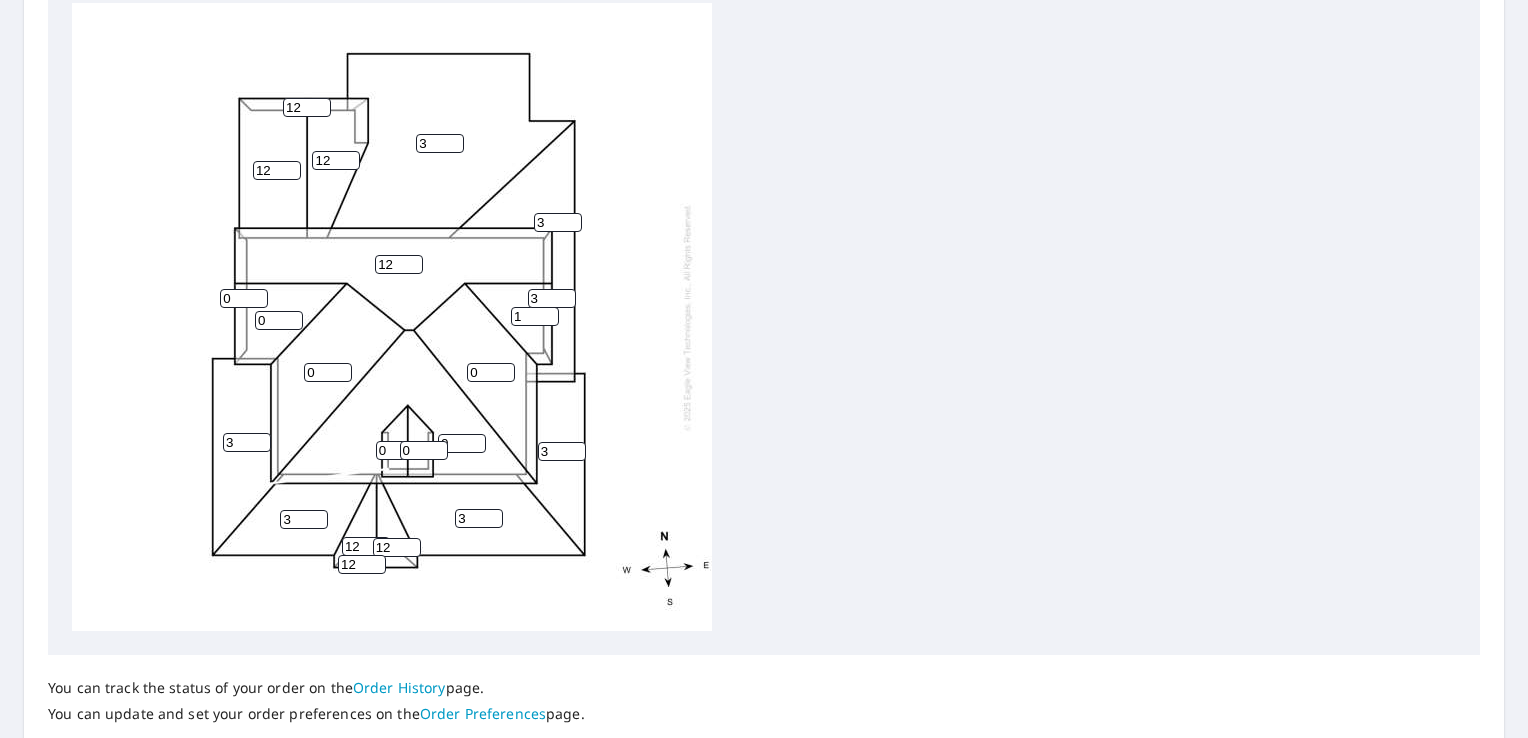 click on "1" at bounding box center (535, 316) 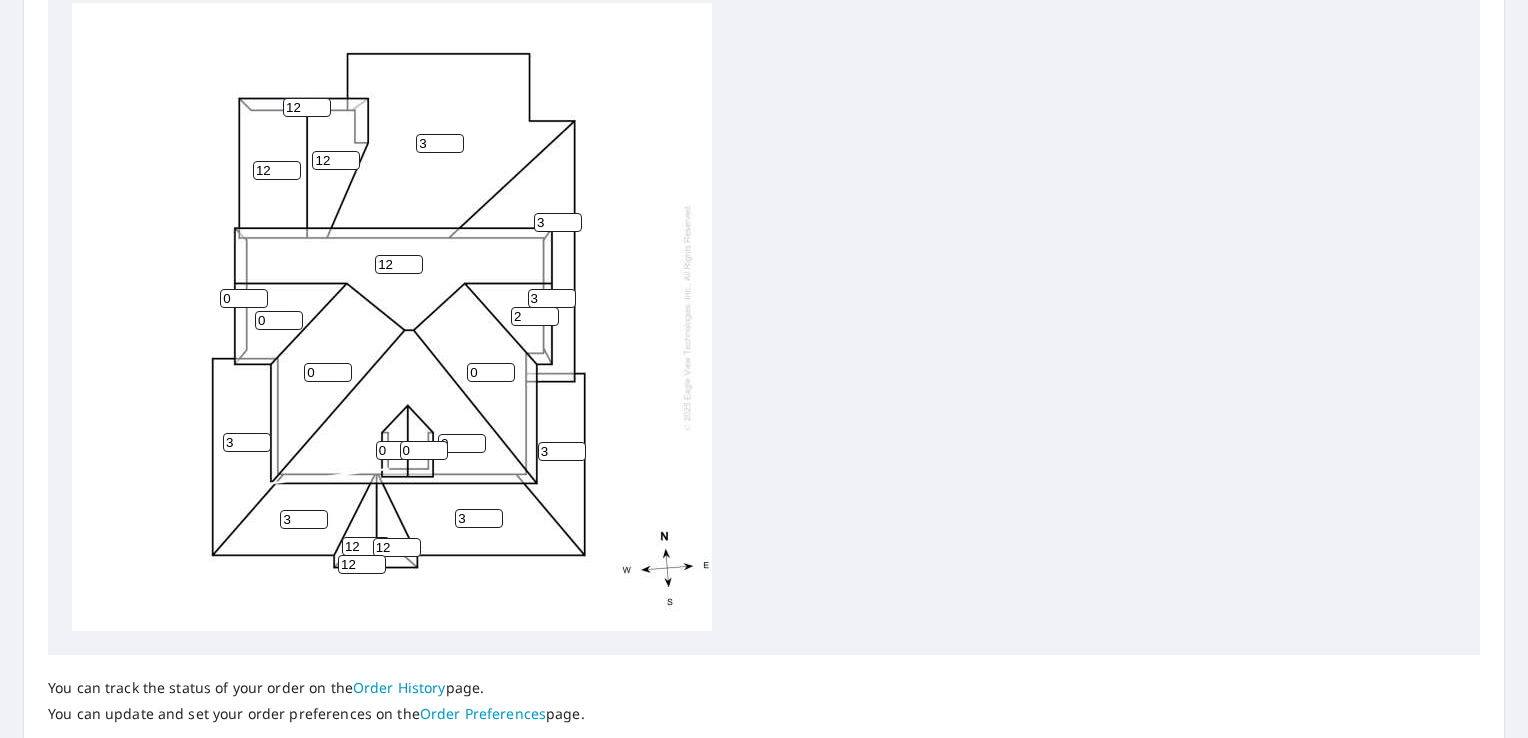 click on "2" at bounding box center [535, 316] 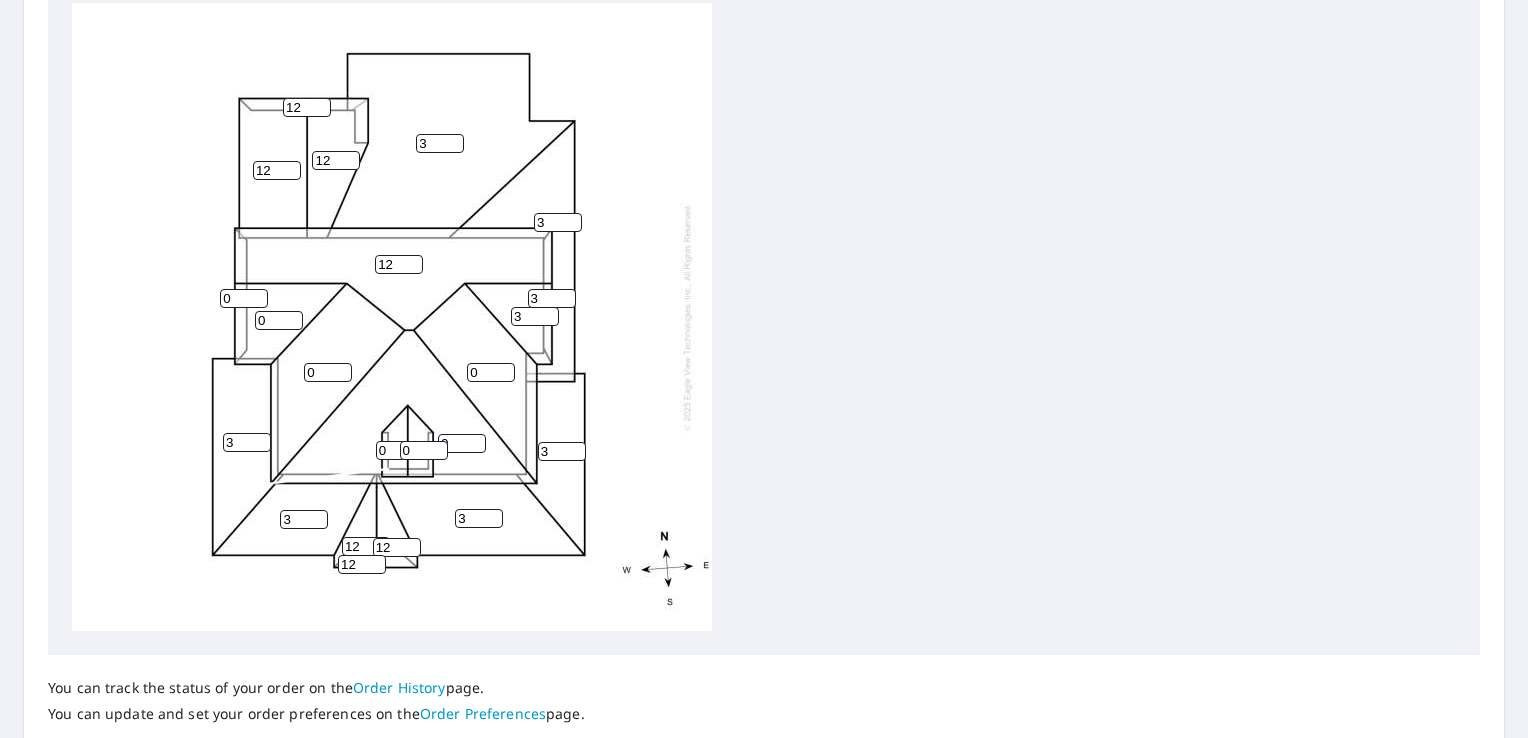 click on "3" at bounding box center [535, 316] 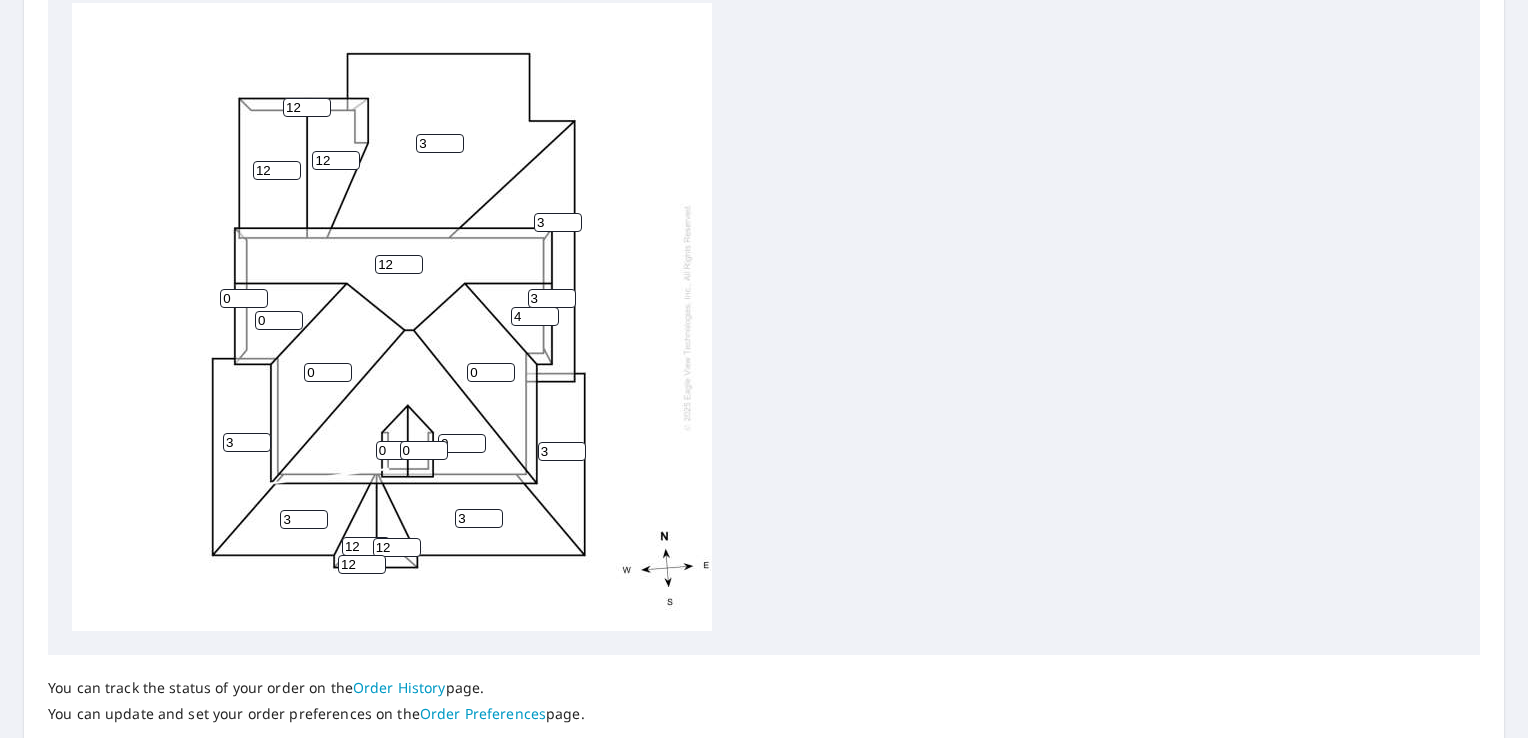 click on "4" at bounding box center [535, 316] 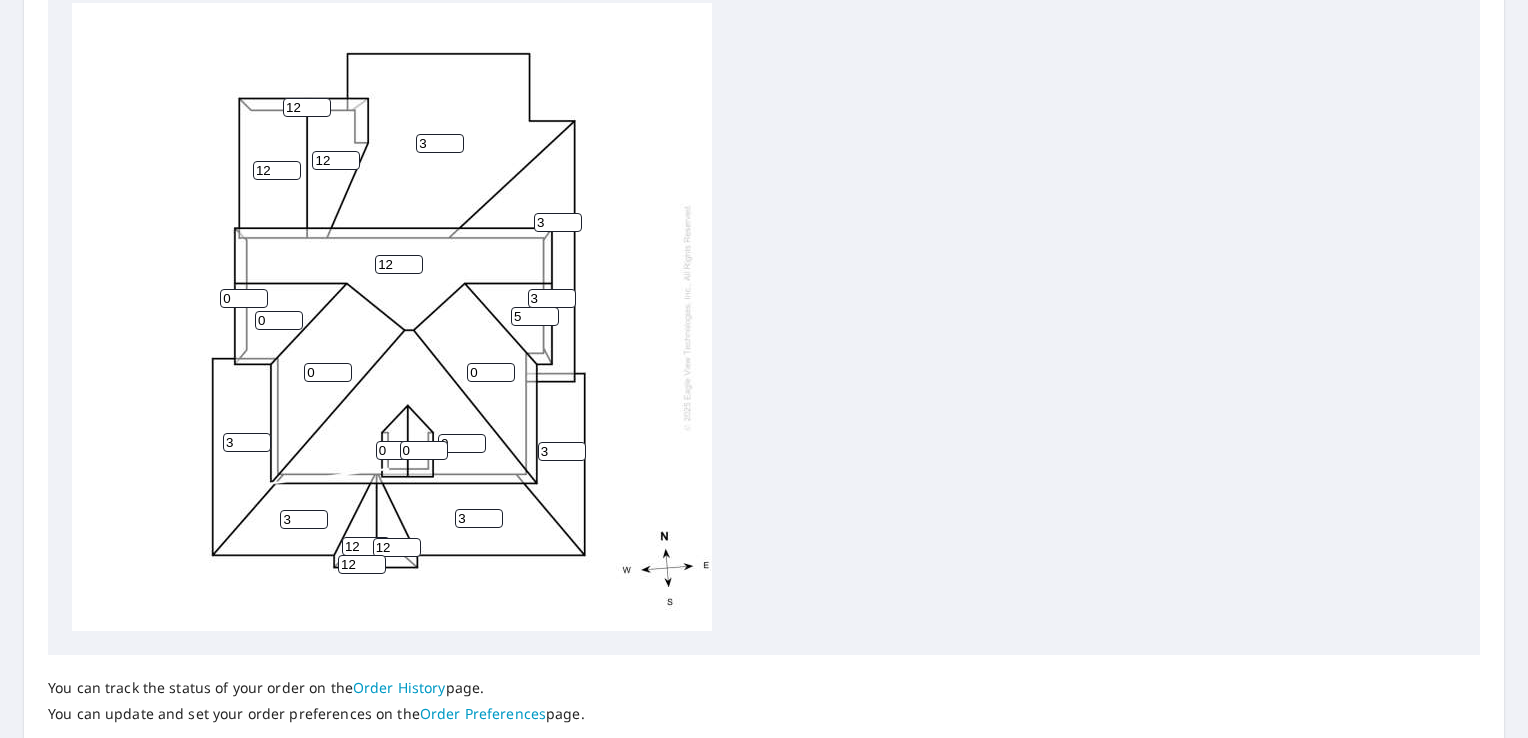click on "5" at bounding box center (535, 316) 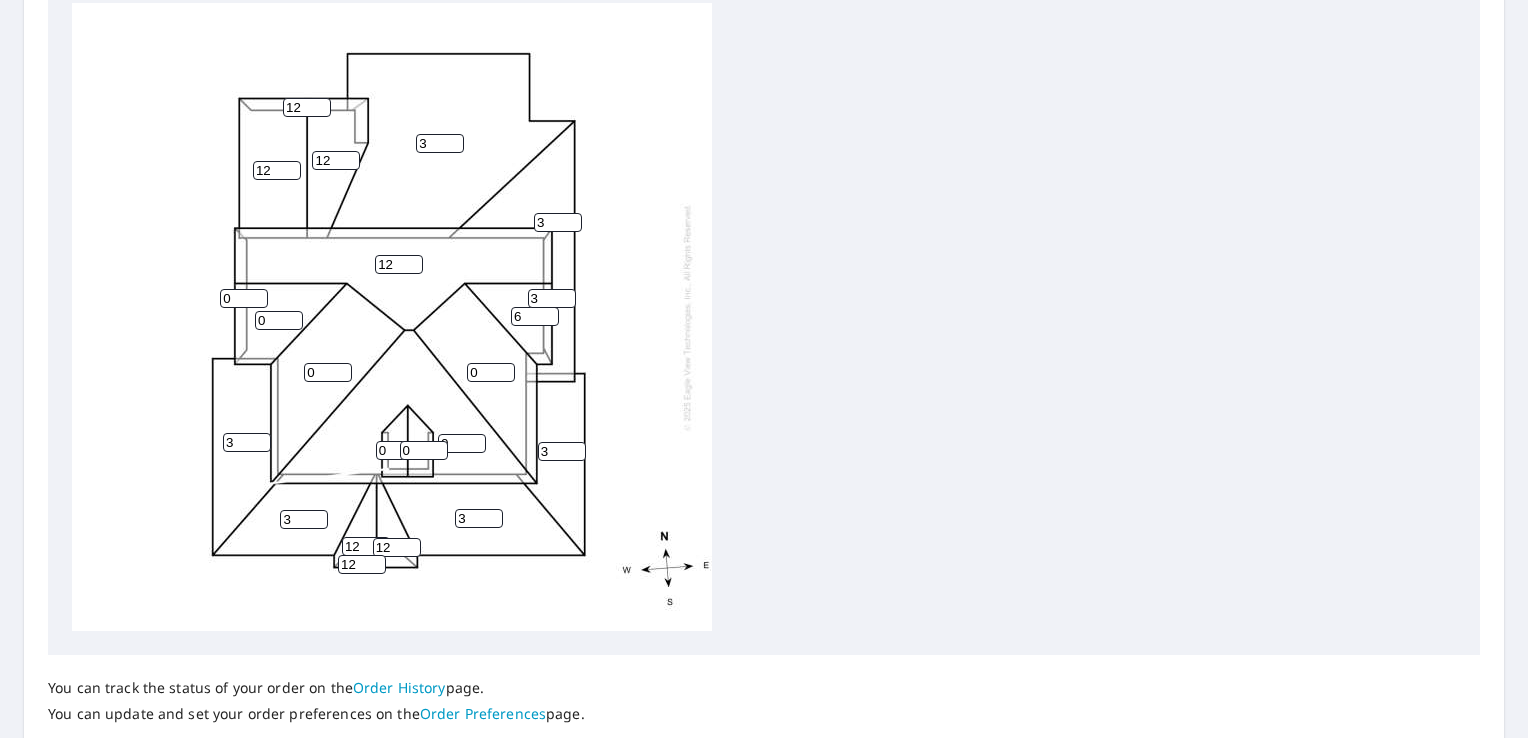 click on "6" at bounding box center [535, 316] 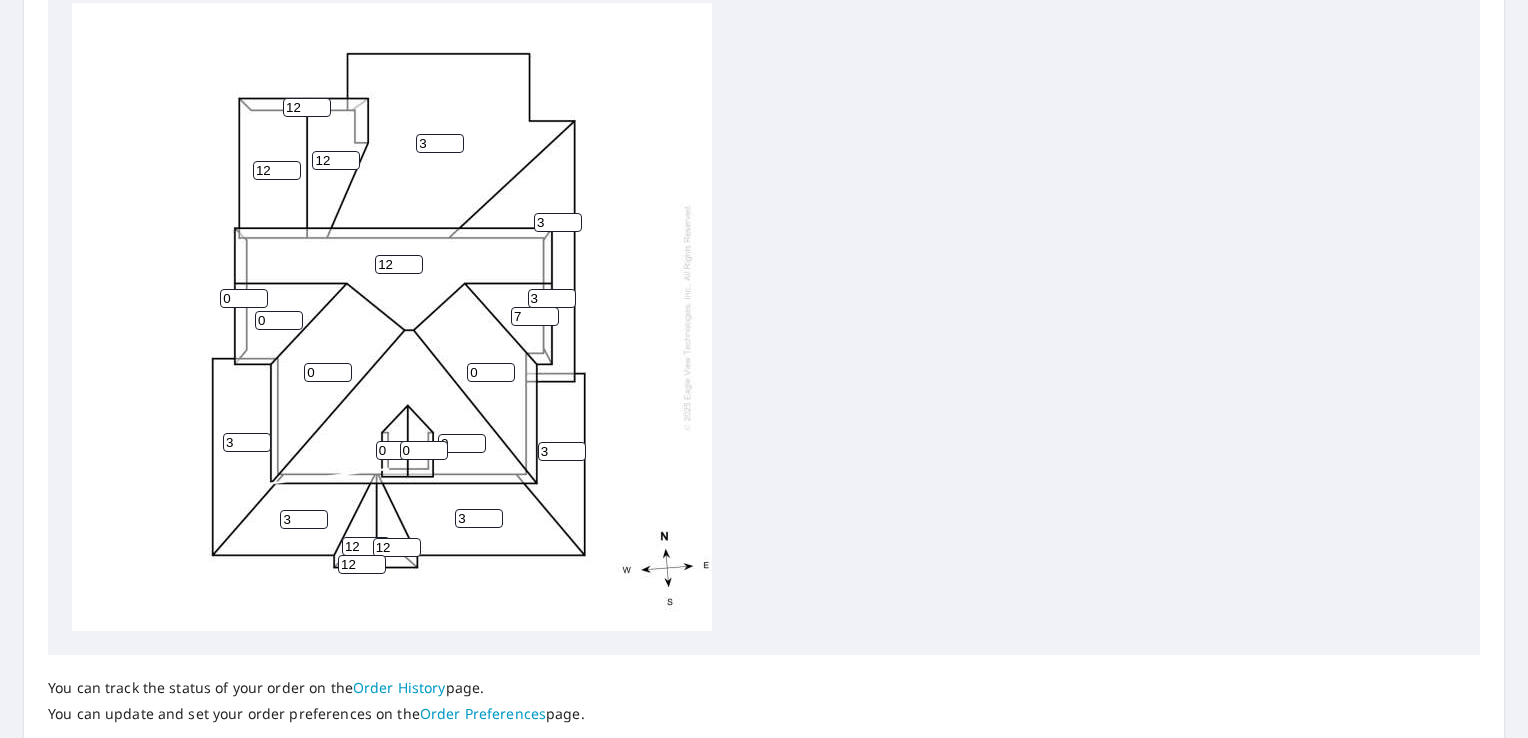 click on "7" at bounding box center [535, 316] 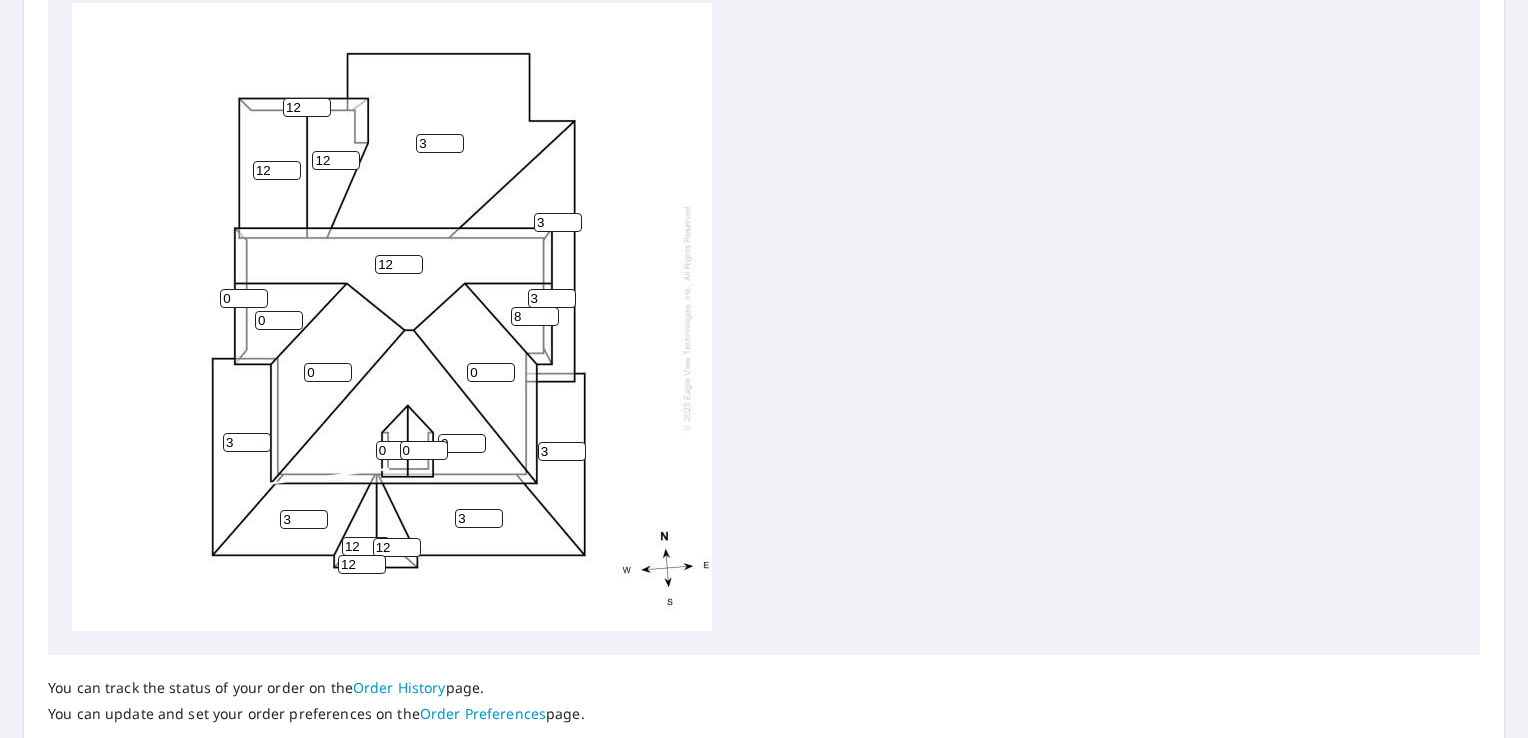 click on "8" at bounding box center [535, 316] 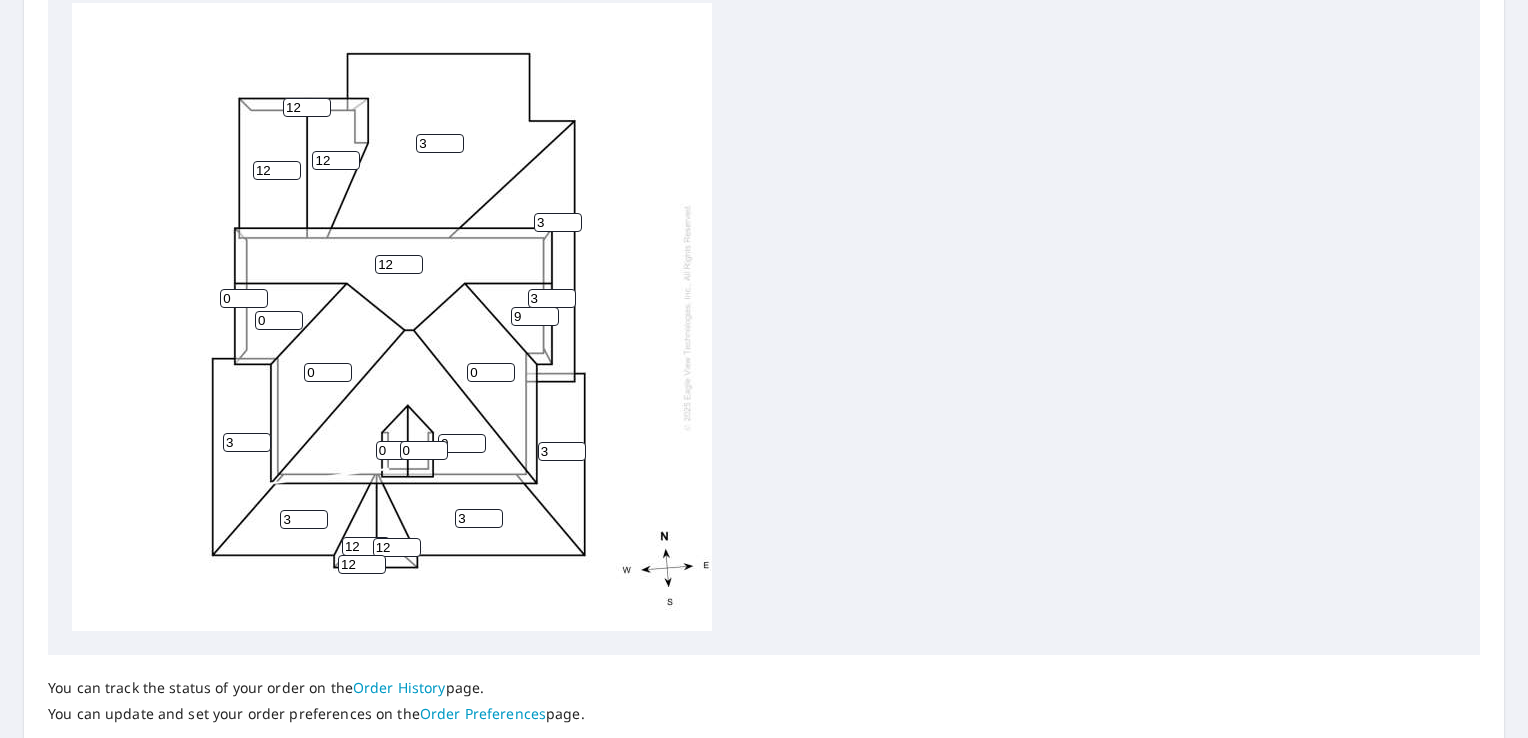 click on "9" at bounding box center (535, 316) 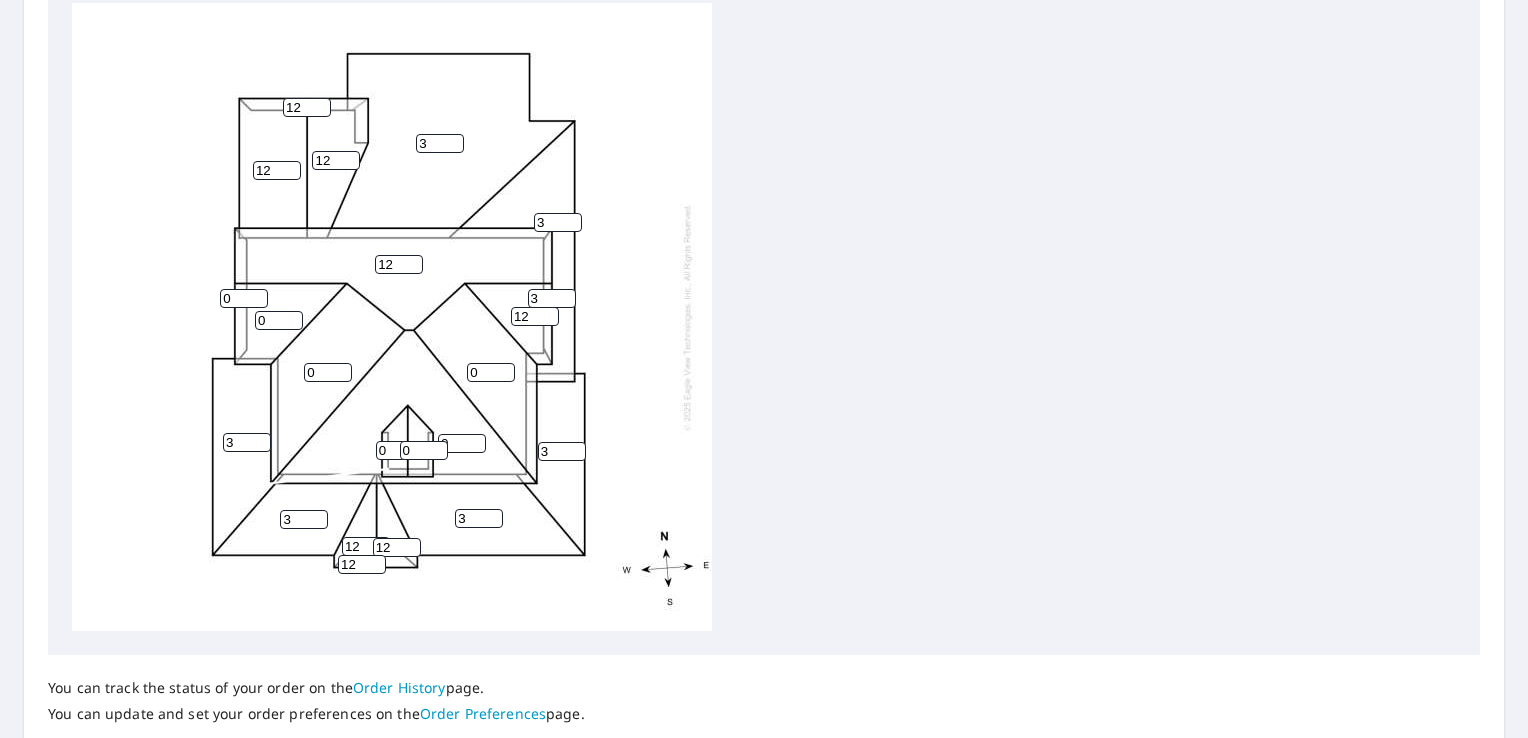 type on "12" 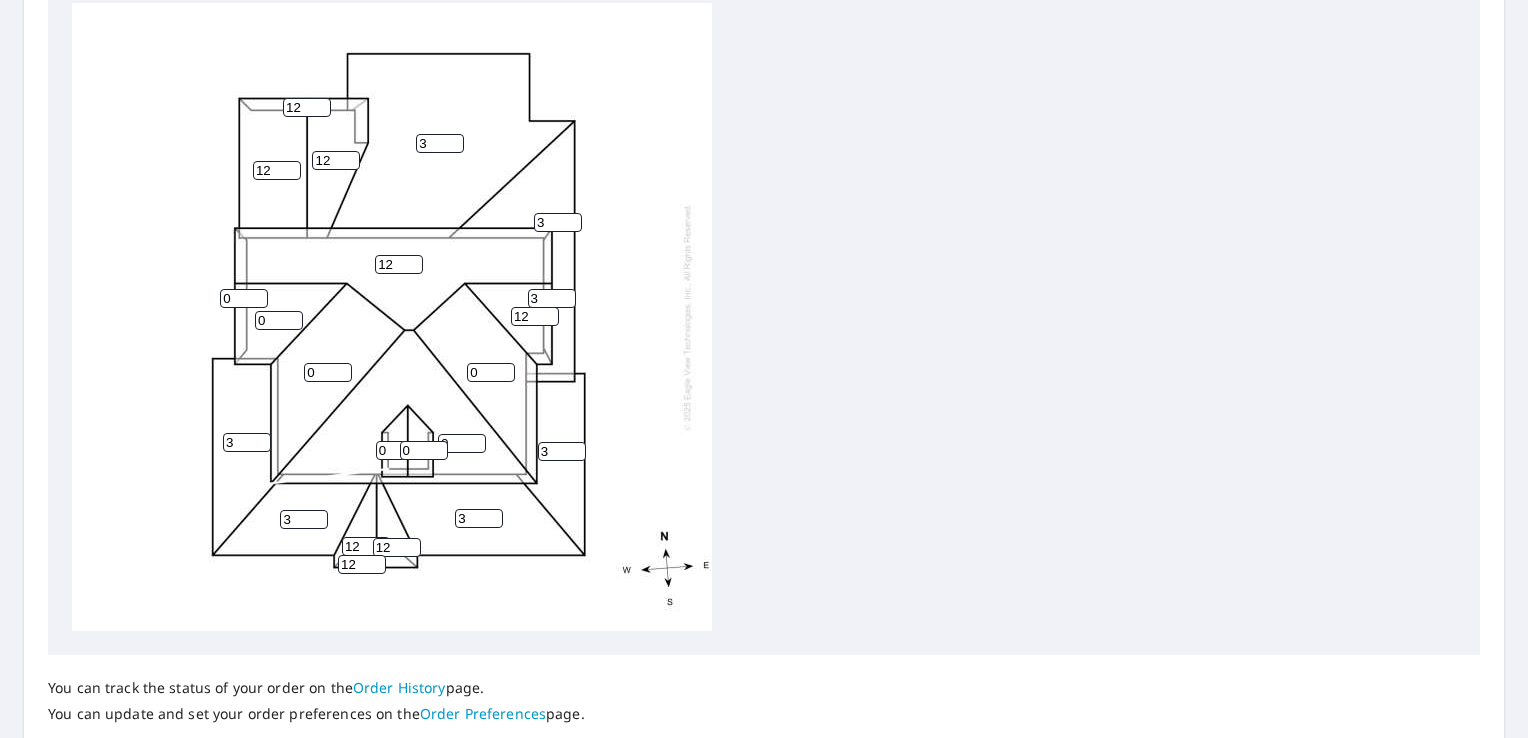 click on "12" at bounding box center (535, 316) 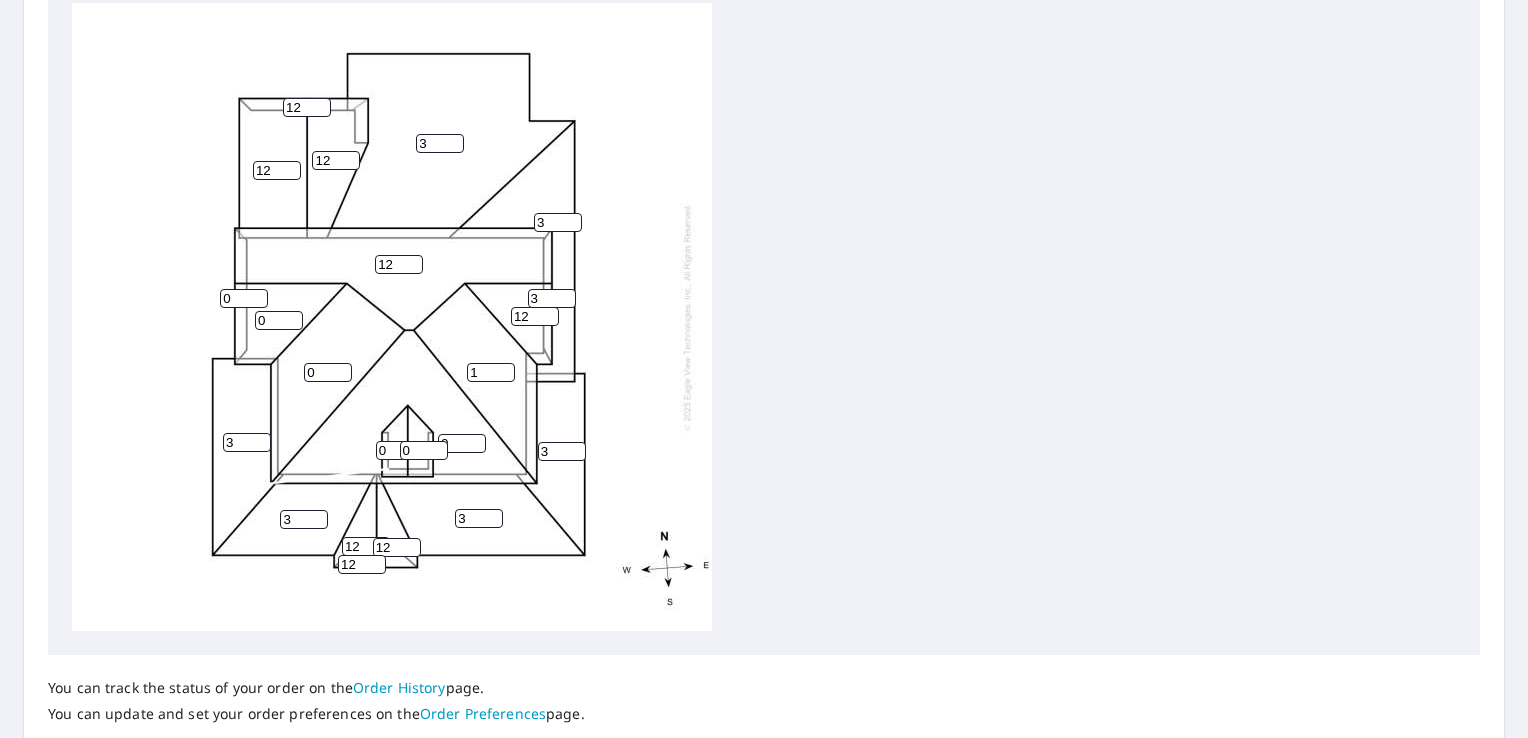 click on "1" at bounding box center (491, 372) 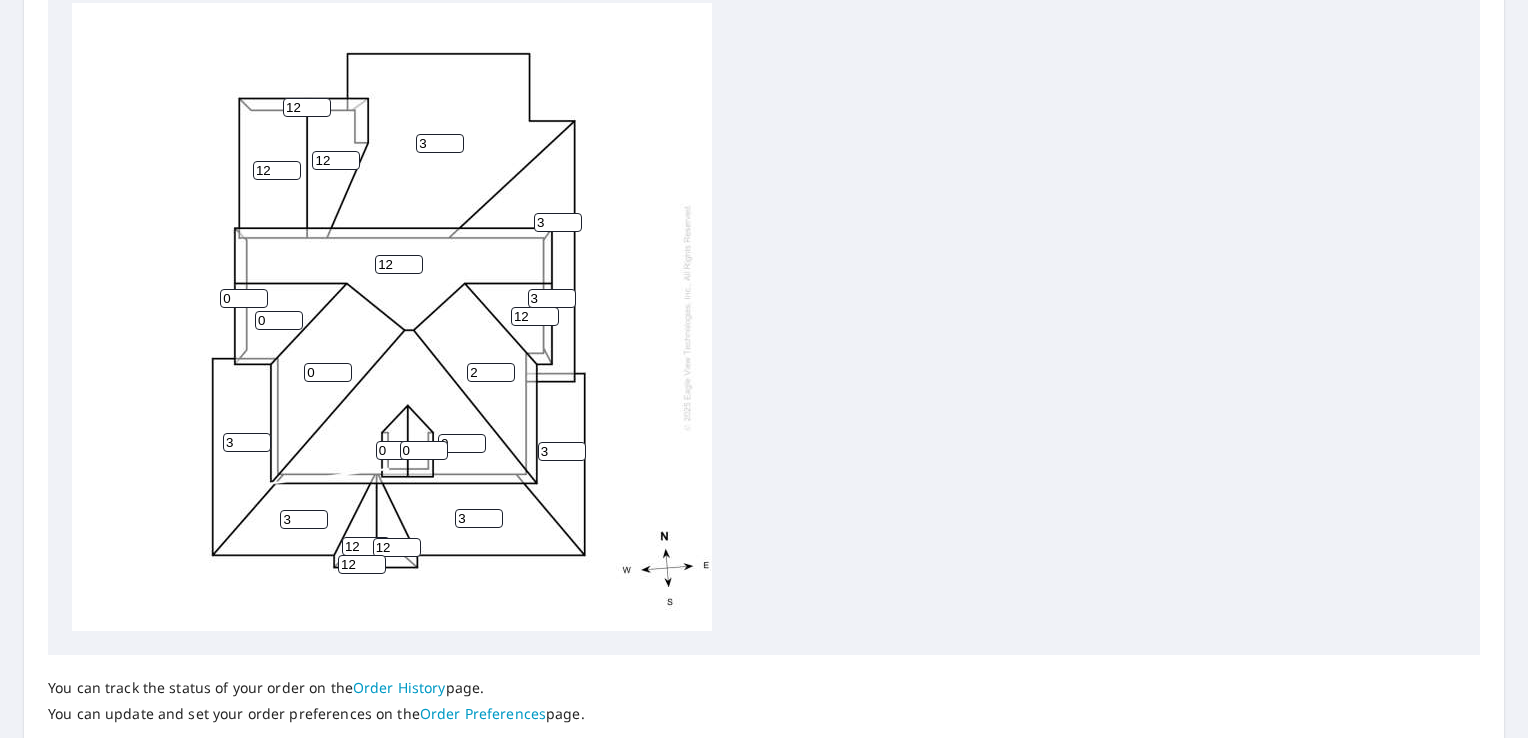 click on "2" at bounding box center (491, 372) 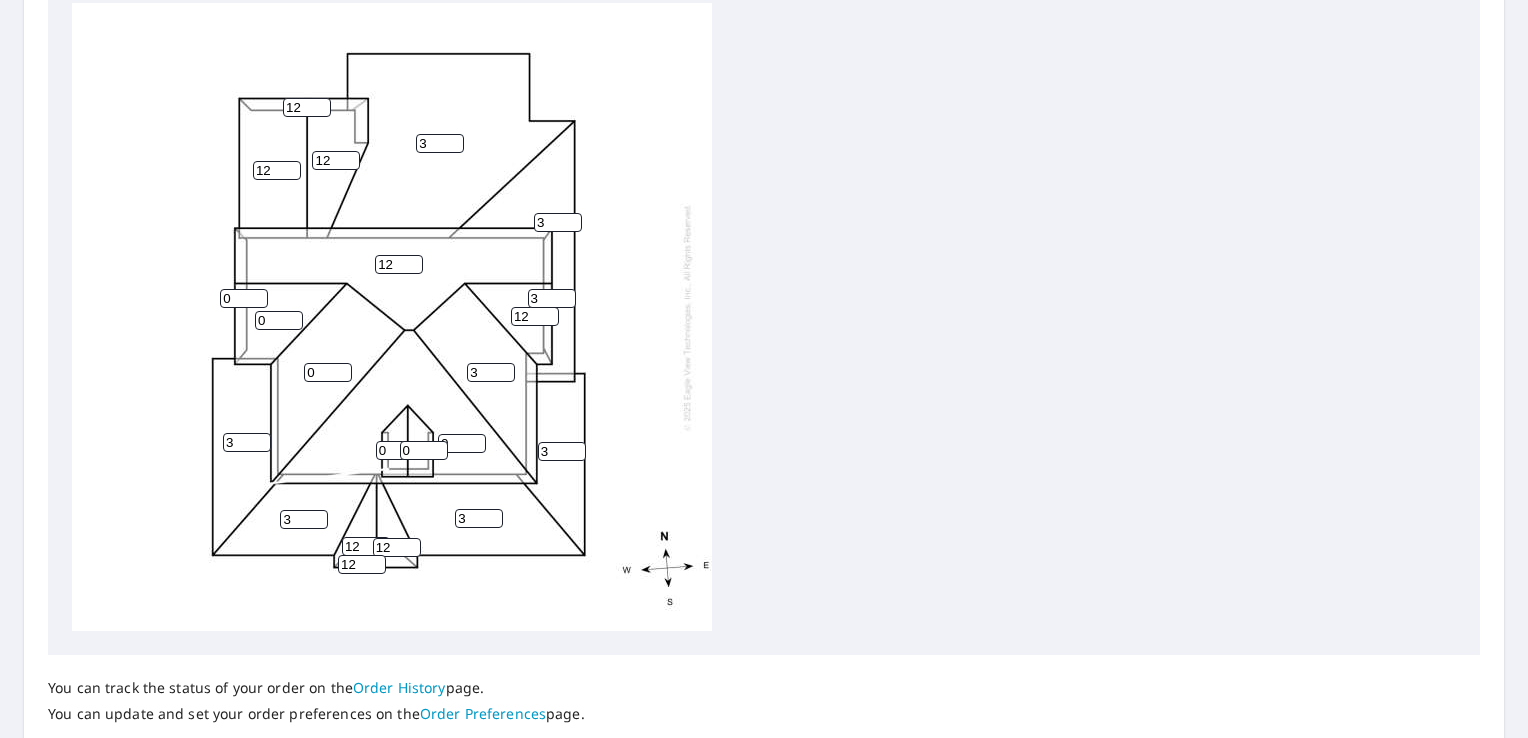 click on "3" at bounding box center (491, 372) 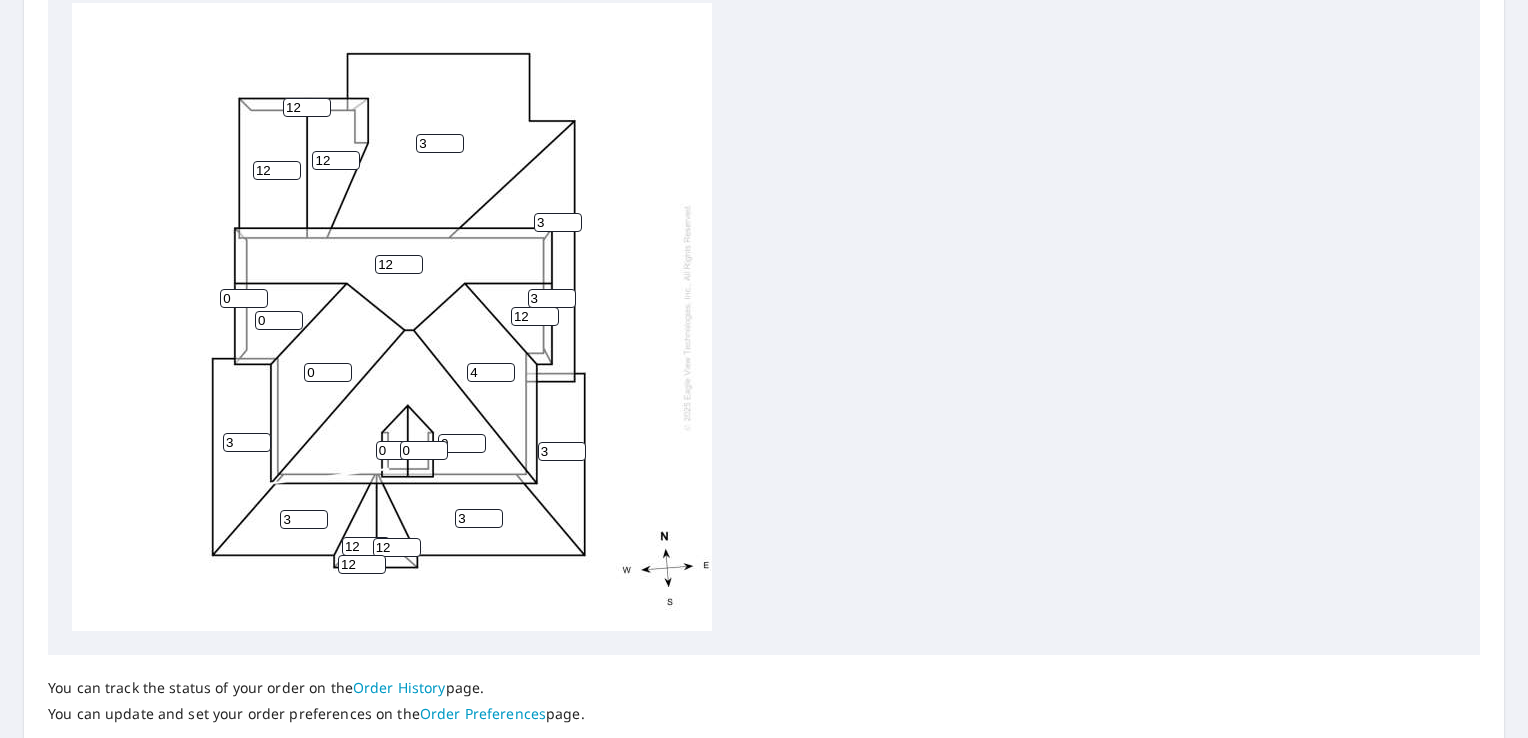click on "4" at bounding box center [491, 372] 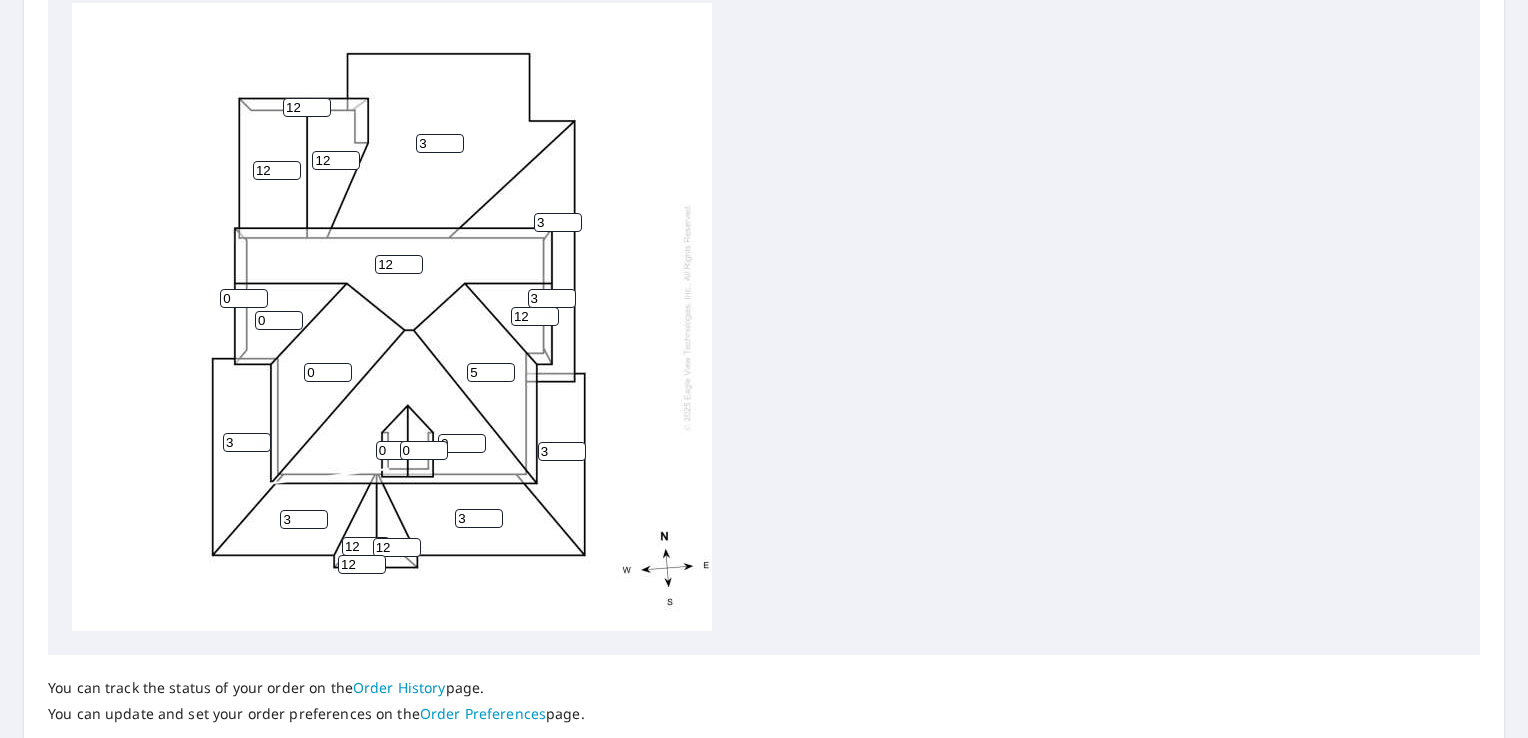 click on "5" at bounding box center [491, 372] 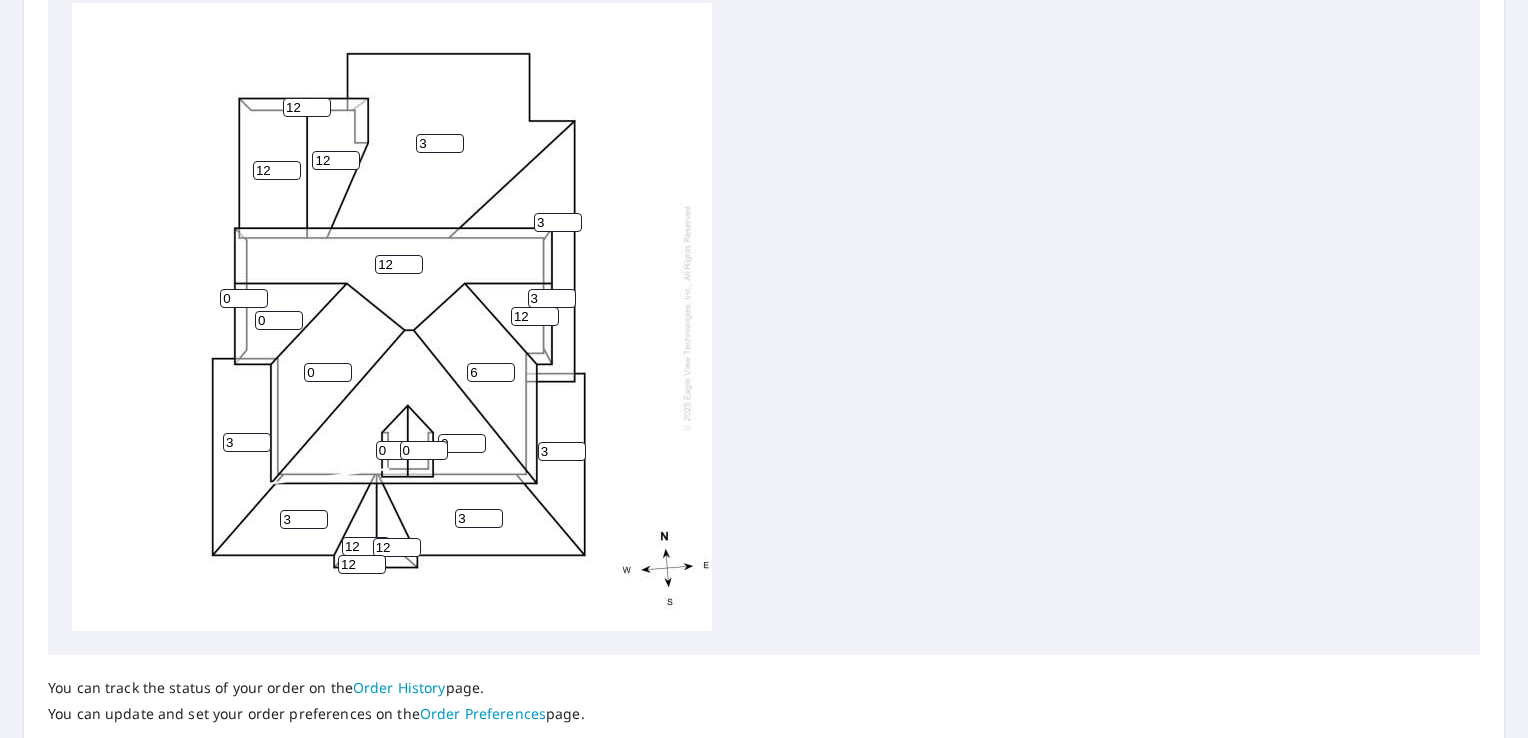 click on "6" at bounding box center (491, 372) 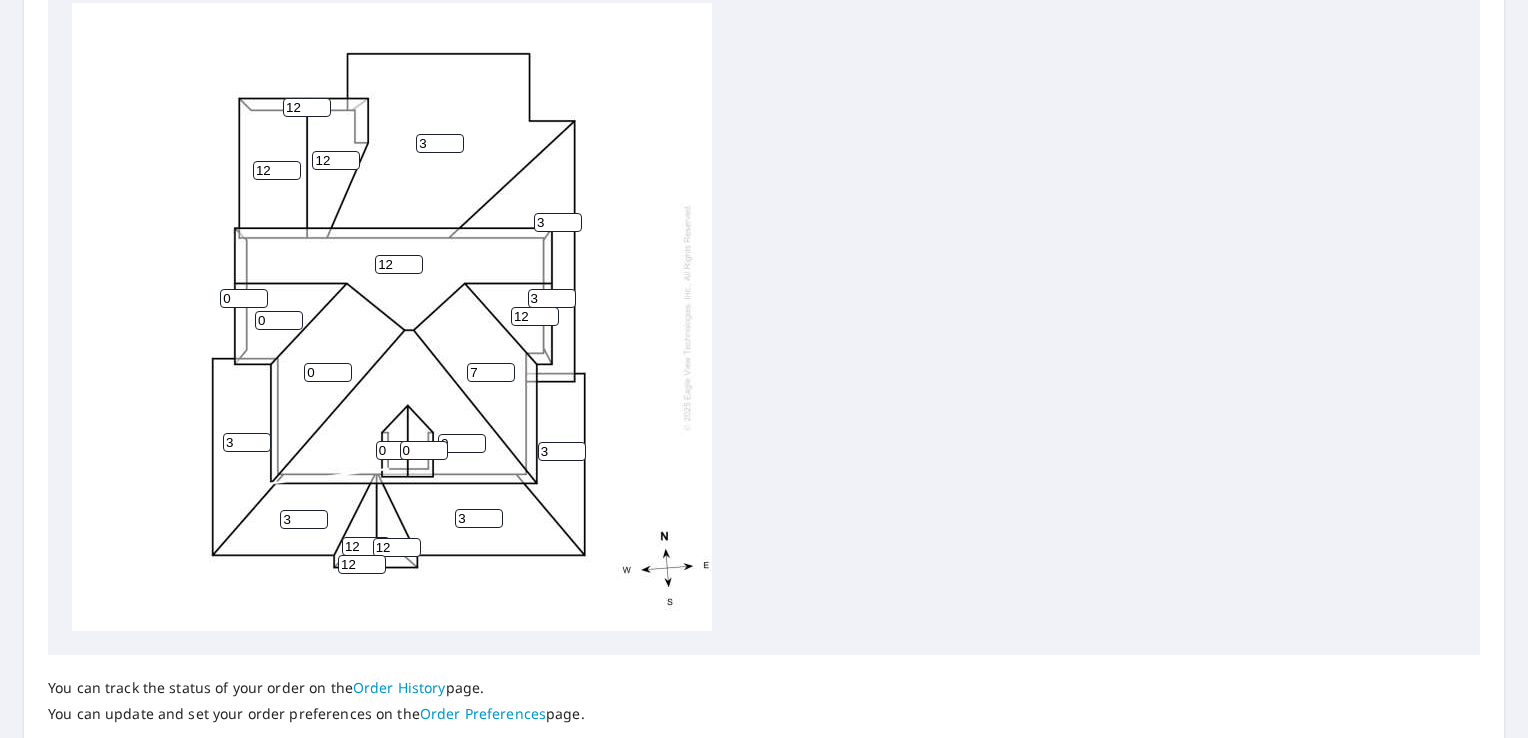 click on "7" at bounding box center (491, 372) 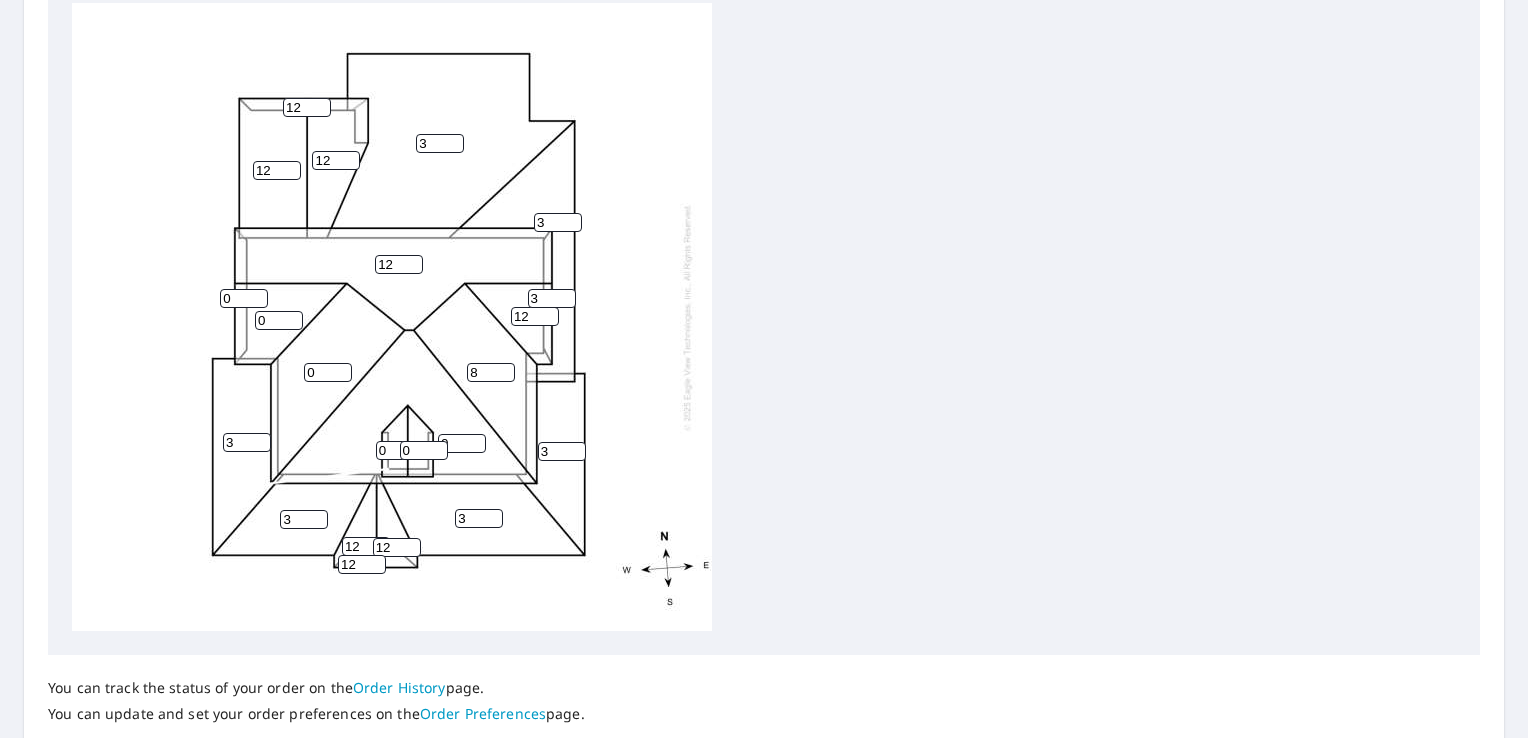 click on "8" at bounding box center [491, 372] 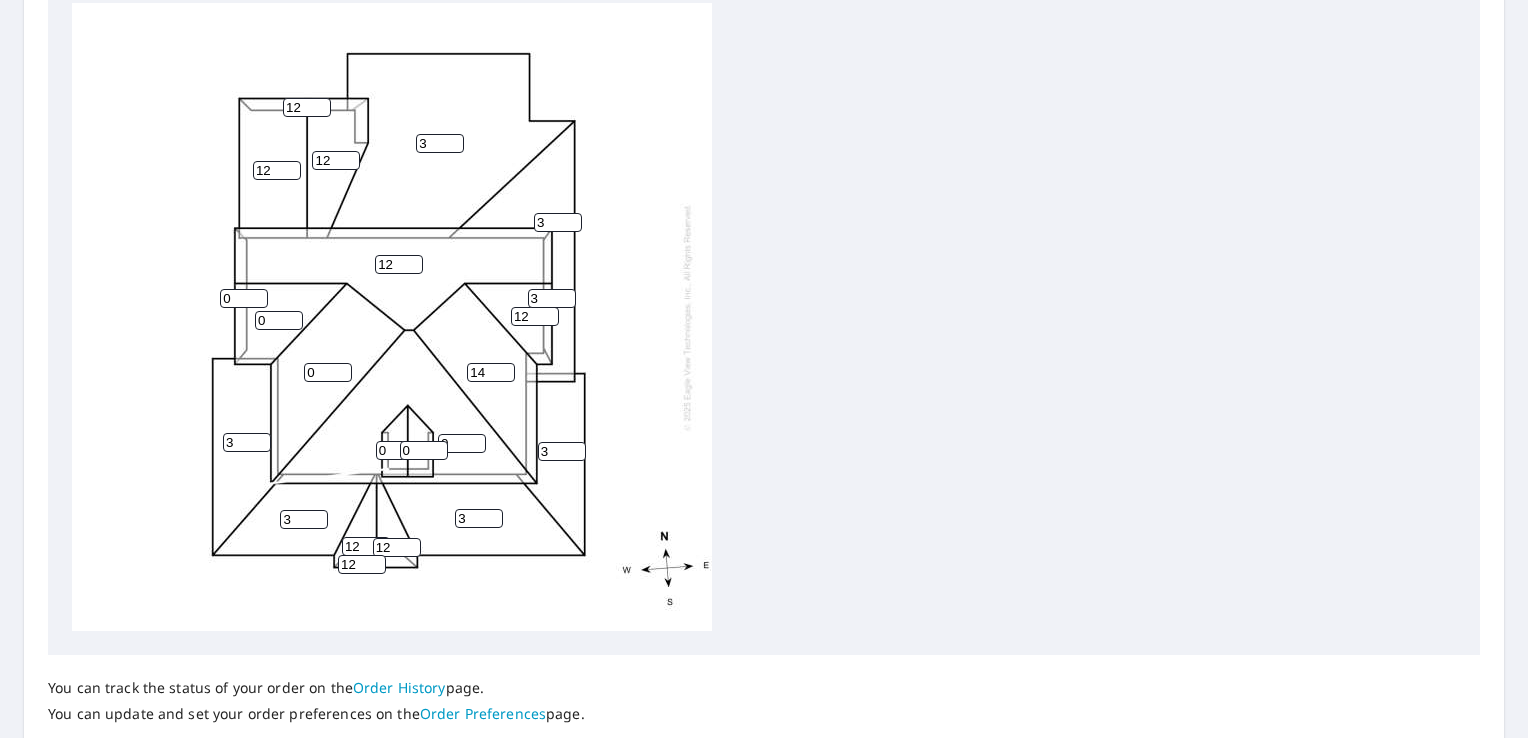 click on "14" at bounding box center (491, 372) 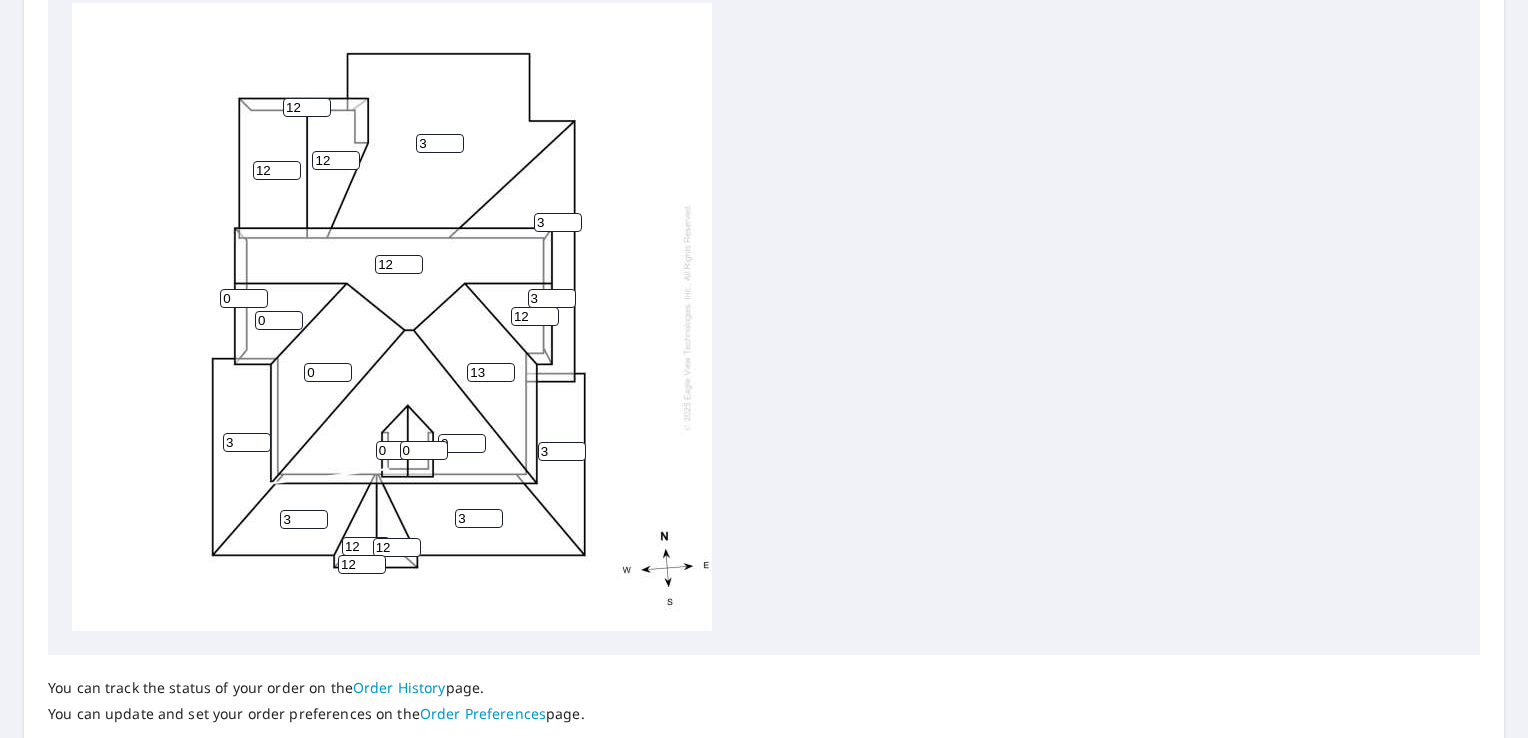 click on "13" at bounding box center [491, 372] 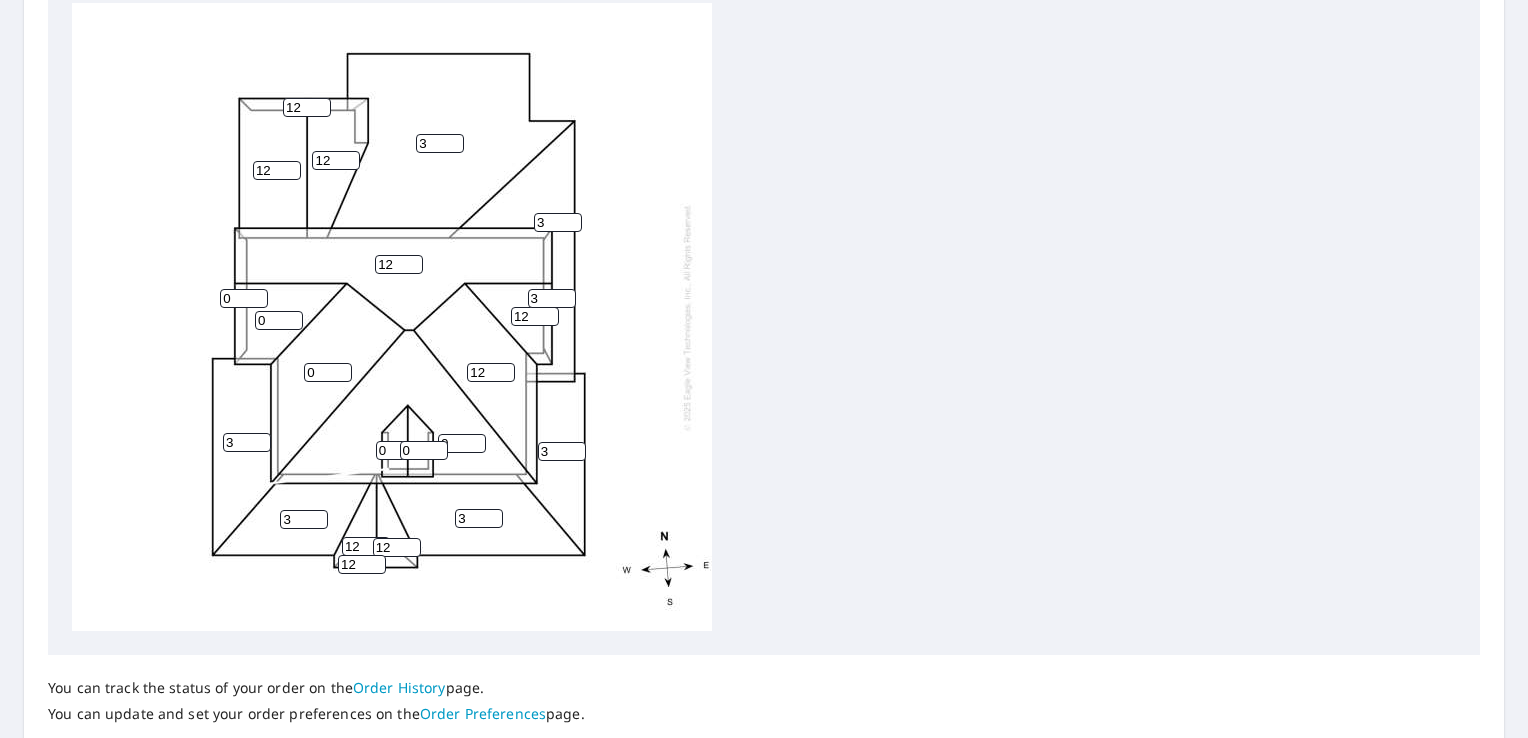 type on "12" 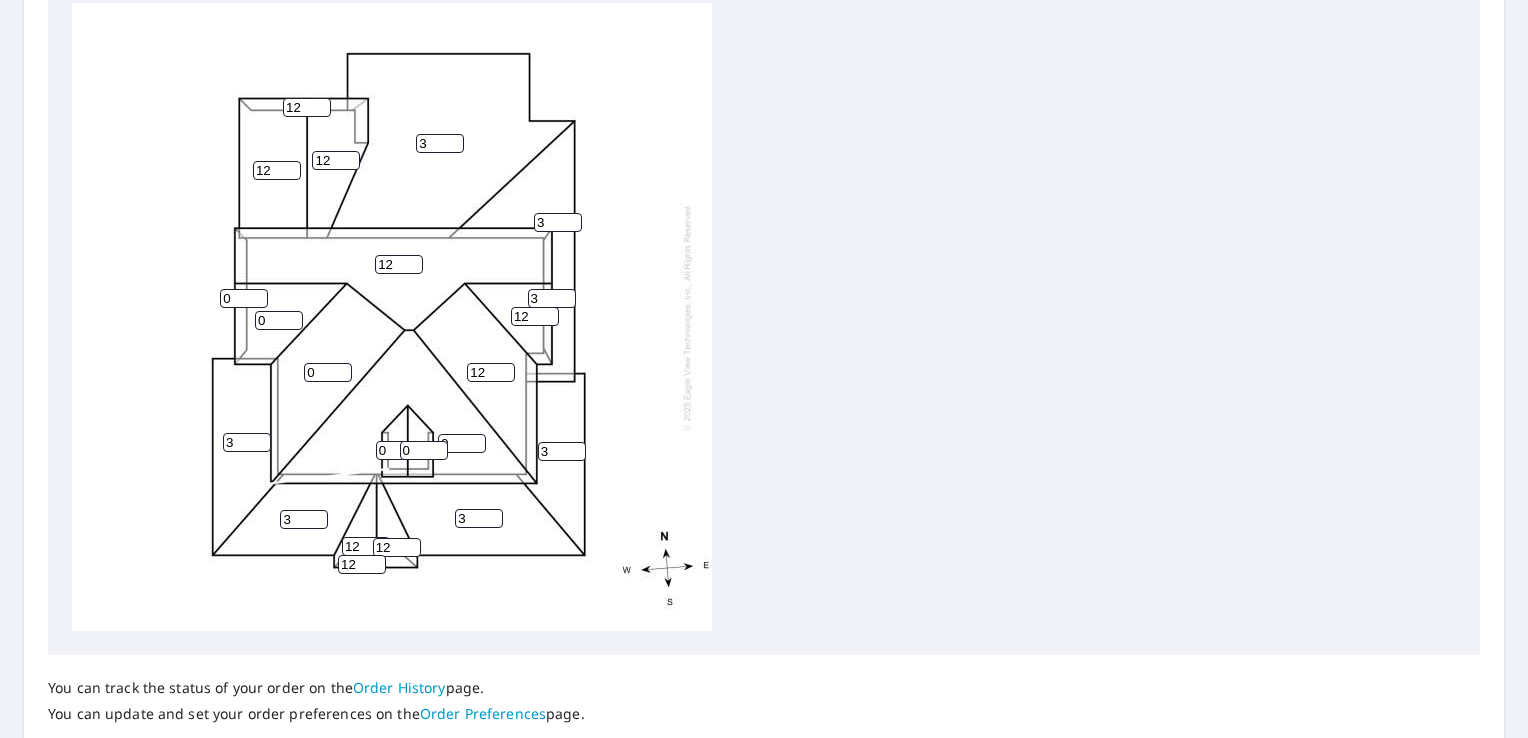 click on "12" at bounding box center [491, 372] 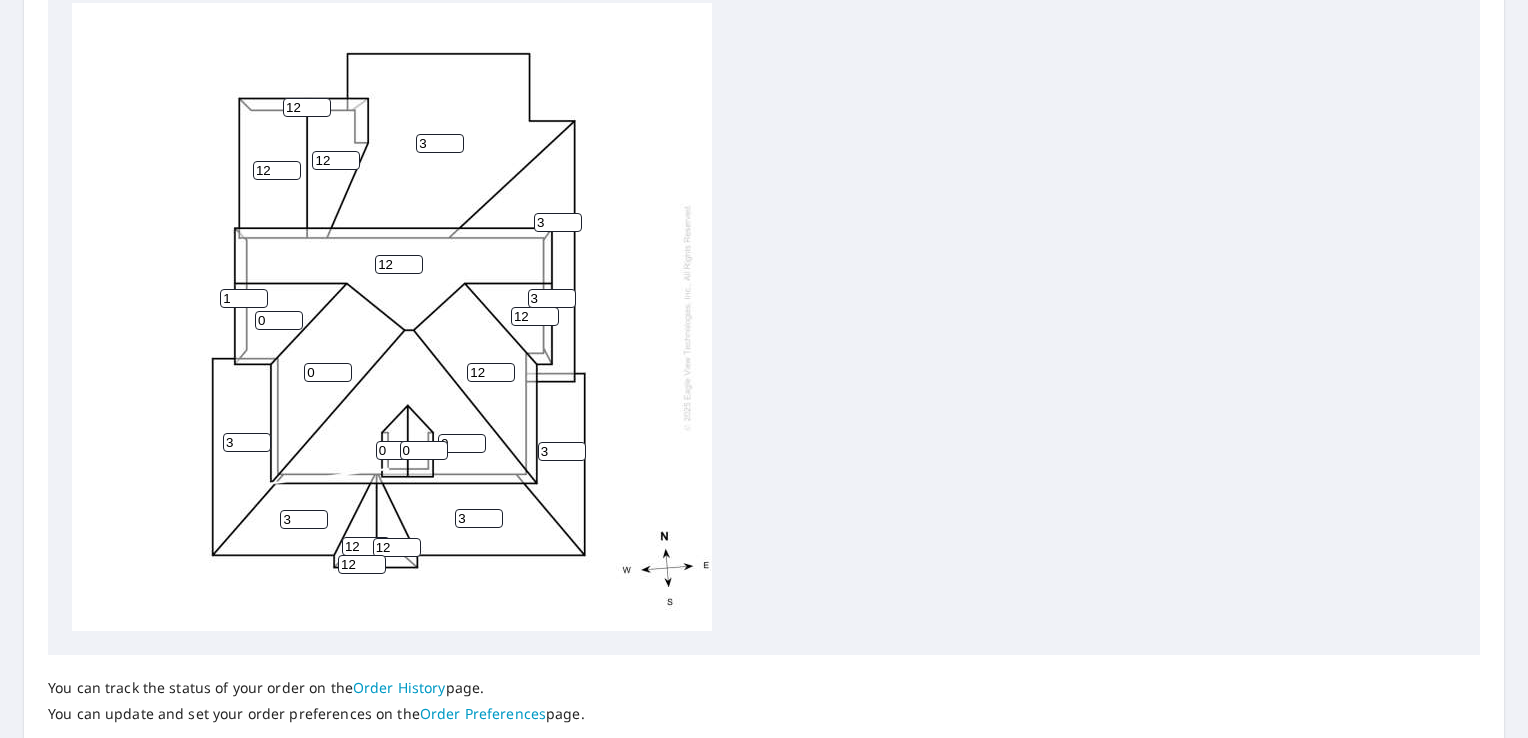 click on "1" at bounding box center (244, 298) 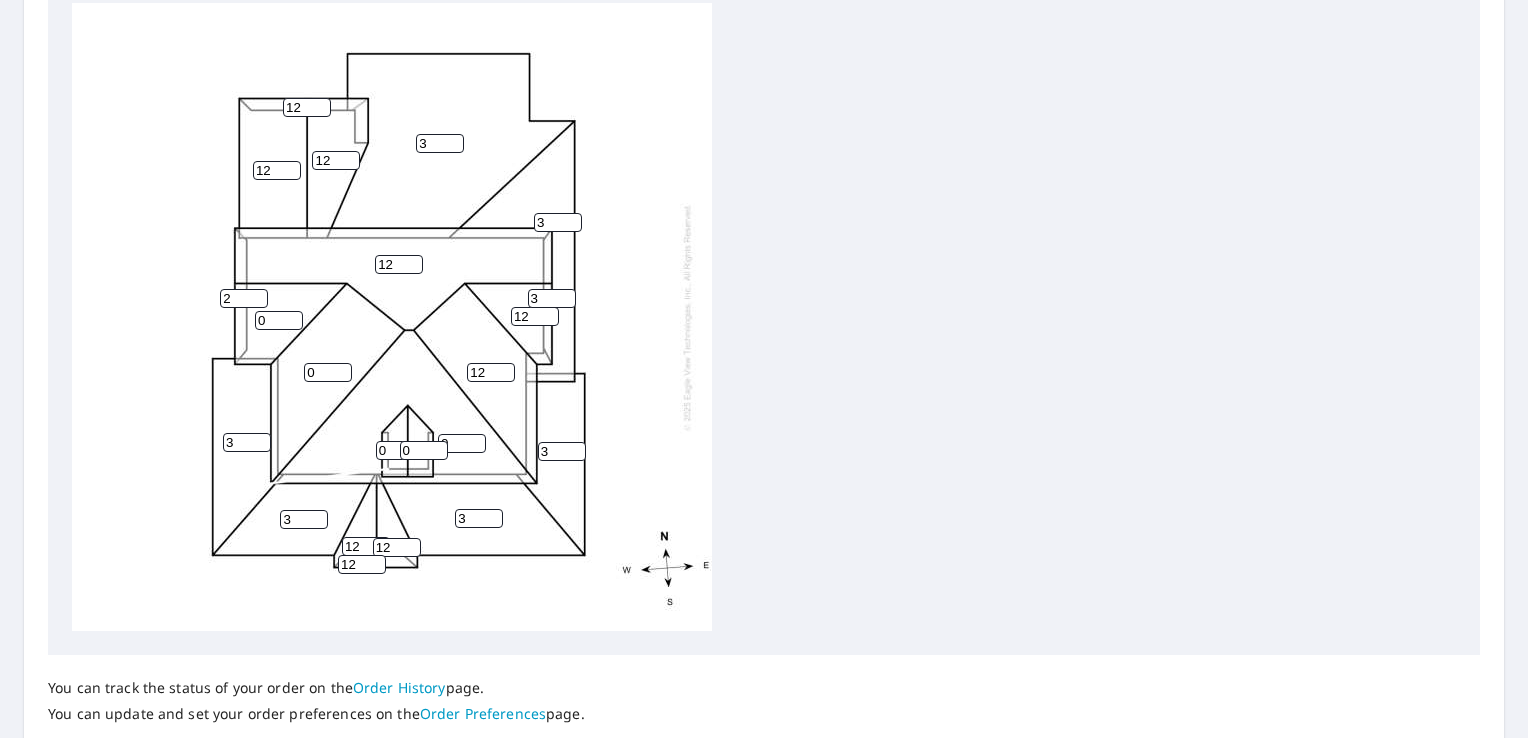 click on "2" at bounding box center (244, 298) 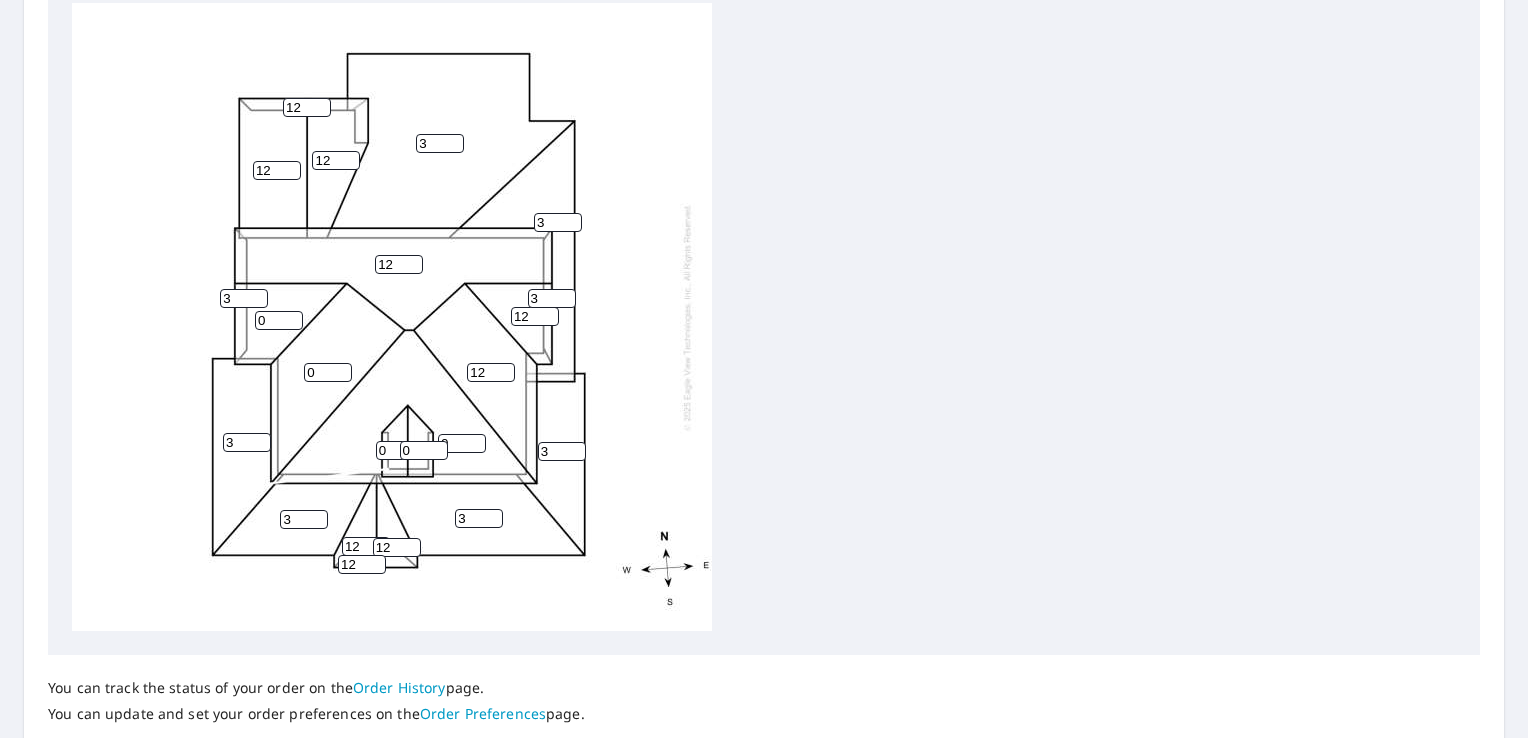 click on "3" at bounding box center (244, 298) 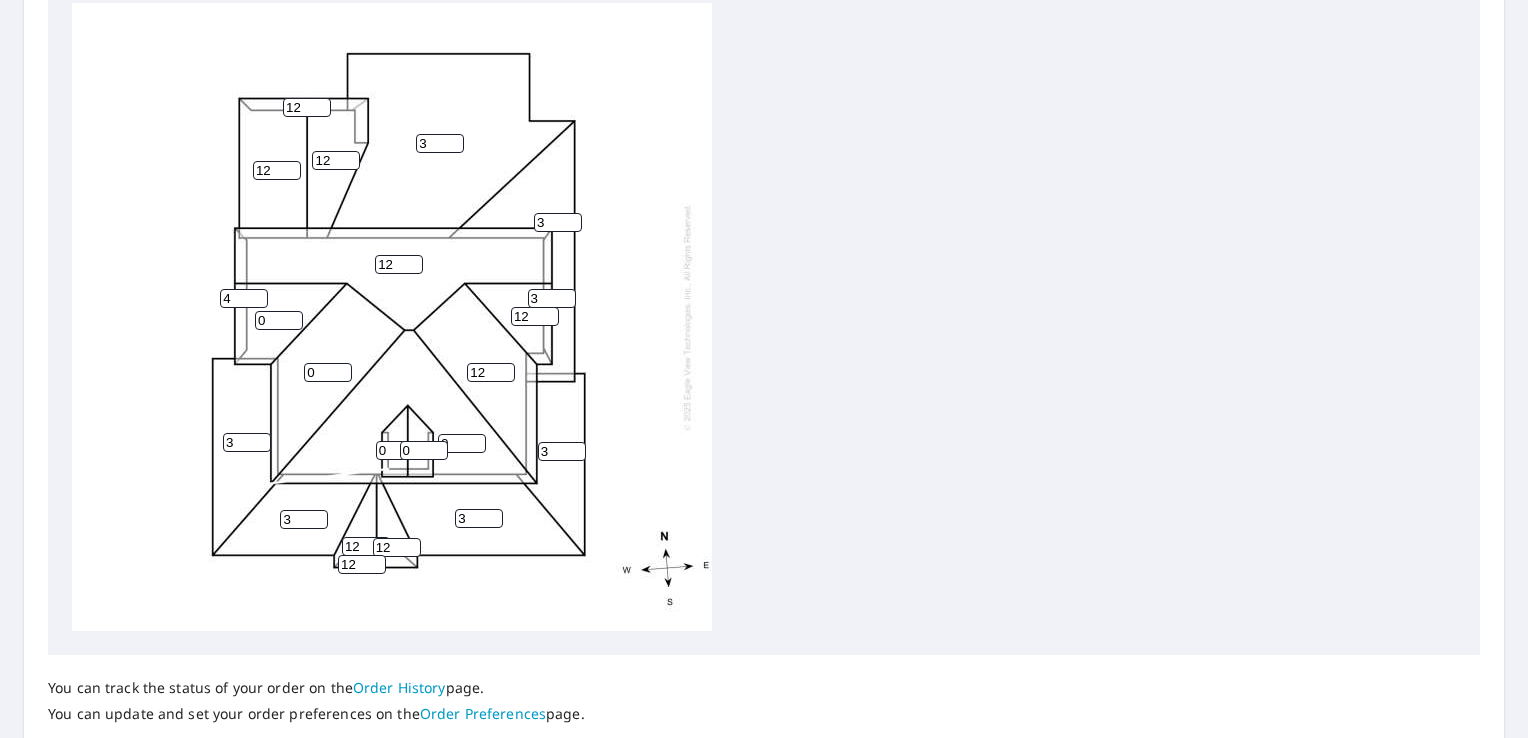 click on "4" at bounding box center [244, 298] 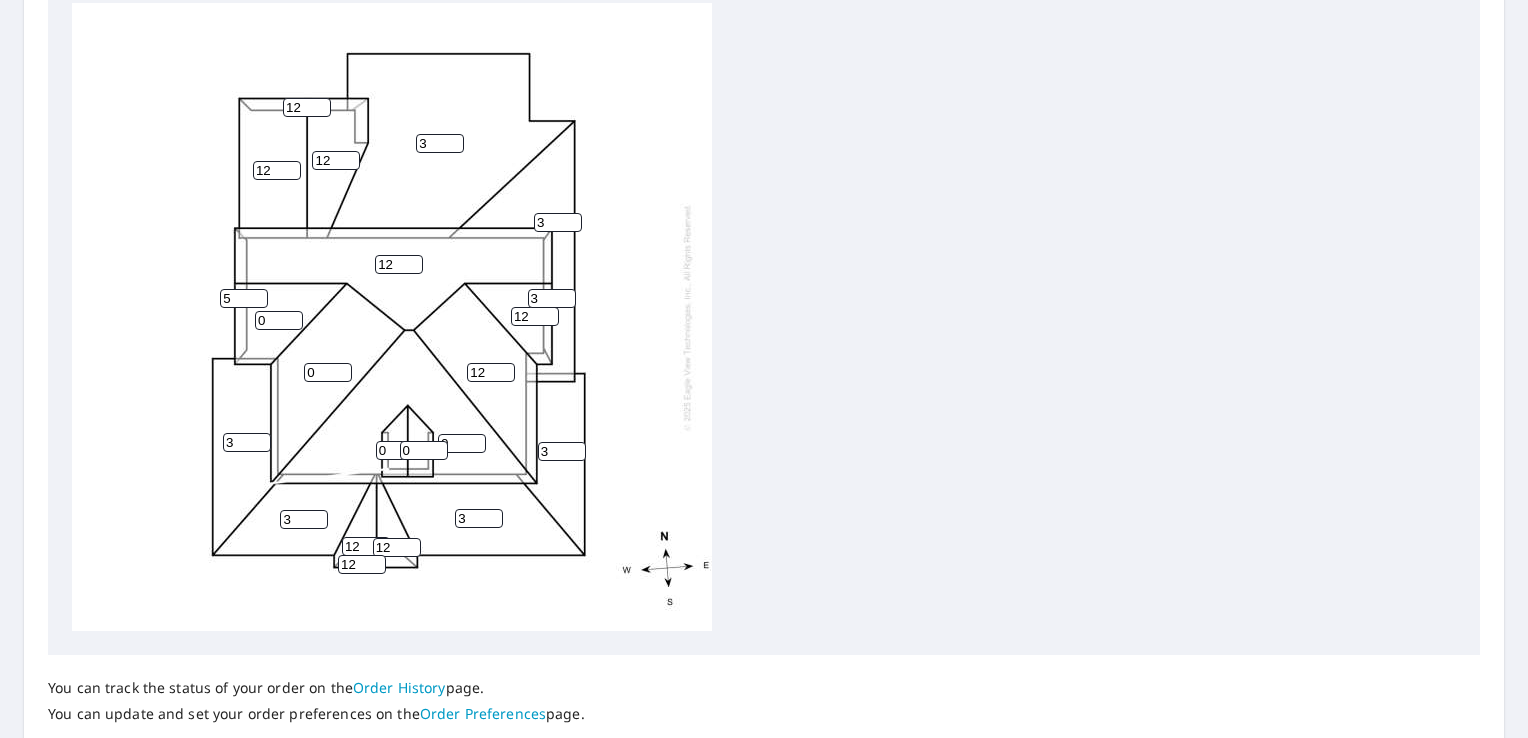 click on "5" at bounding box center [244, 298] 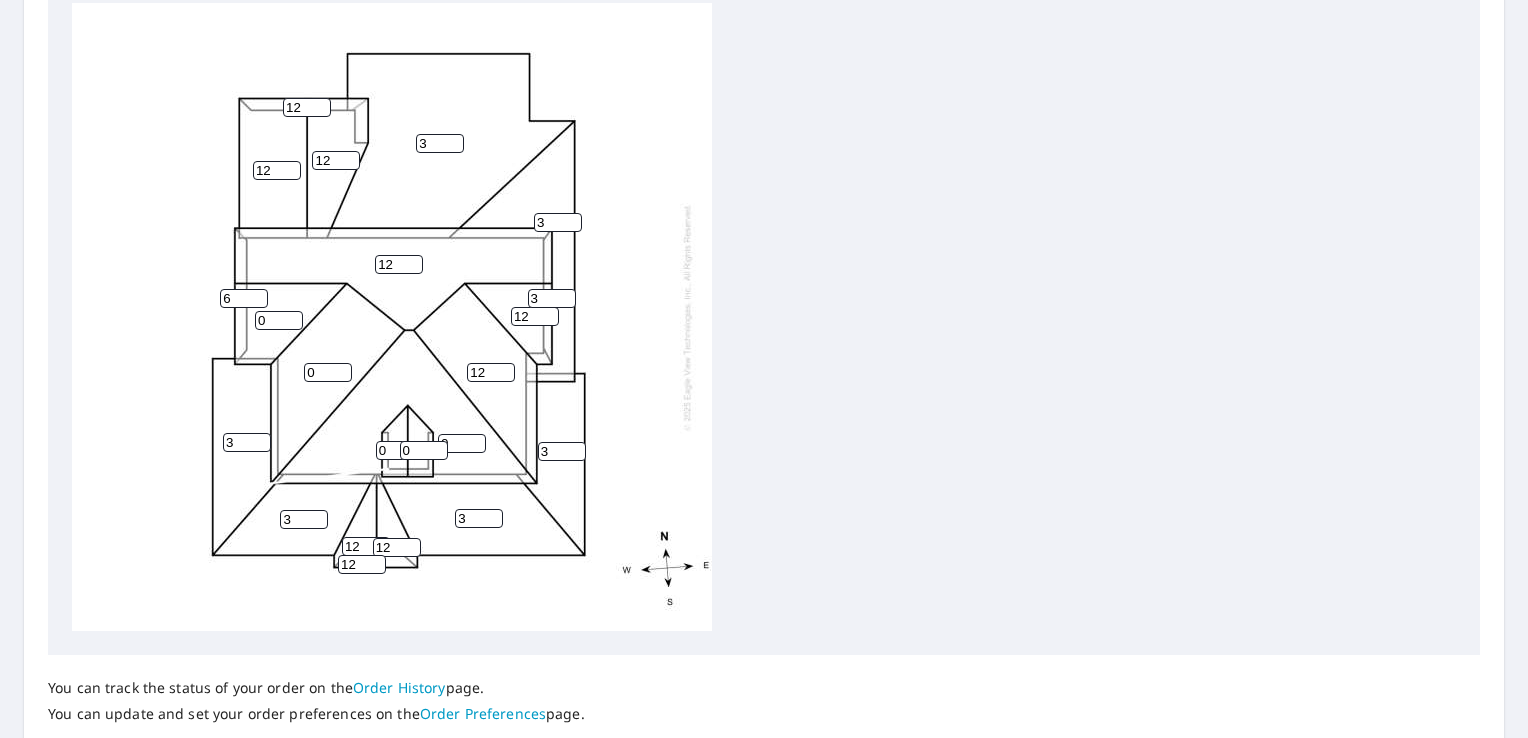 click on "6" at bounding box center [244, 298] 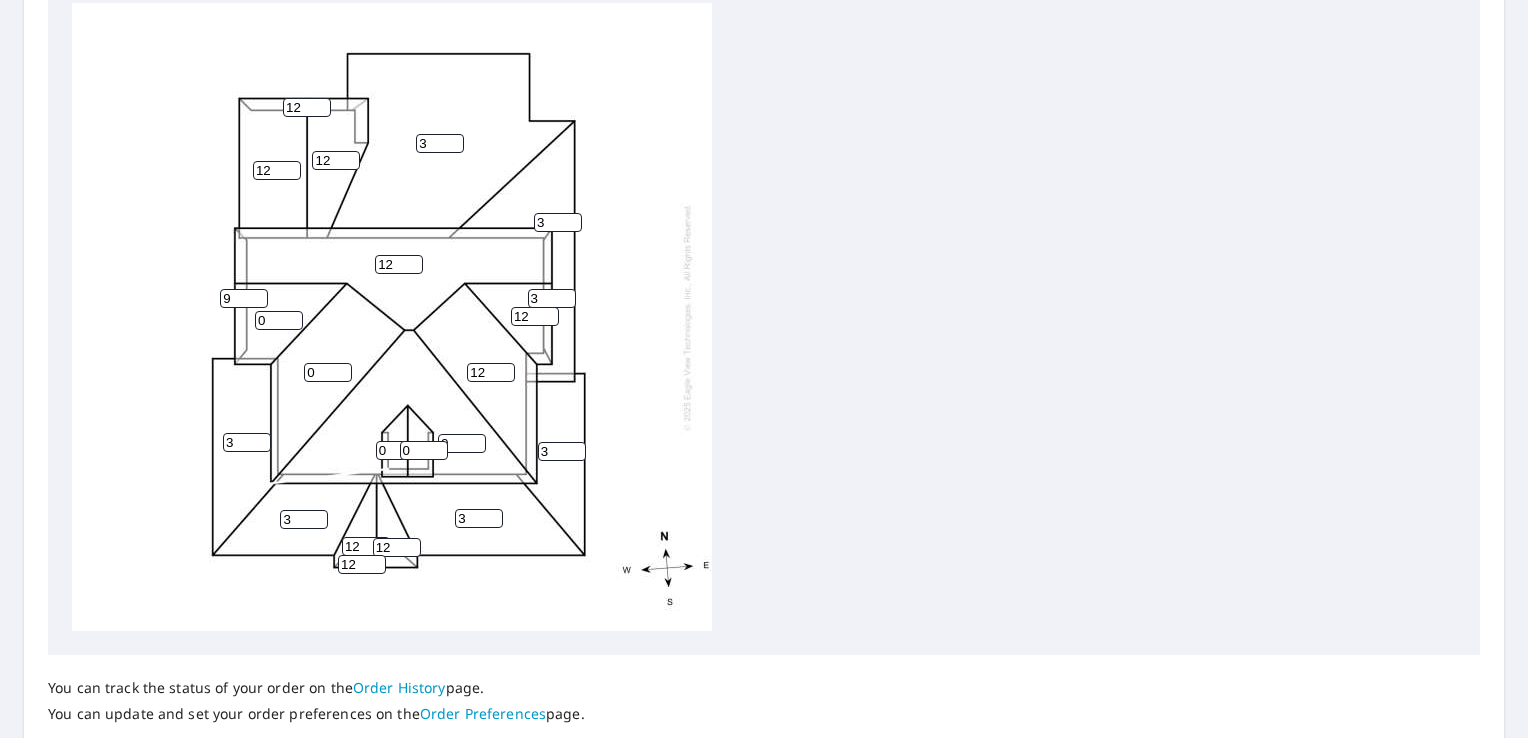 click on "9" at bounding box center (244, 298) 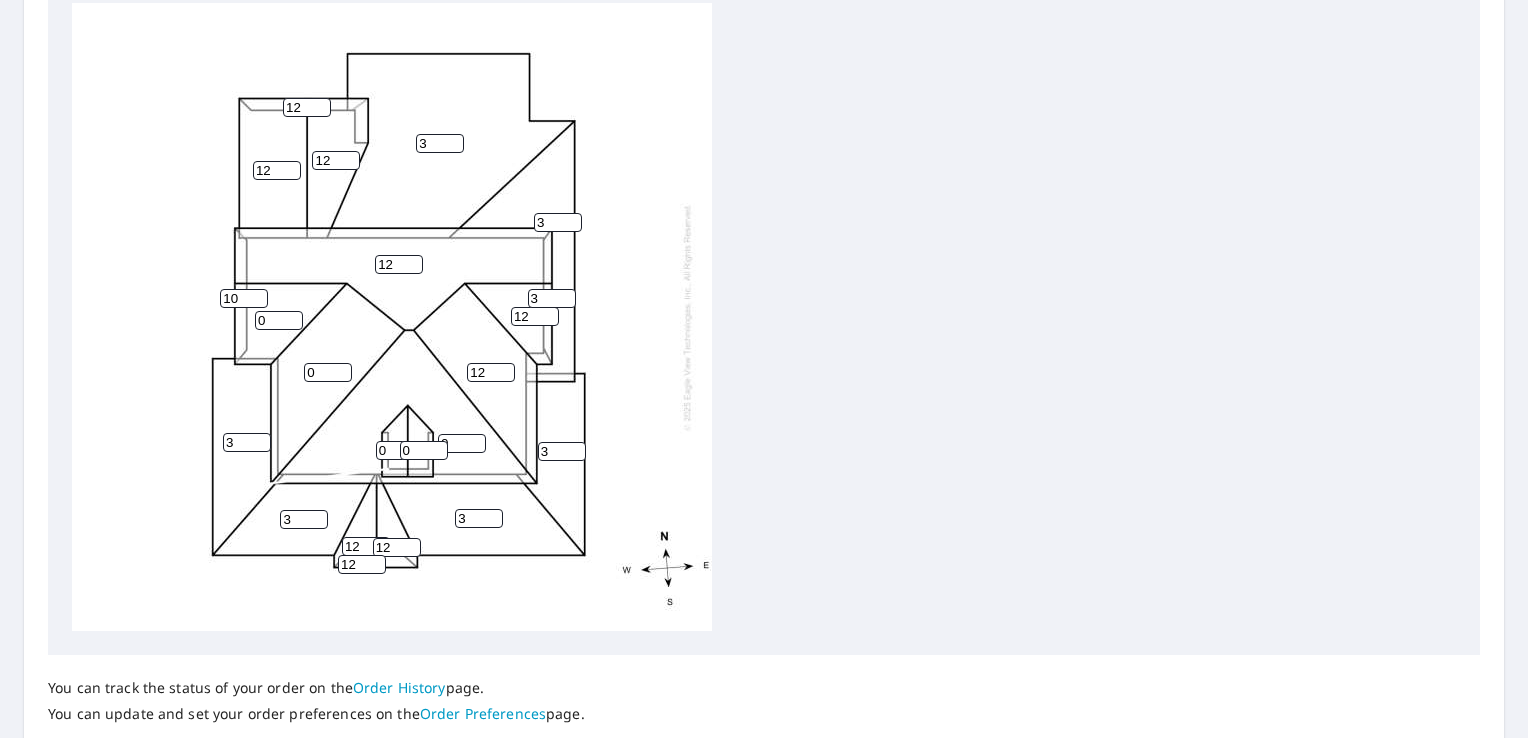 click on "10" at bounding box center [244, 298] 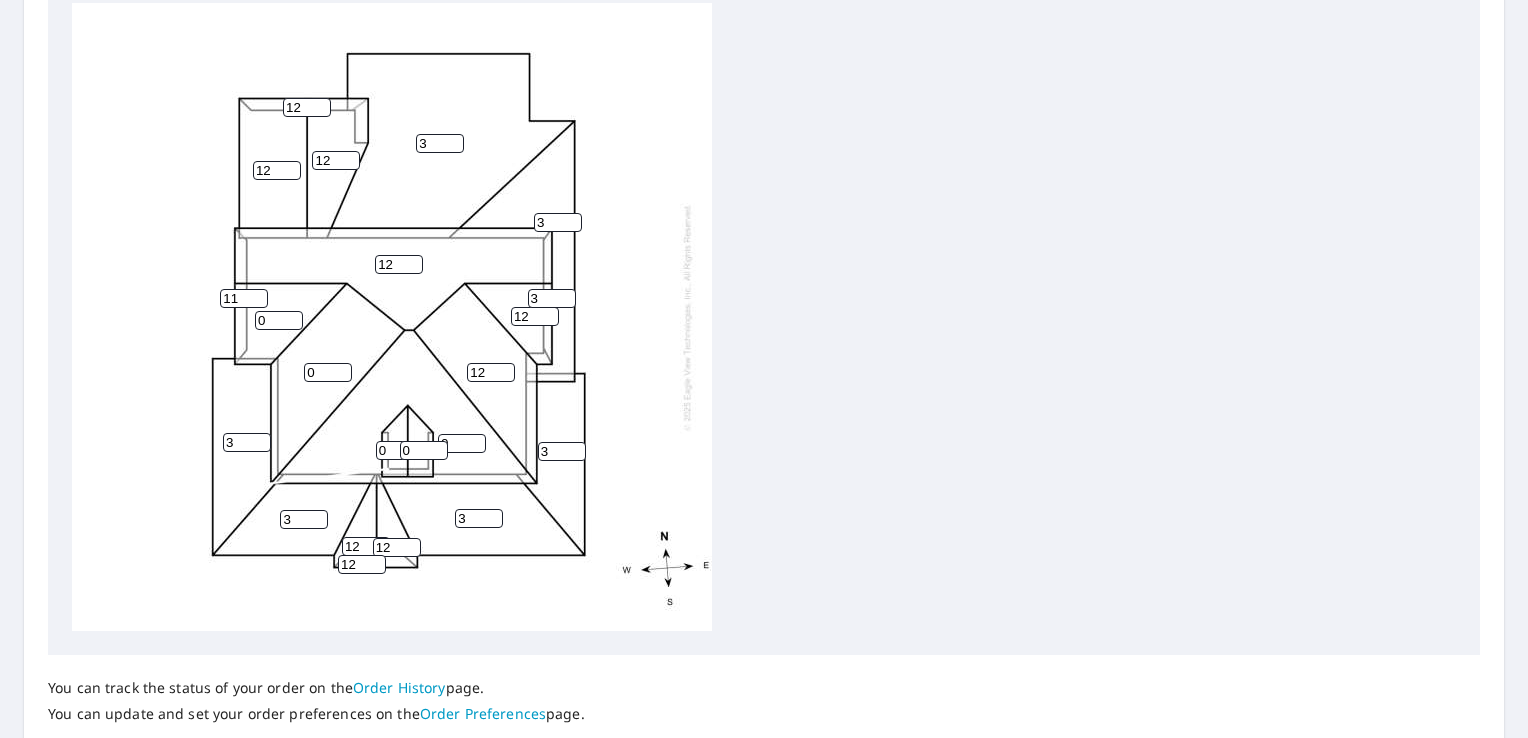 click on "11" at bounding box center (244, 298) 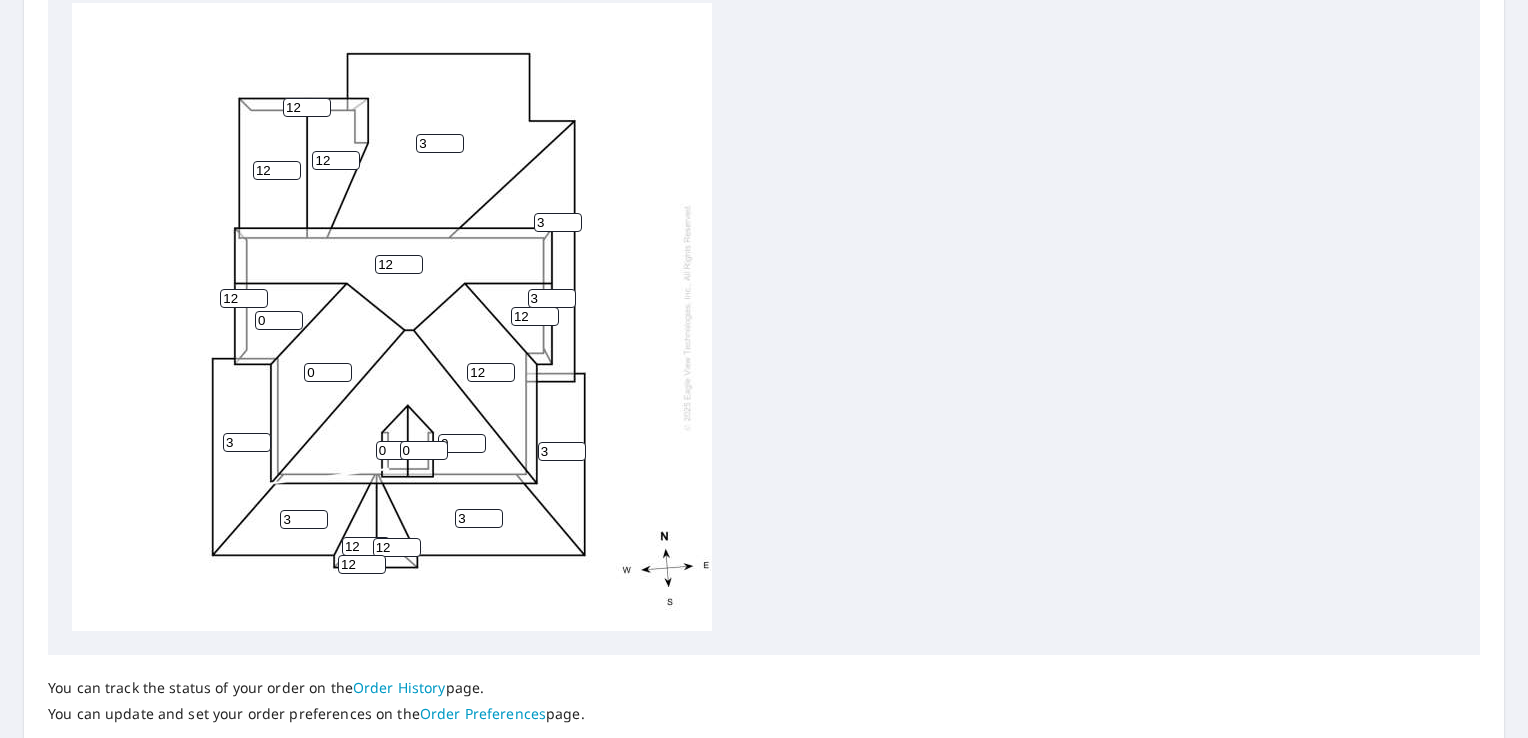 type on "12" 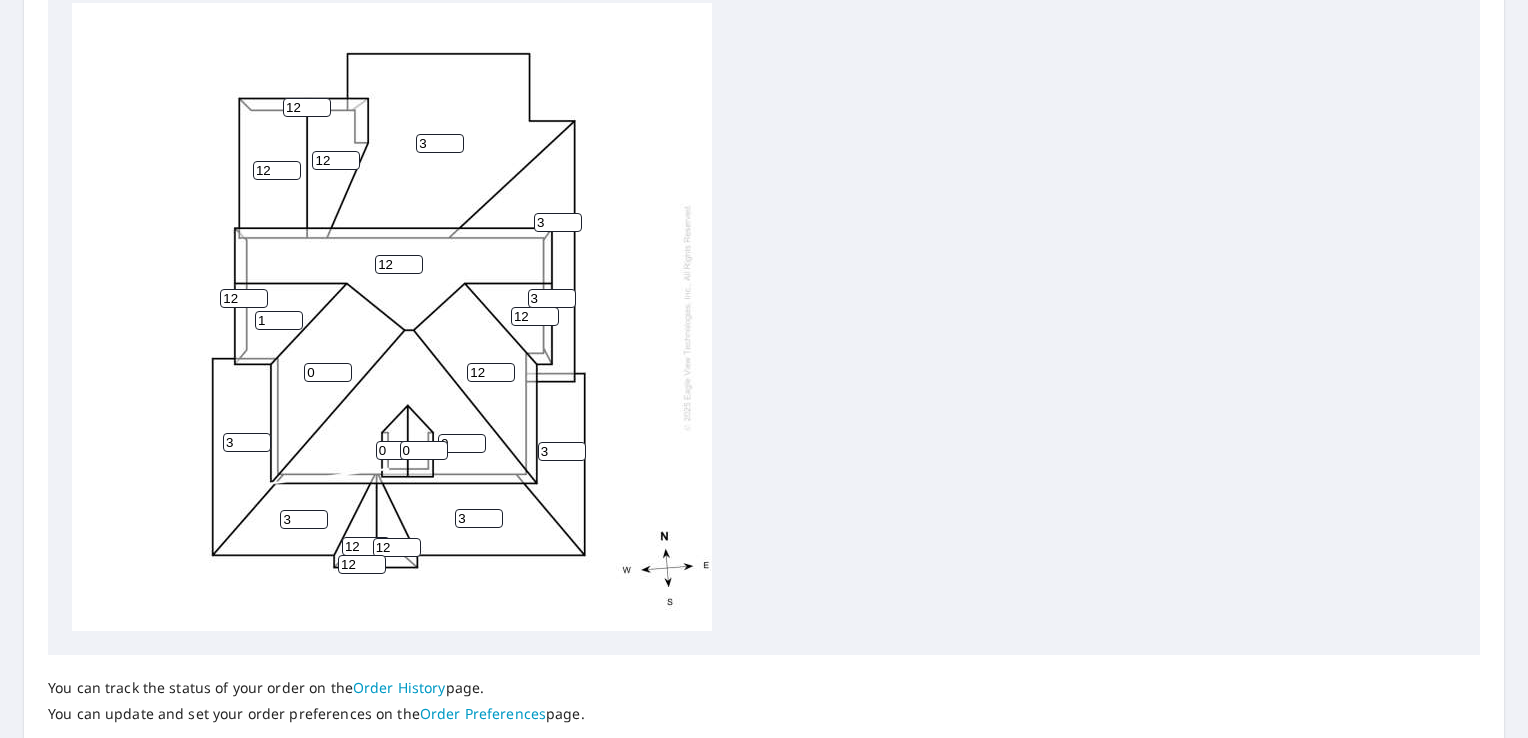 click on "1" at bounding box center (279, 320) 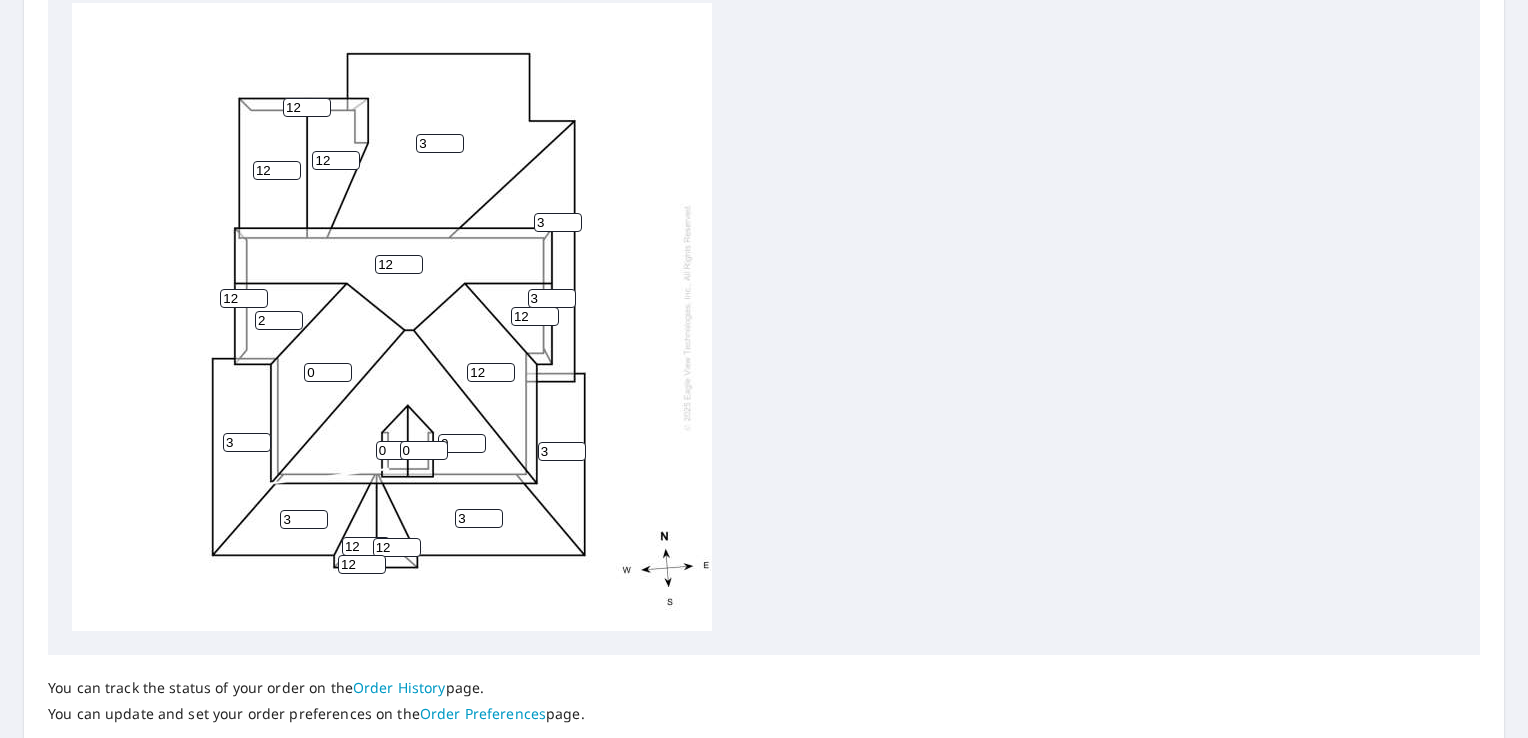 click on "2" at bounding box center (279, 320) 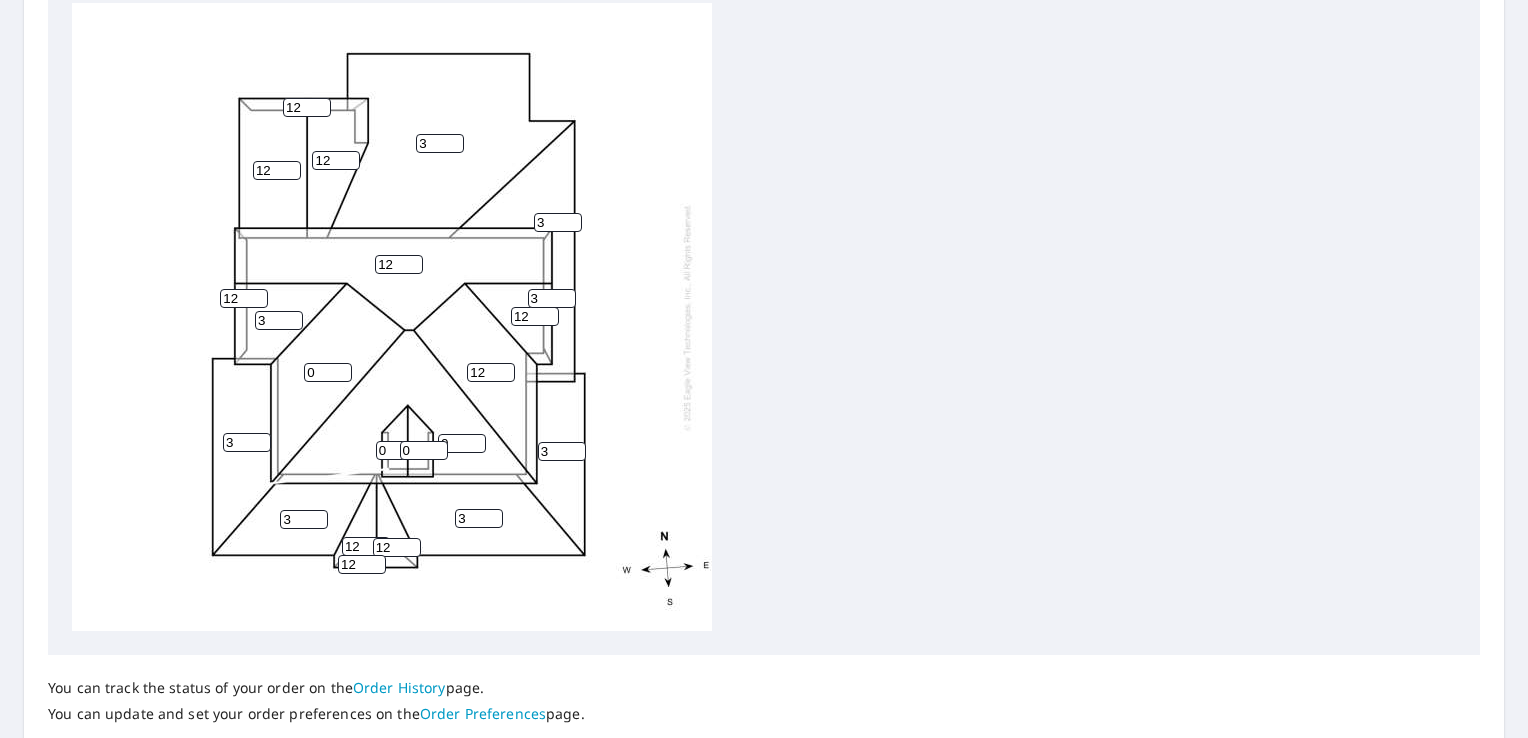click on "3" at bounding box center [279, 320] 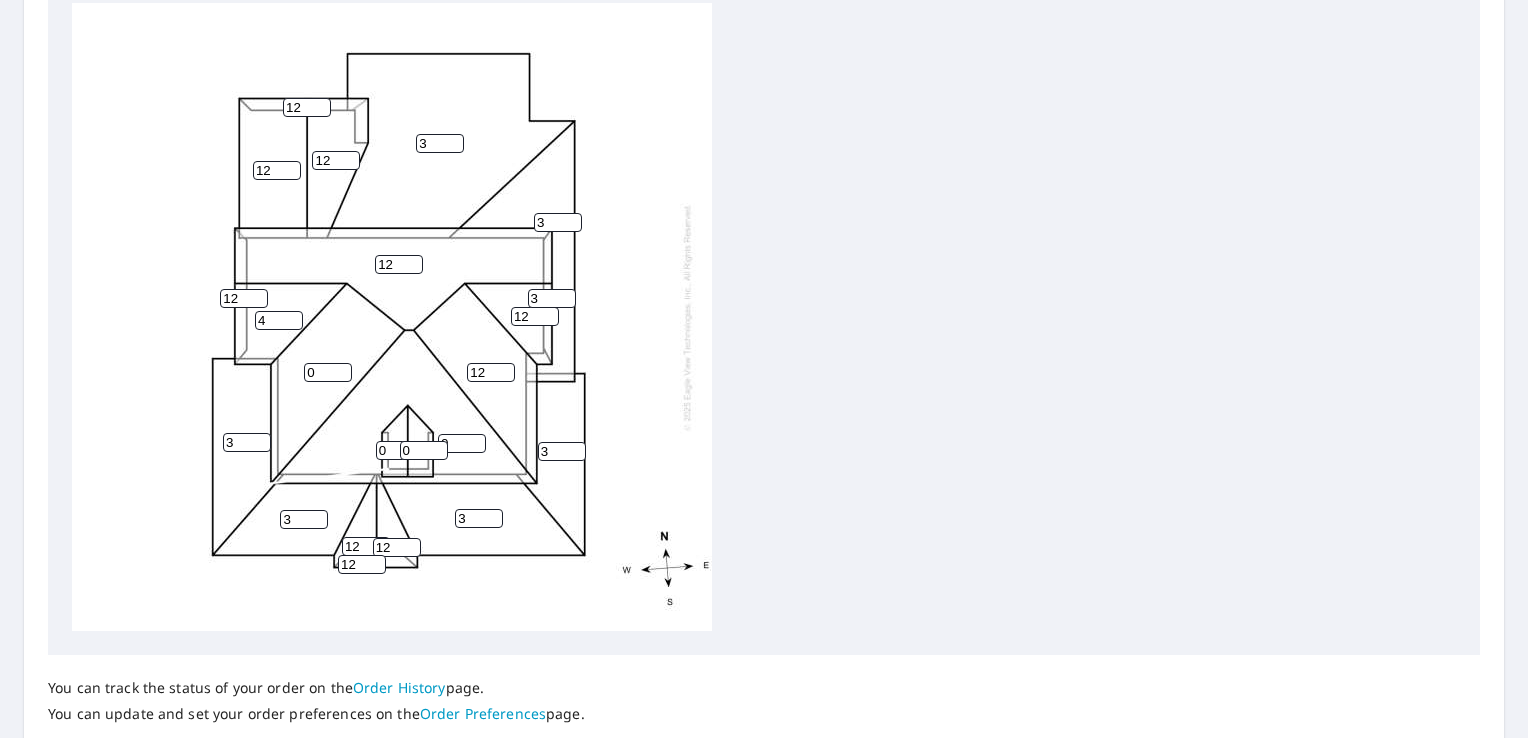 click on "4" at bounding box center [279, 320] 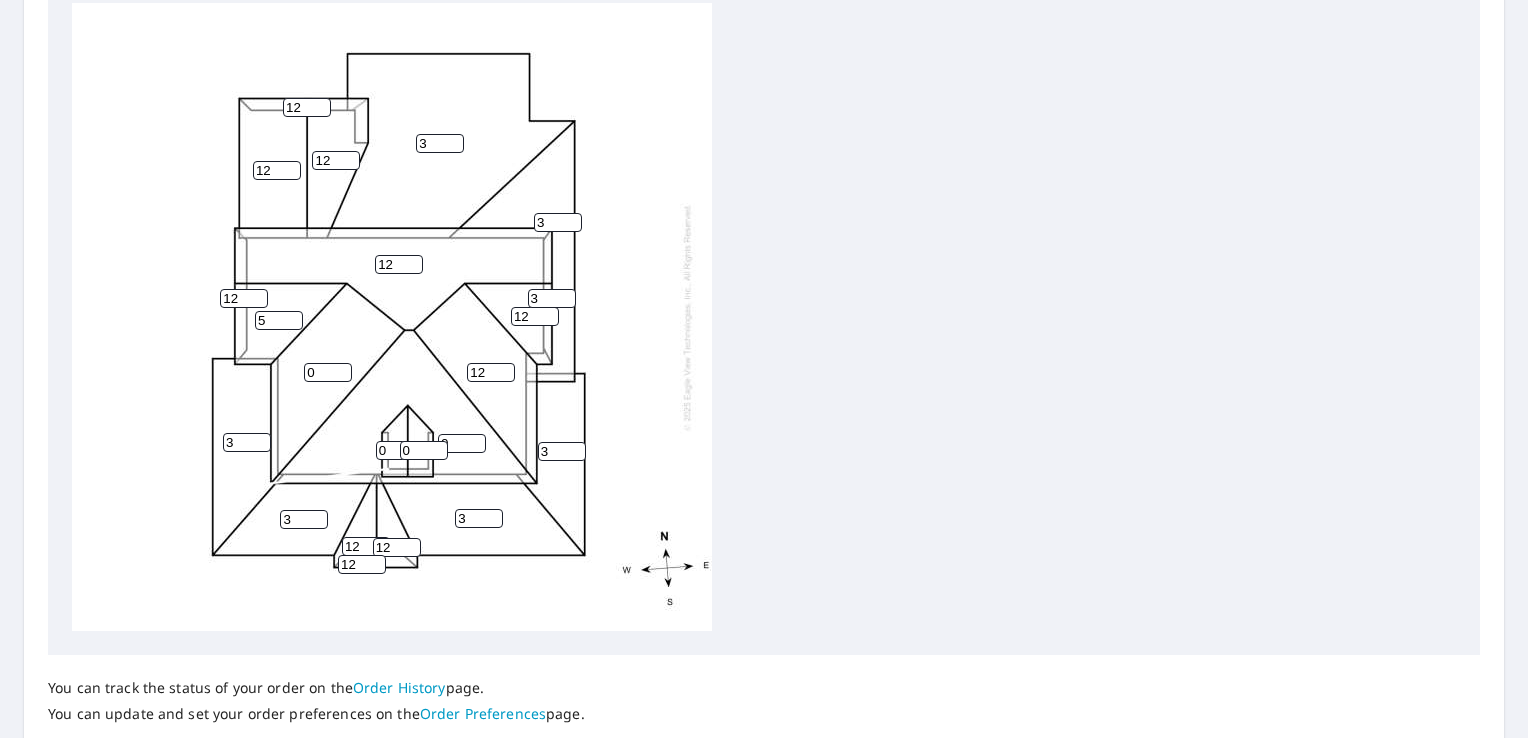 click on "5" at bounding box center (279, 320) 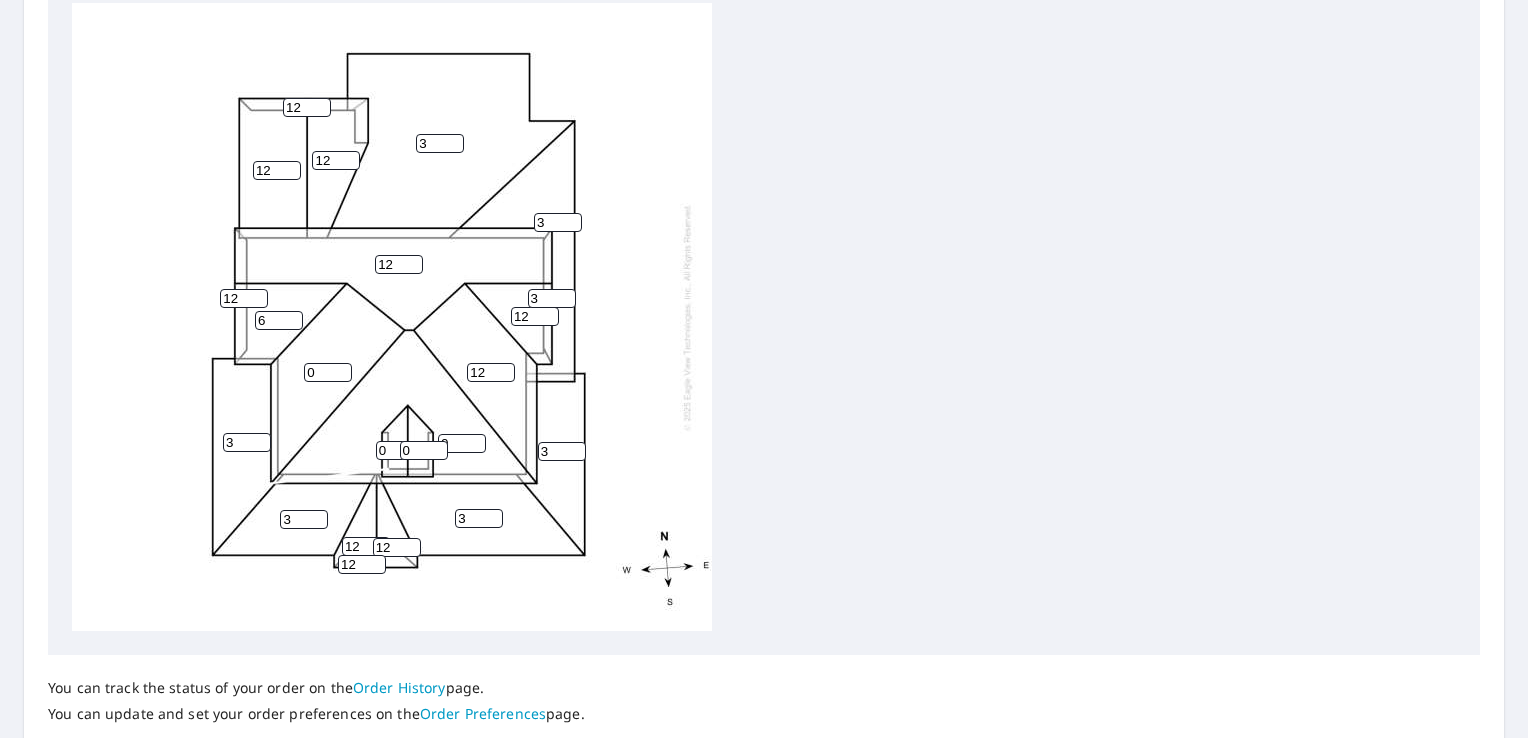 click on "6" at bounding box center [279, 320] 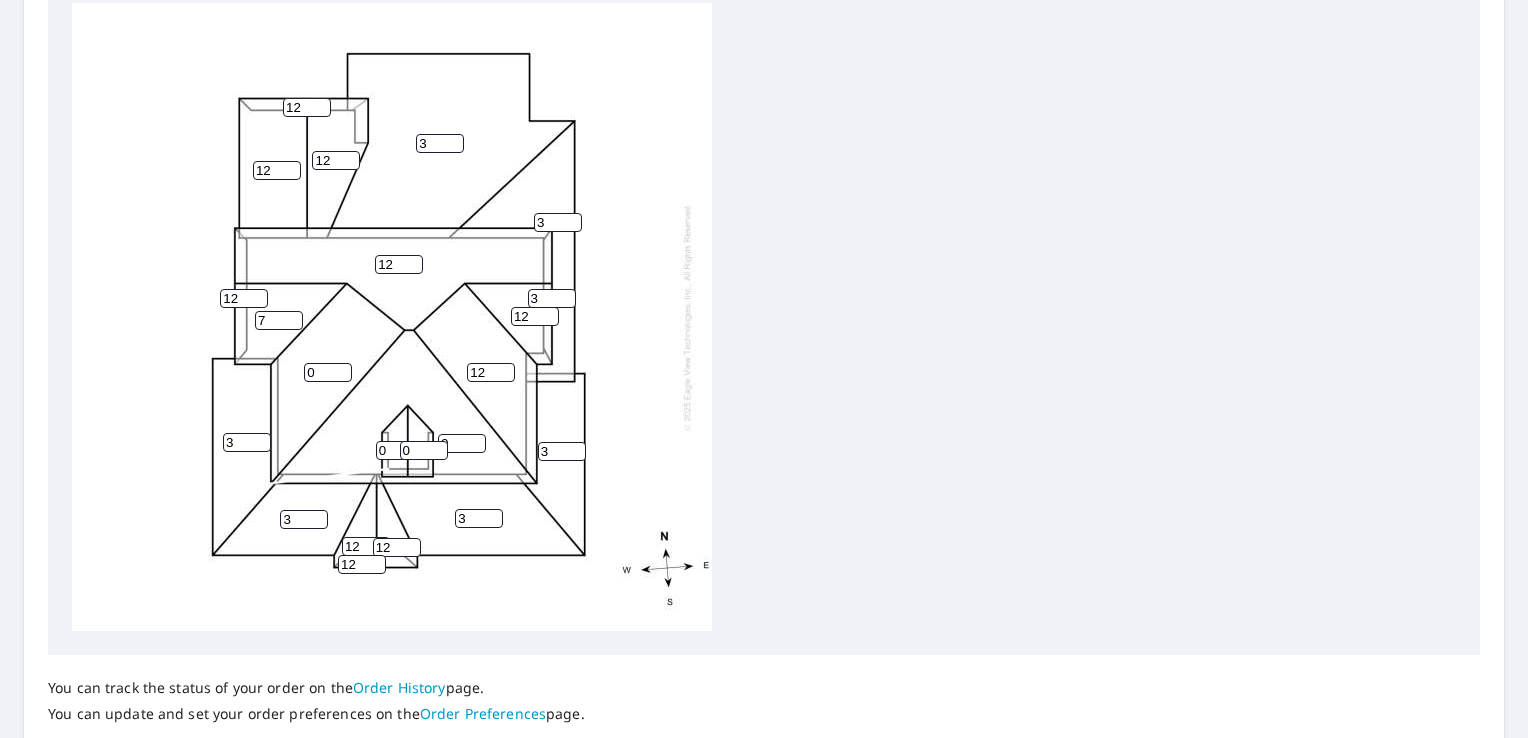 click on "7" at bounding box center [279, 320] 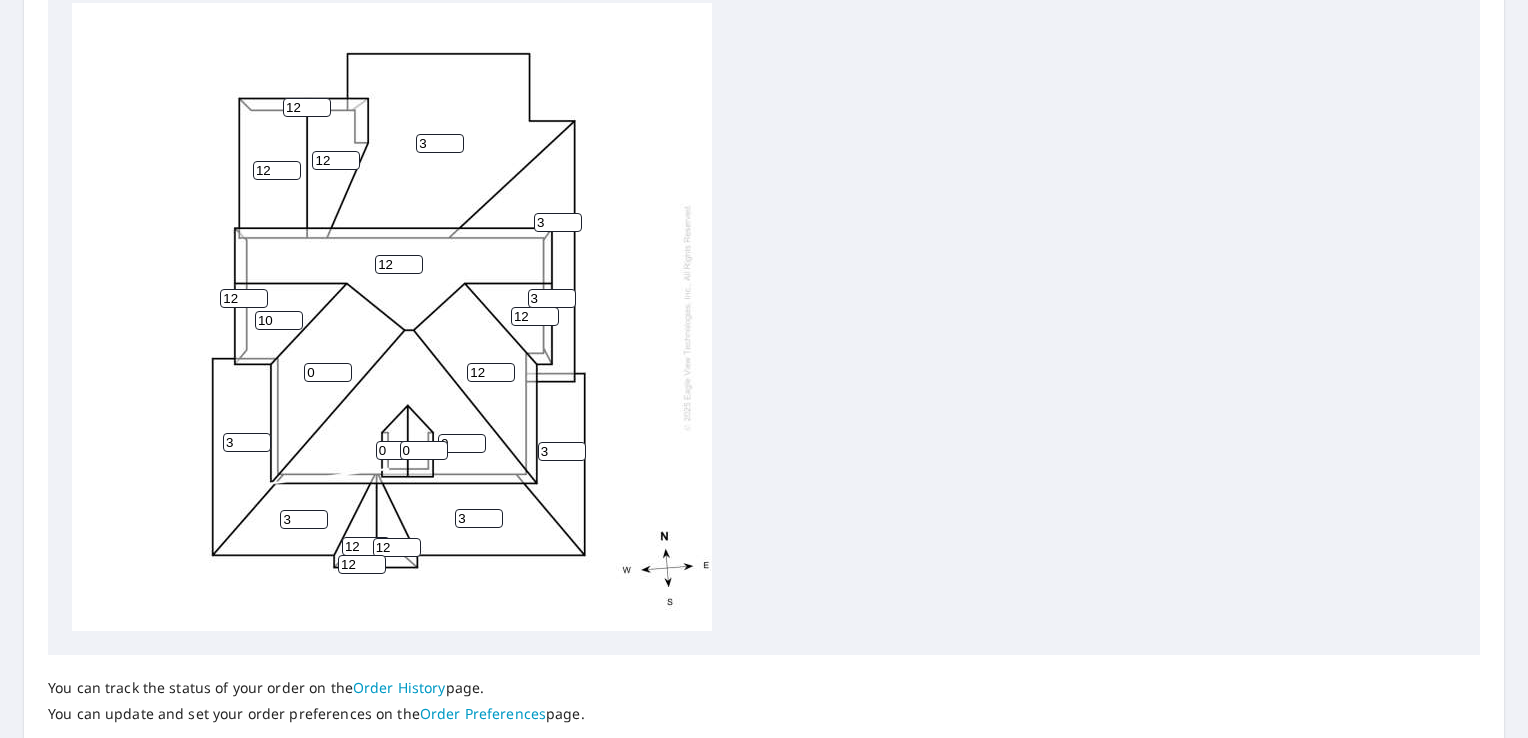 click on "10" at bounding box center (279, 320) 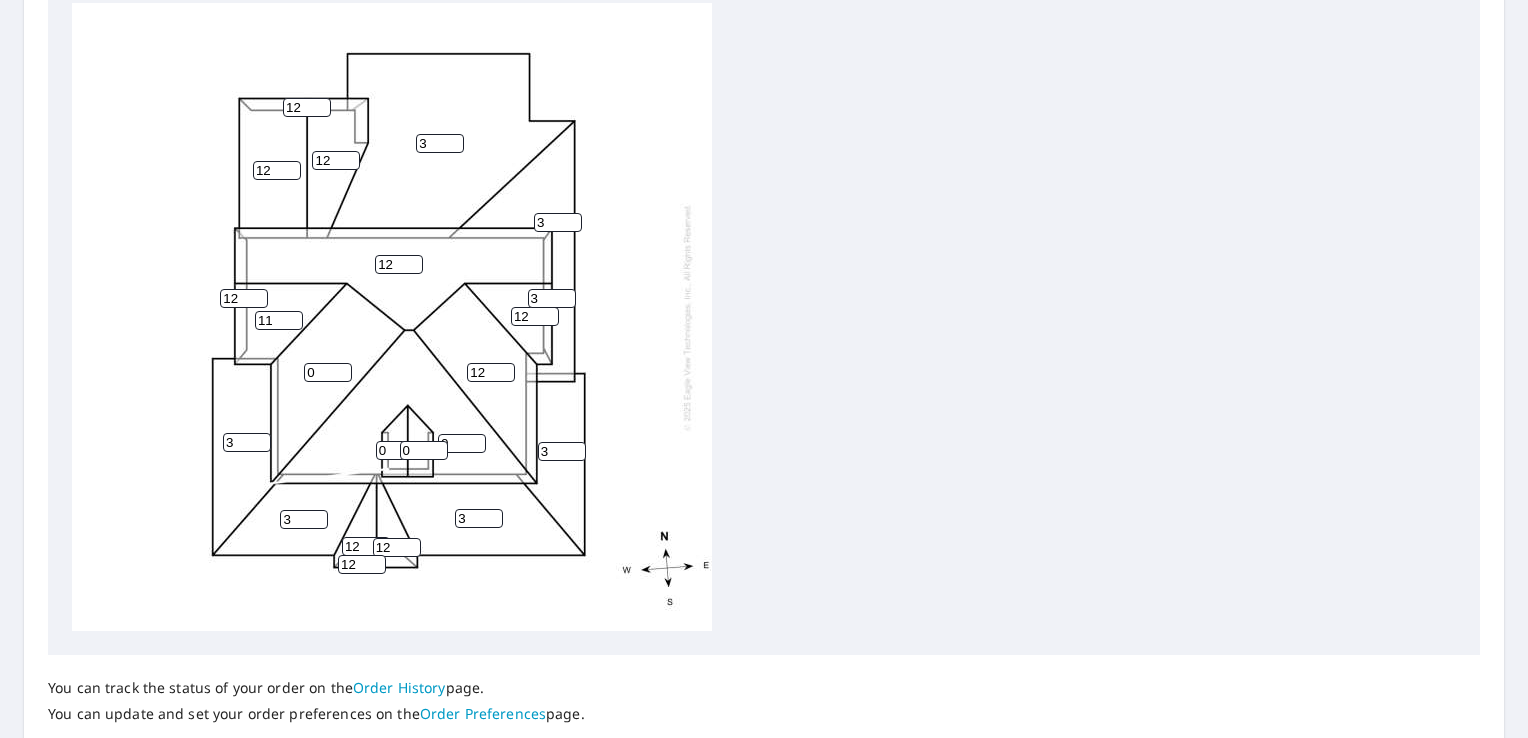 click on "11" at bounding box center [279, 320] 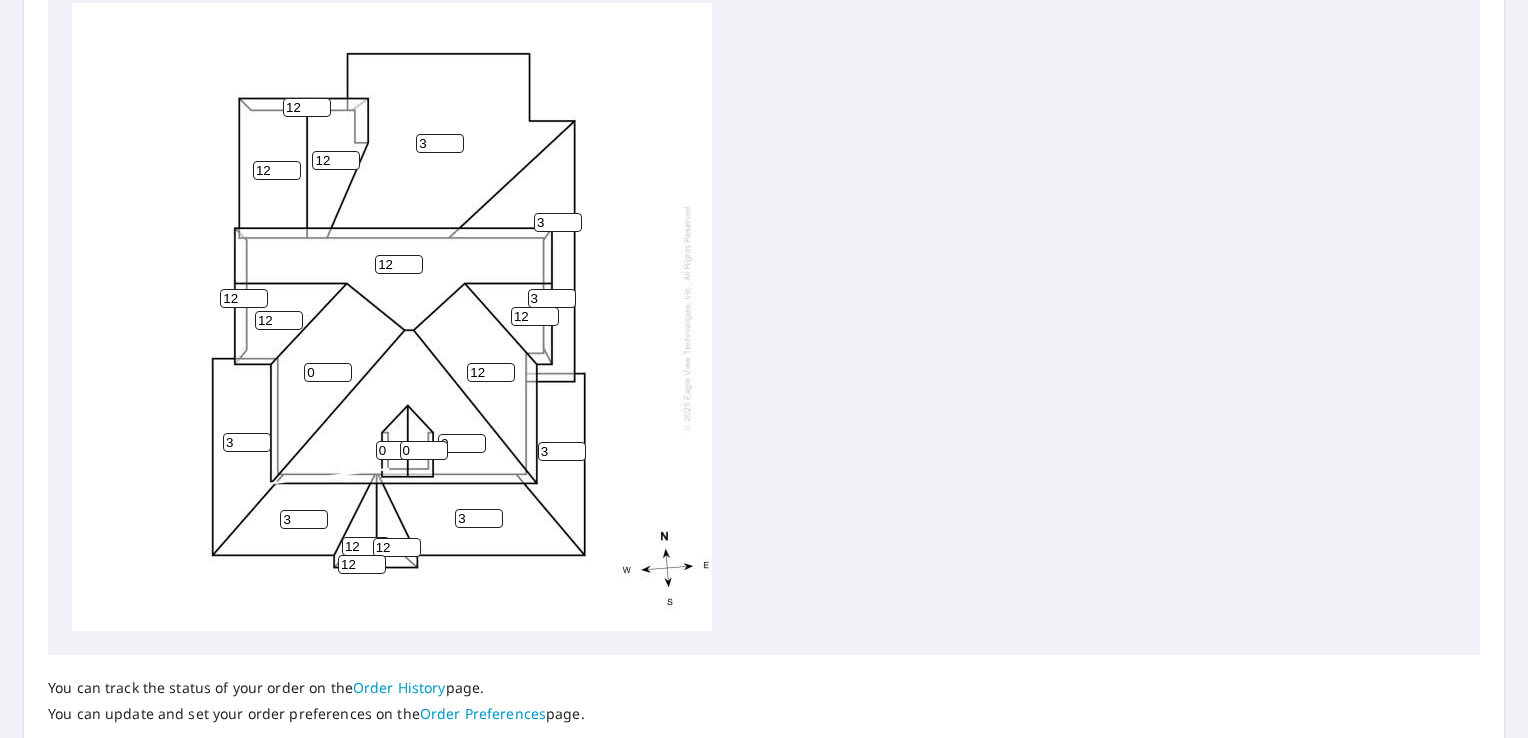 type on "12" 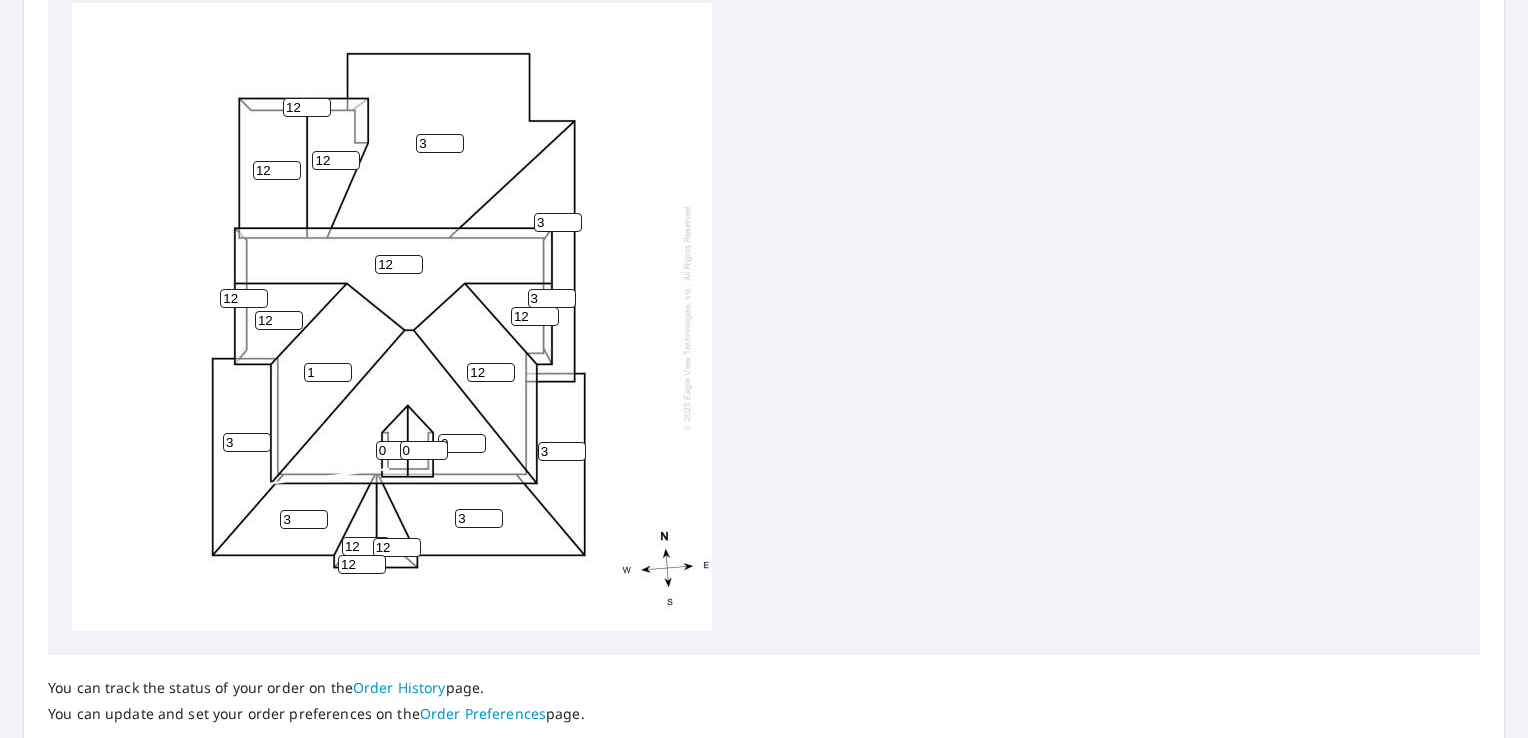 click on "1" at bounding box center (328, 372) 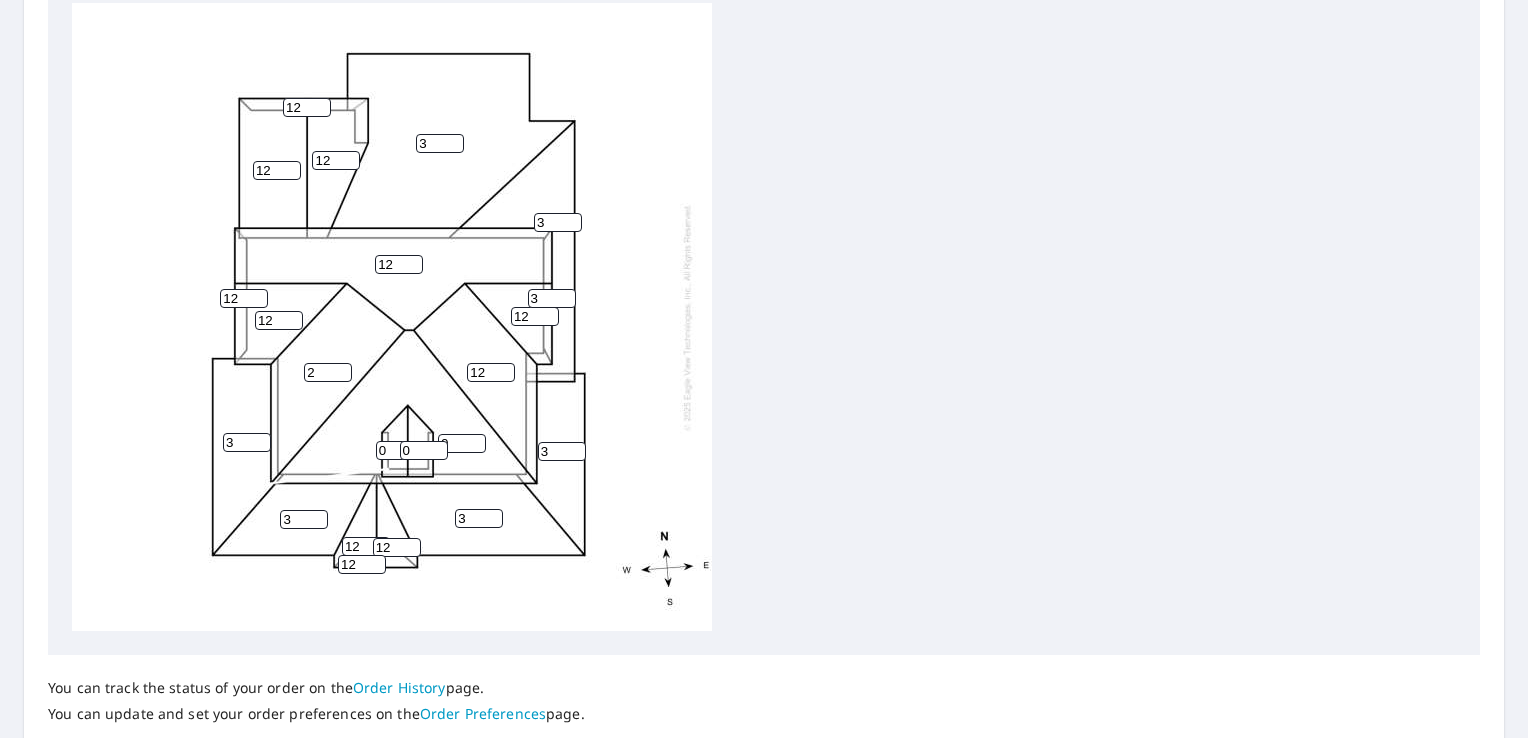 click on "2" at bounding box center [328, 372] 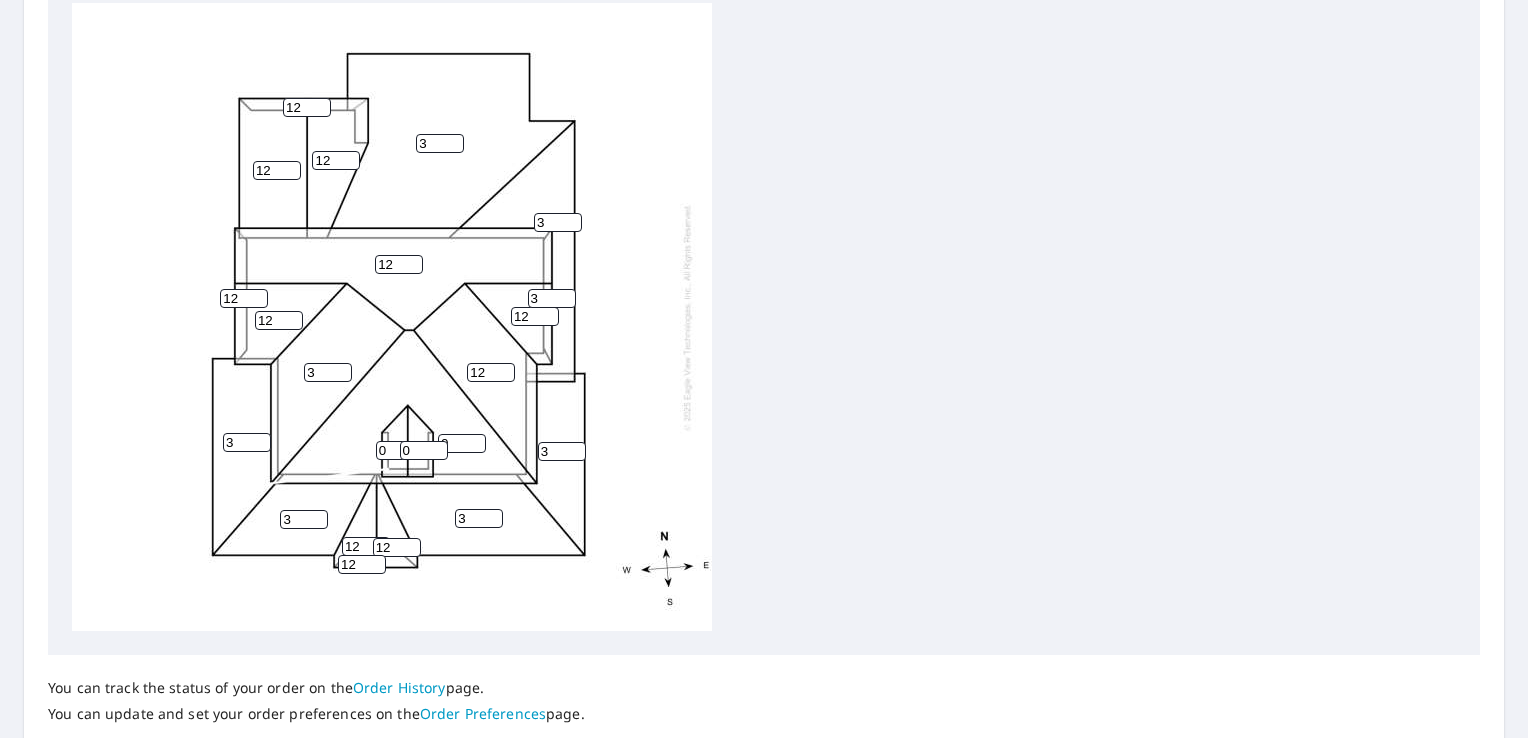 click on "3" at bounding box center [328, 372] 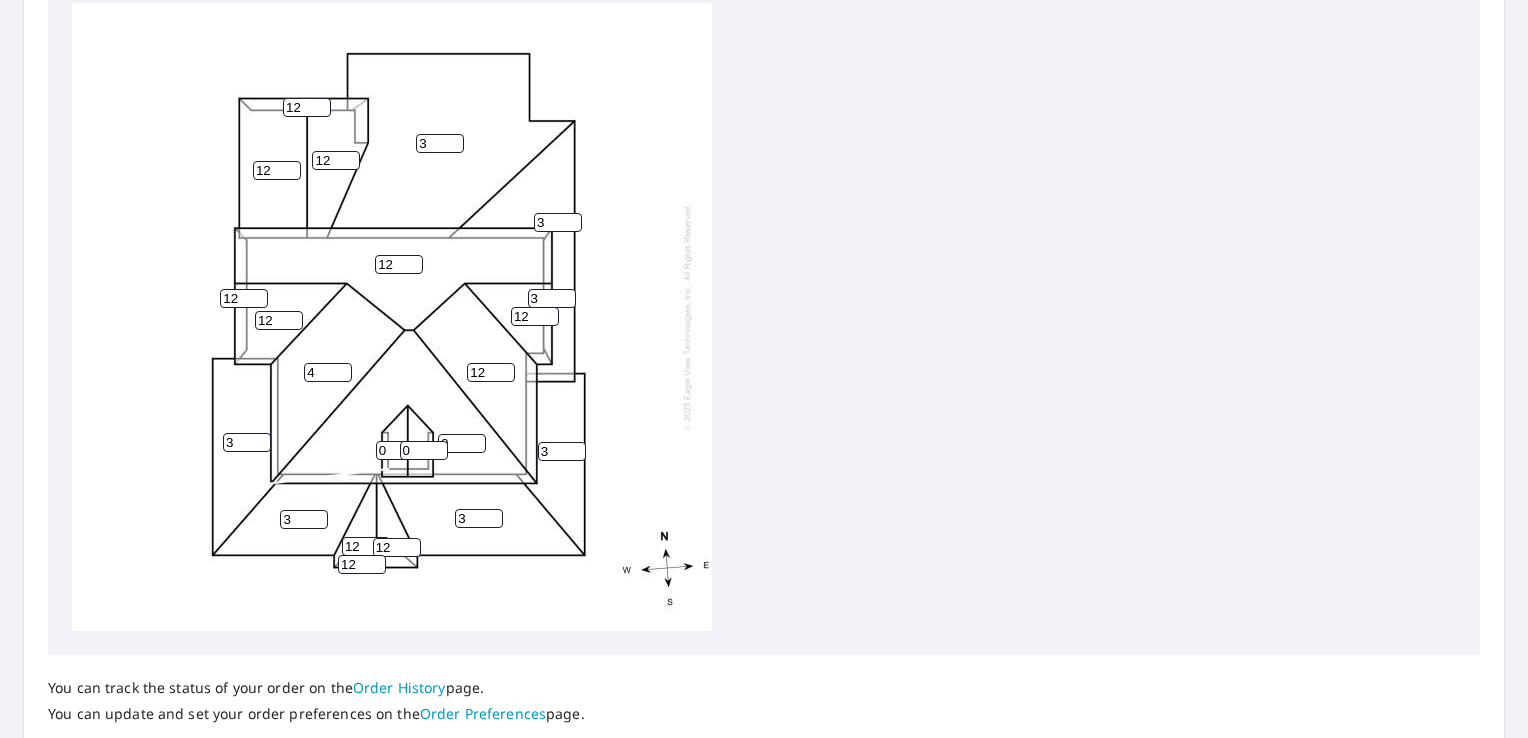 click on "4" at bounding box center (328, 372) 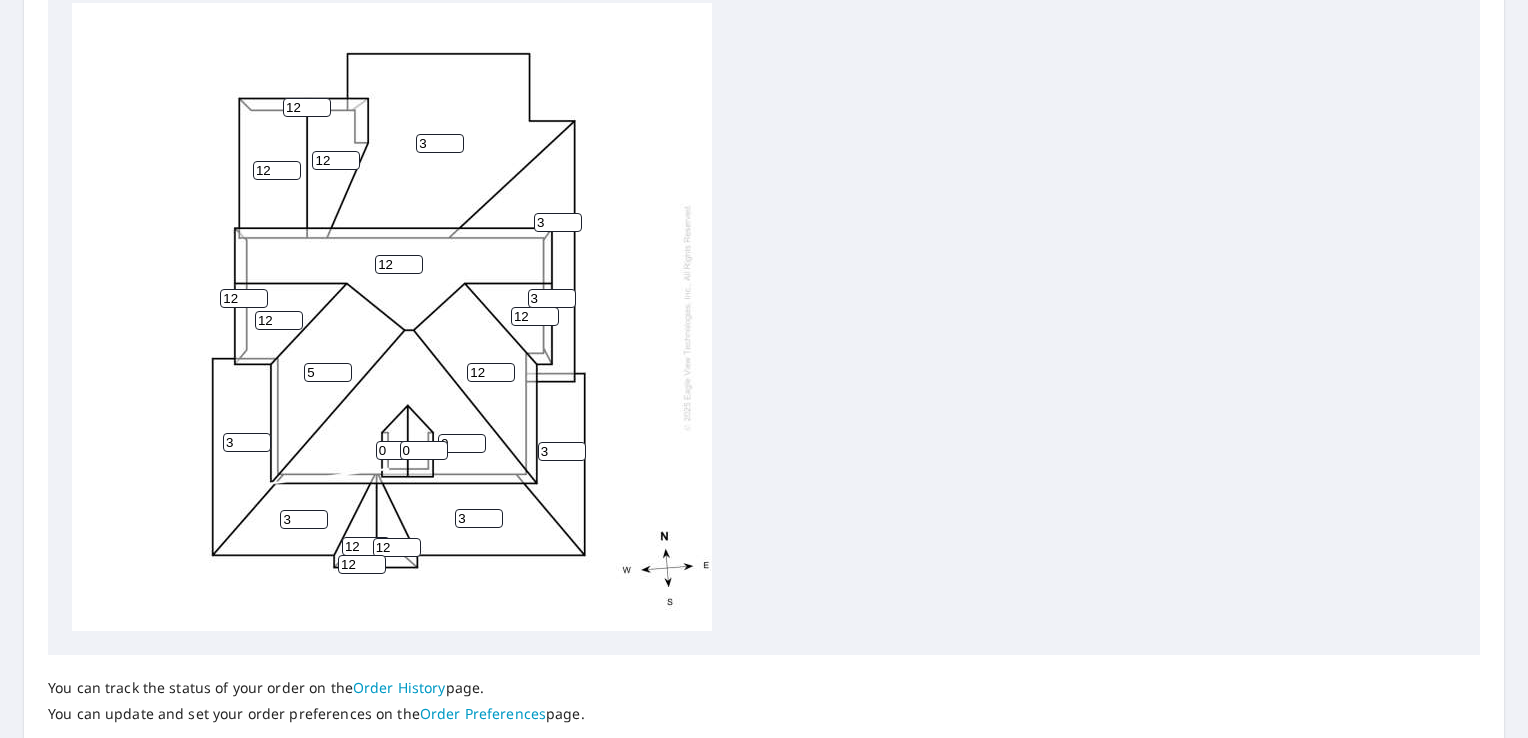 click on "5" at bounding box center [328, 372] 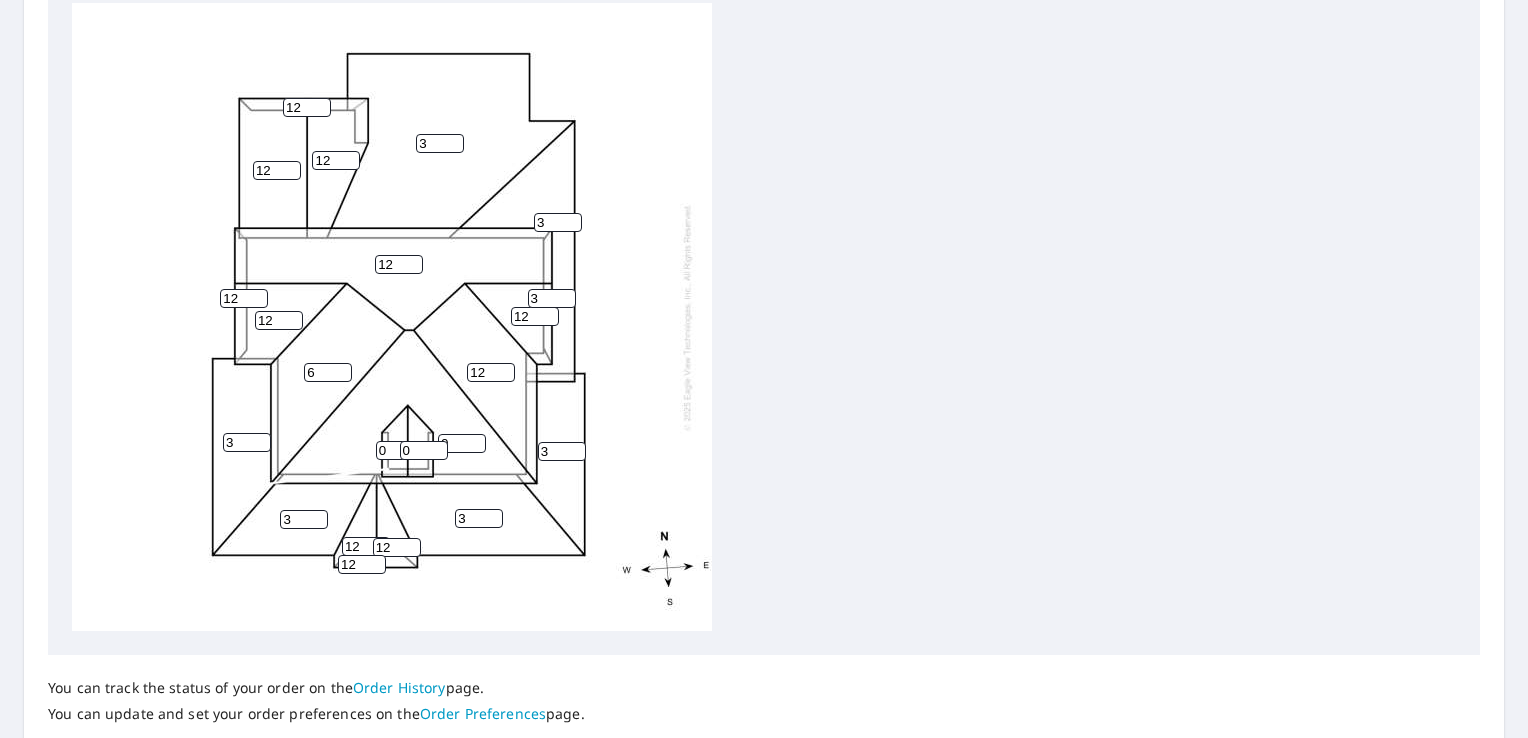 click on "6" at bounding box center [328, 372] 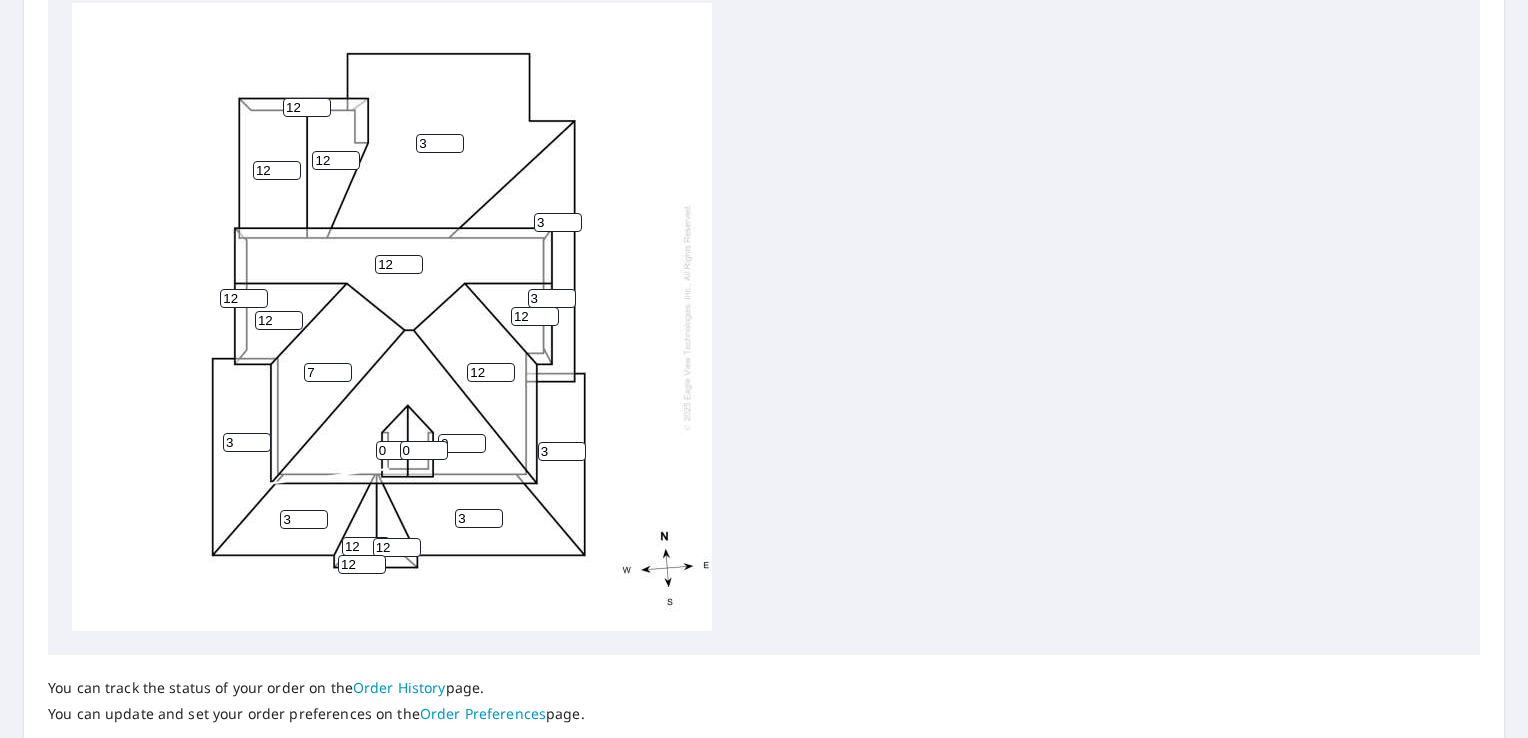 click on "7" at bounding box center (328, 372) 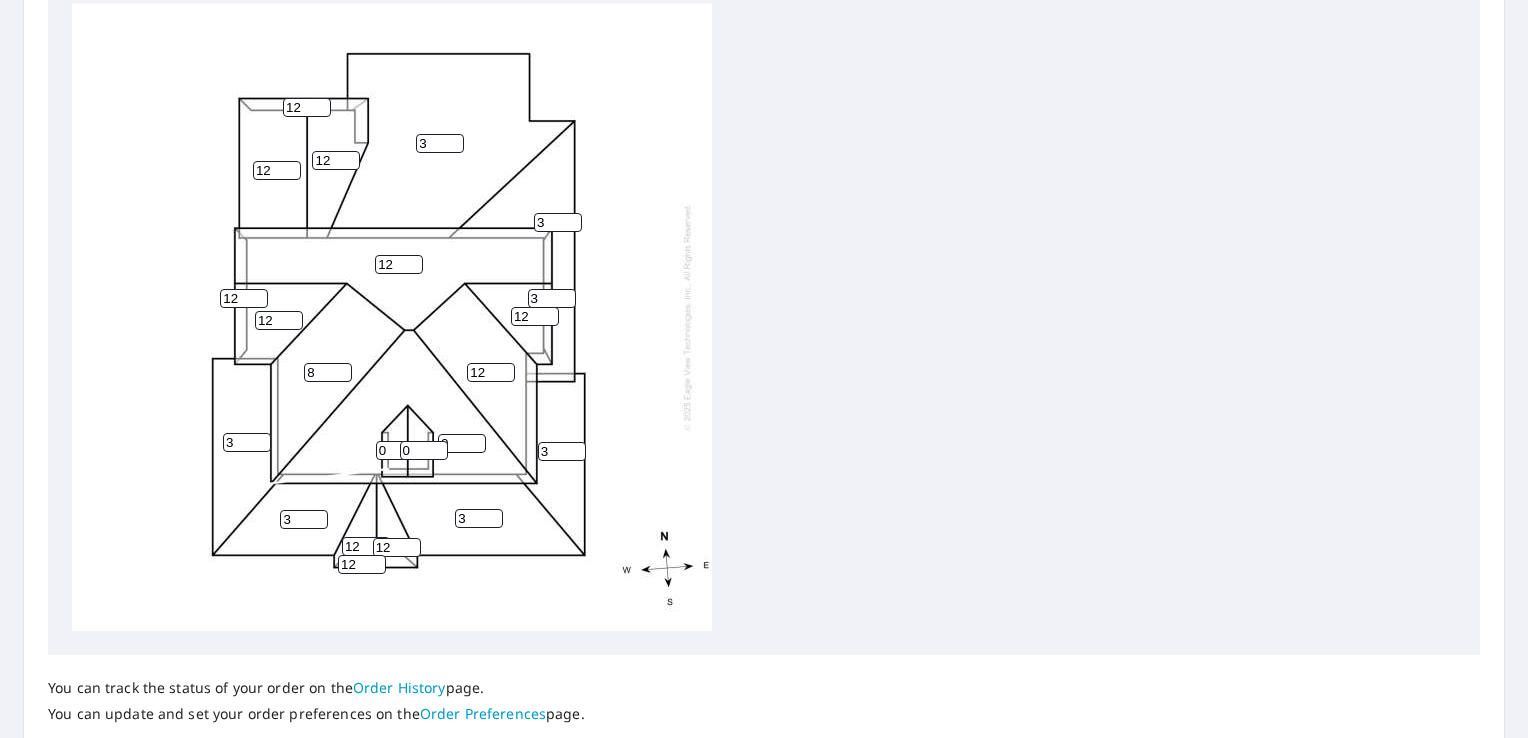 click on "8" at bounding box center (328, 372) 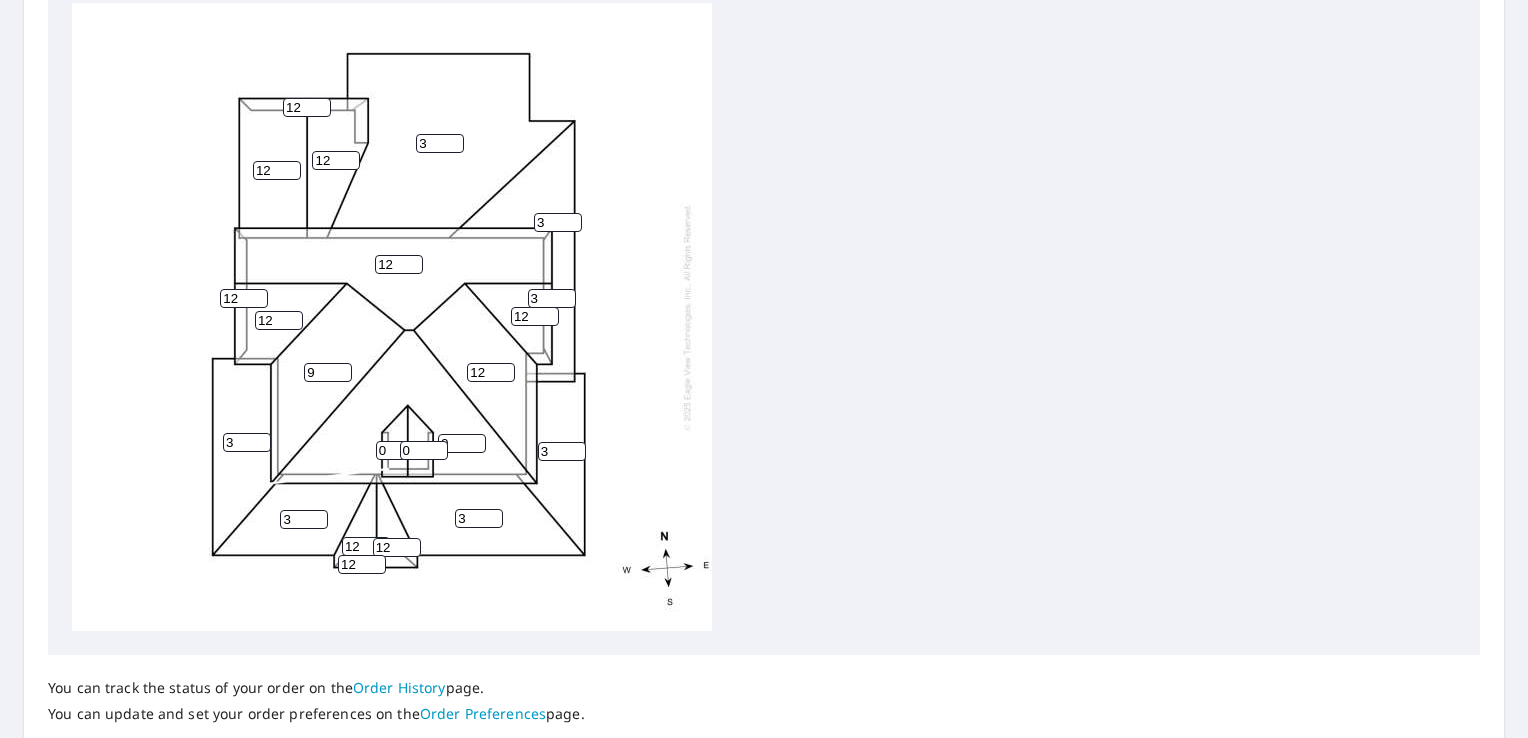 click on "9" at bounding box center (328, 372) 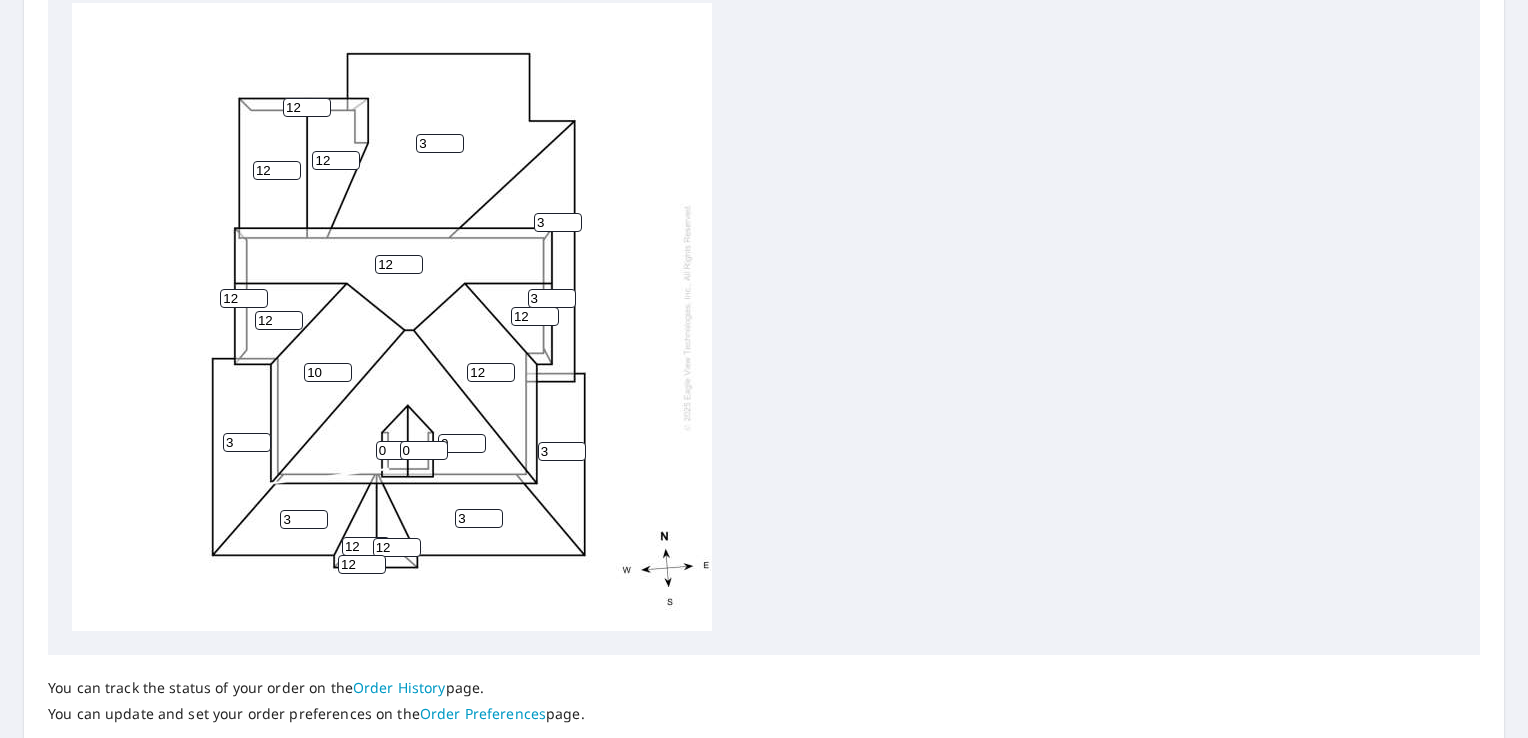 click on "10" at bounding box center [328, 372] 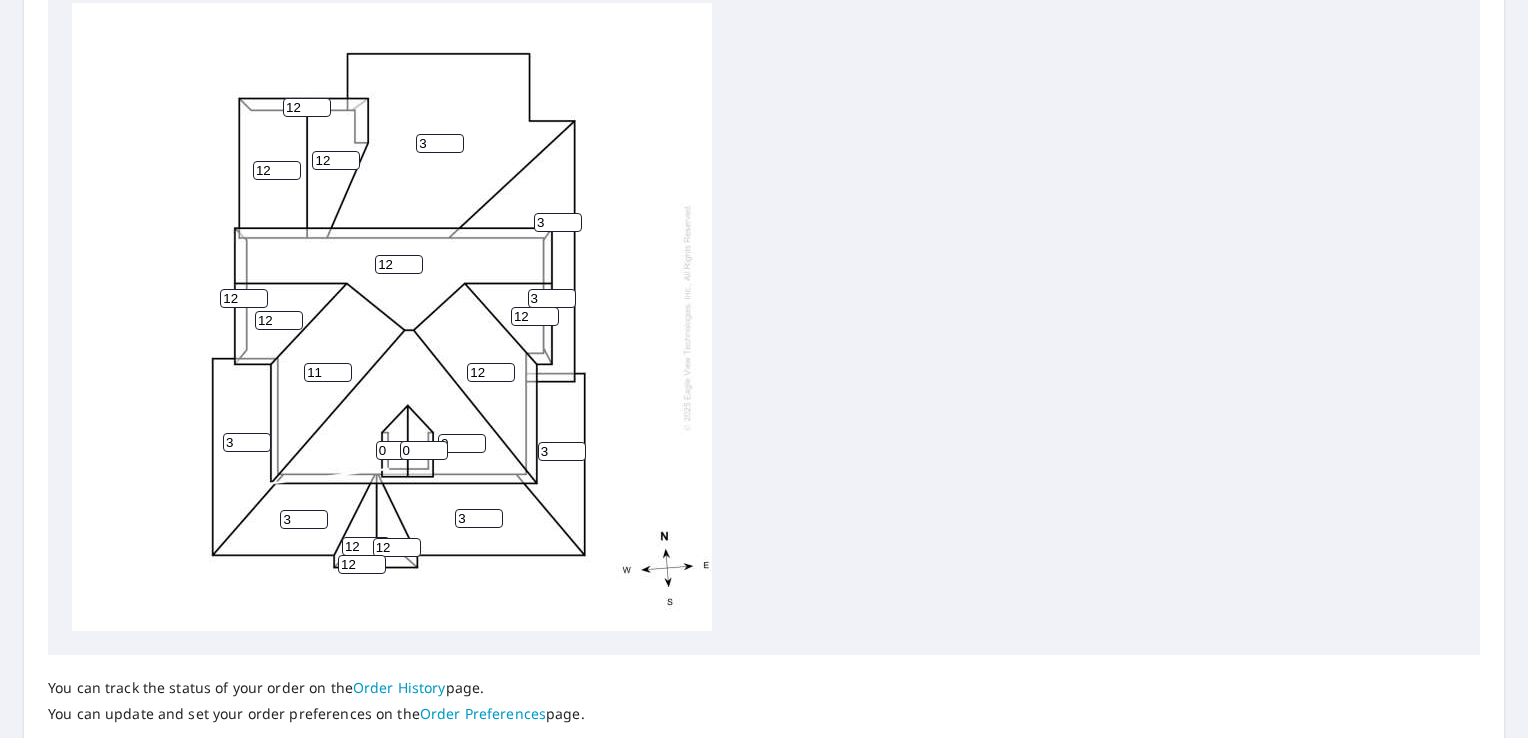 click on "11" at bounding box center (328, 372) 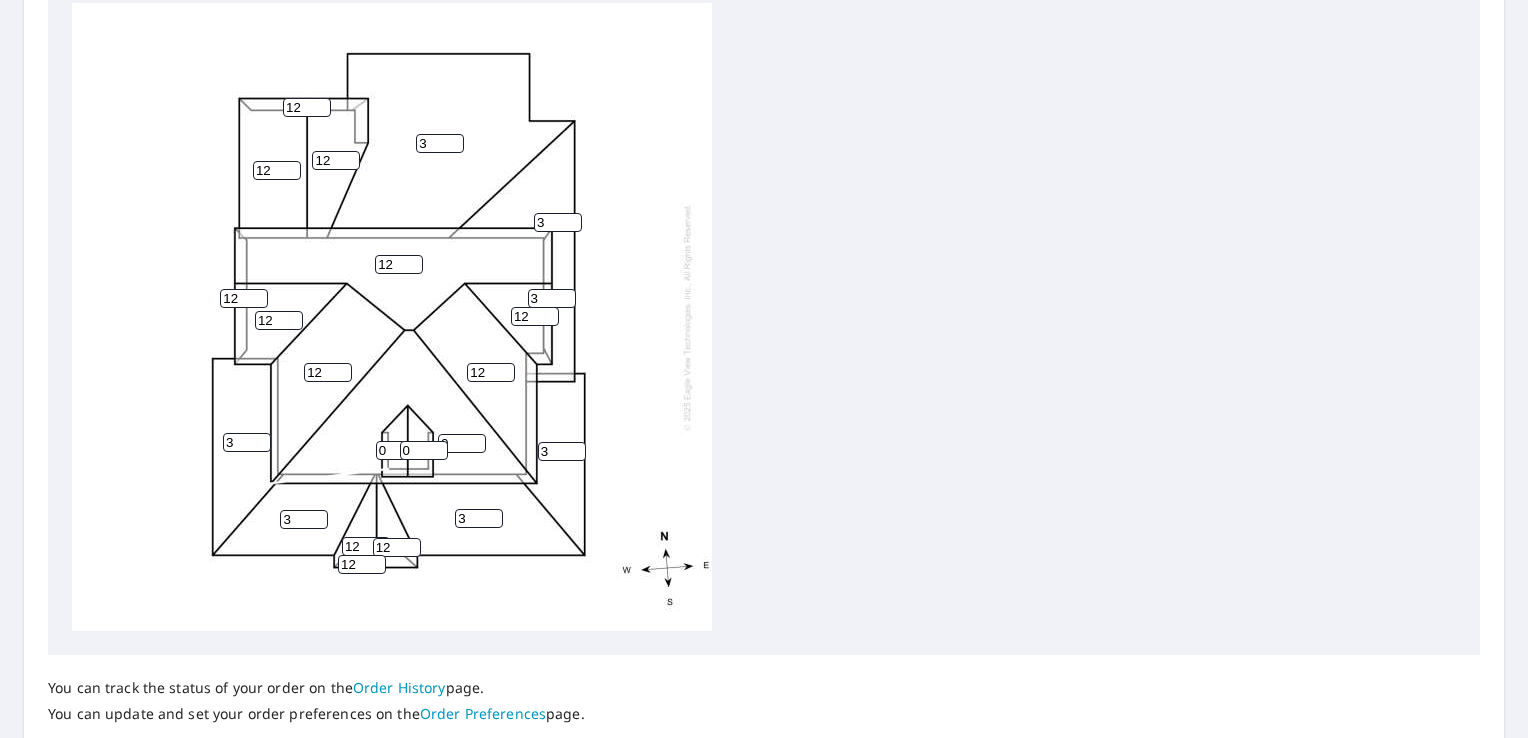 type on "12" 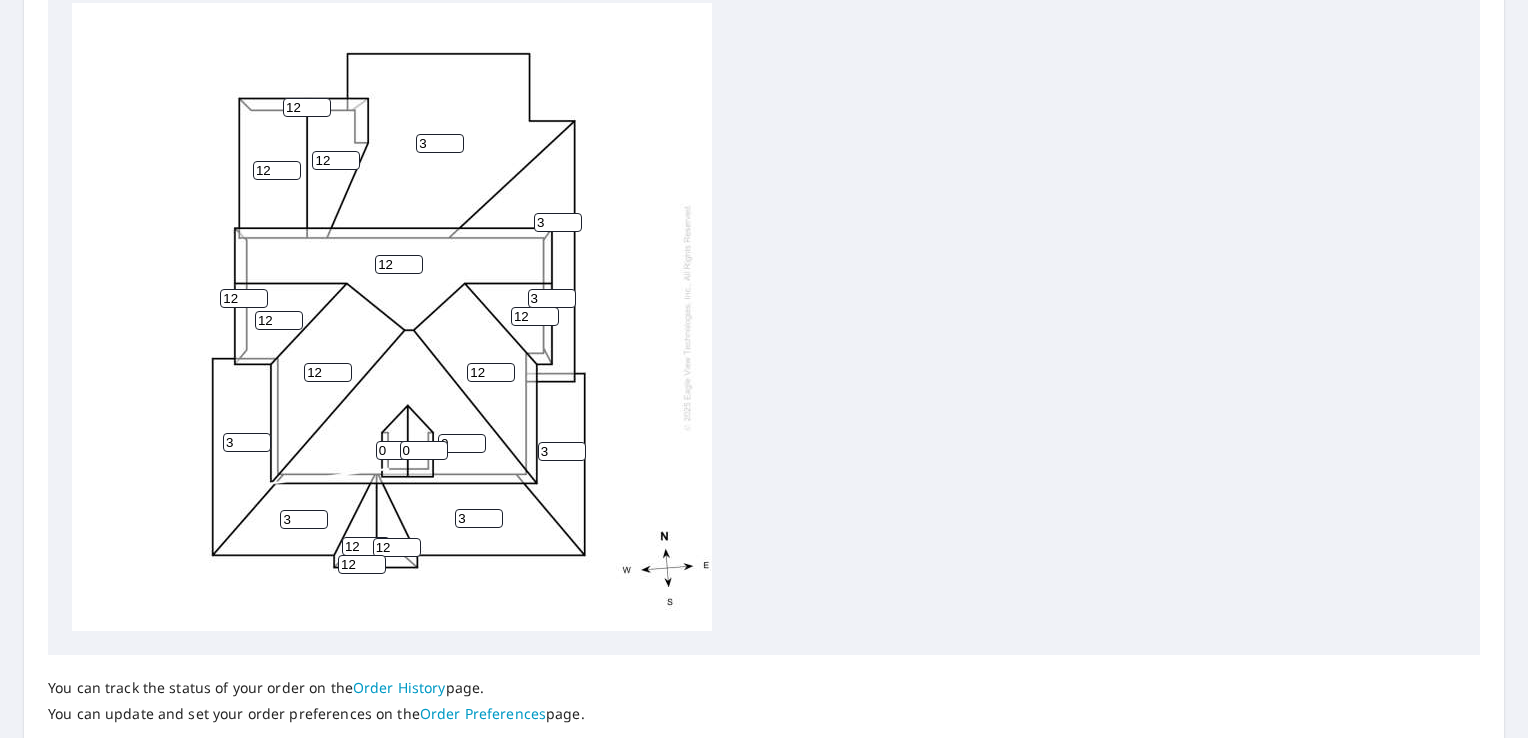 click on "12" at bounding box center (328, 372) 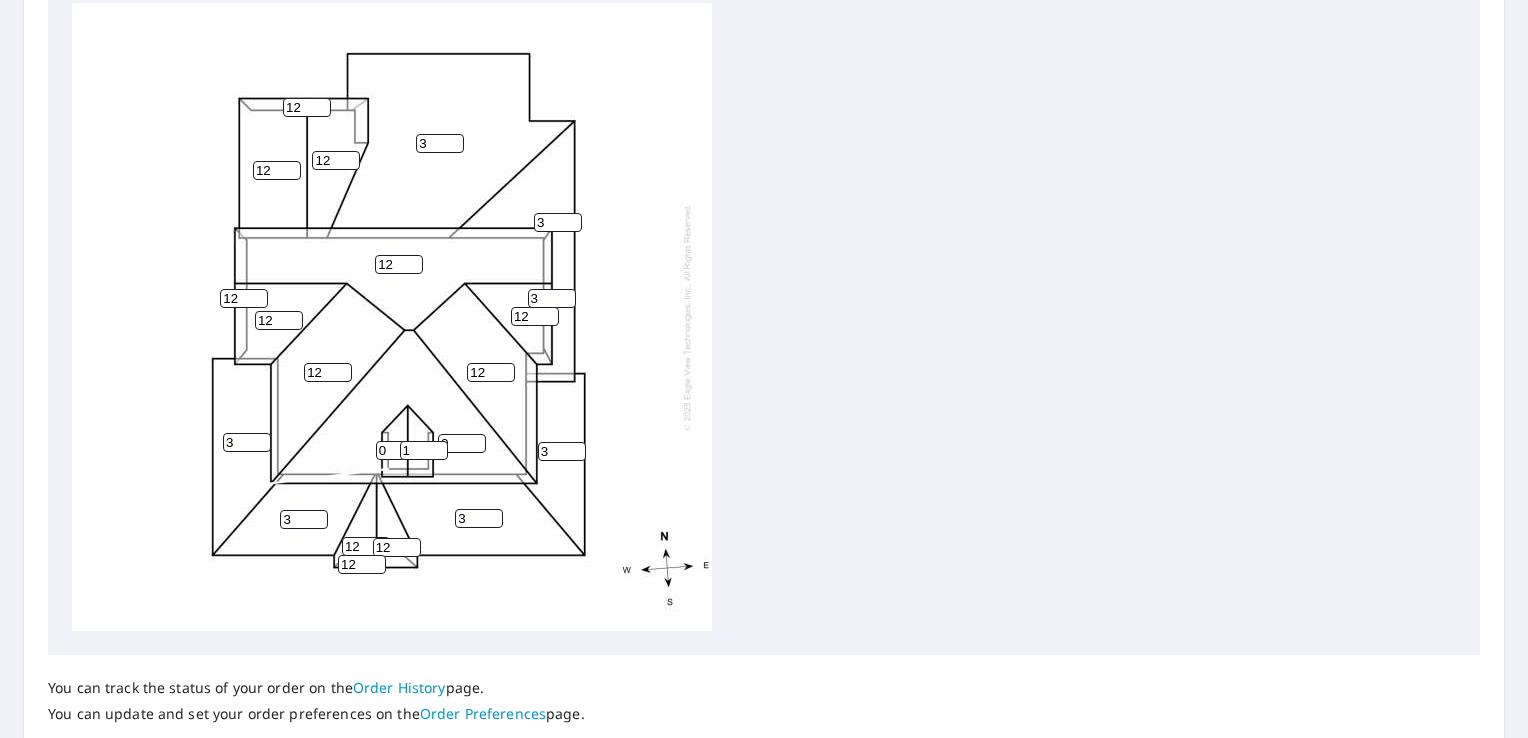 click on "1" at bounding box center [424, 450] 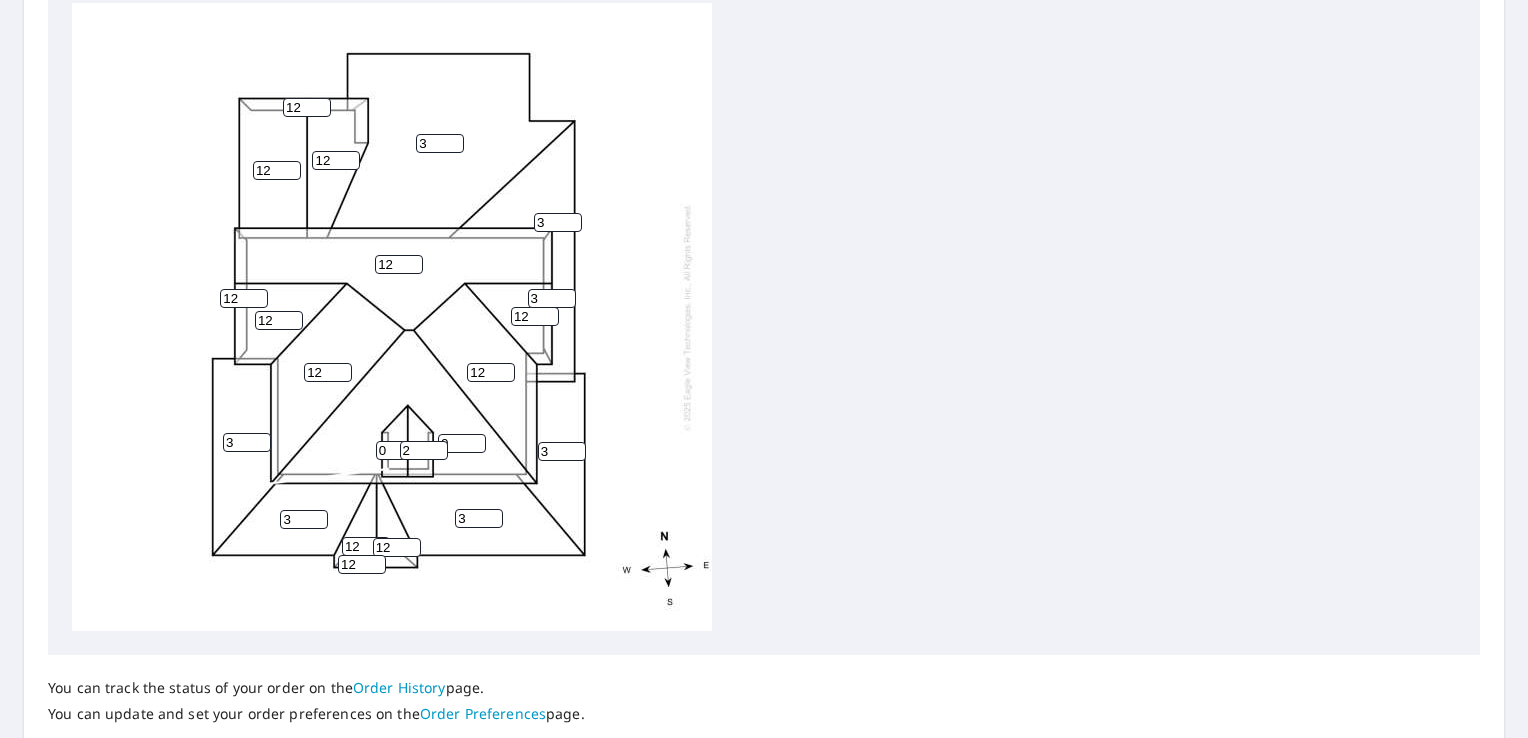click on "2" at bounding box center (424, 450) 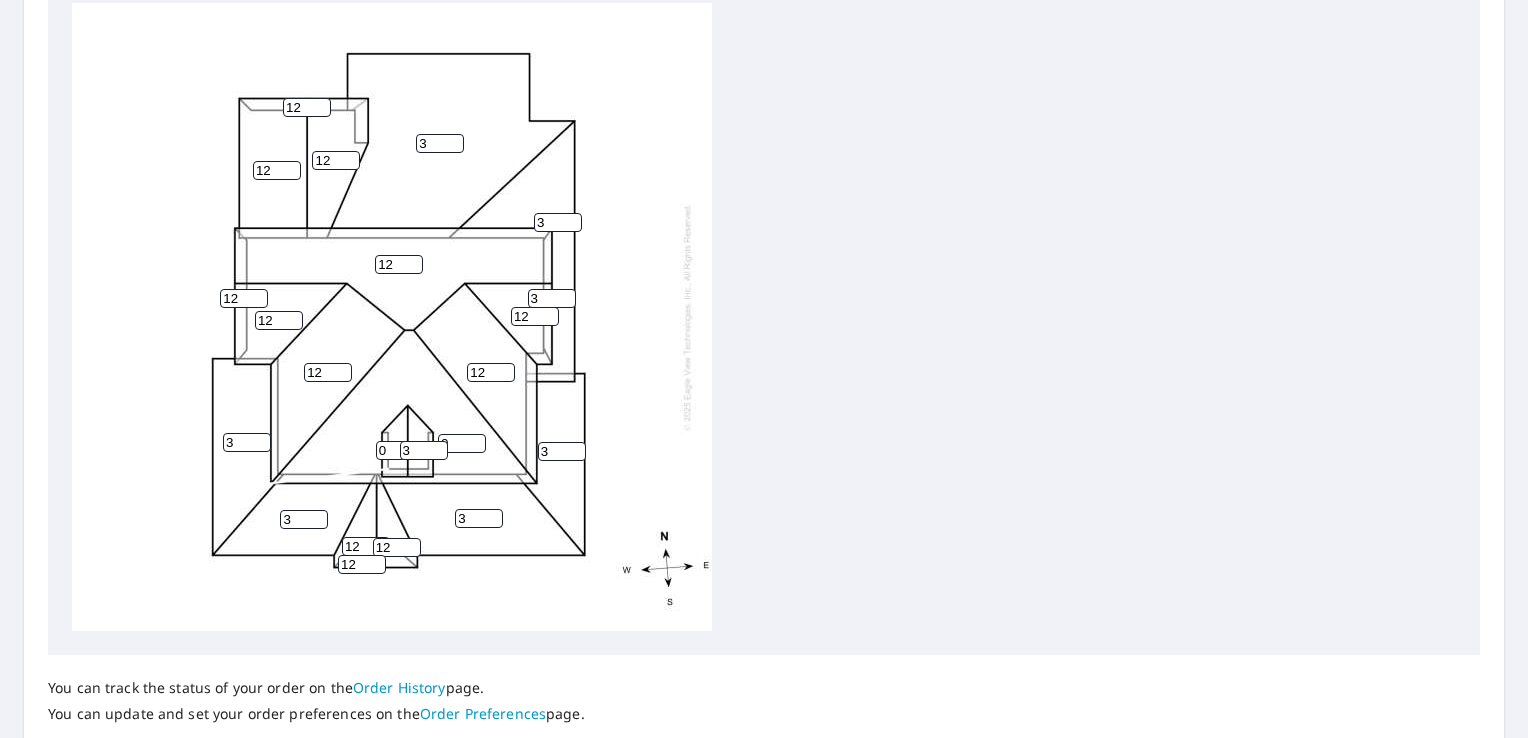 click on "3" at bounding box center (424, 450) 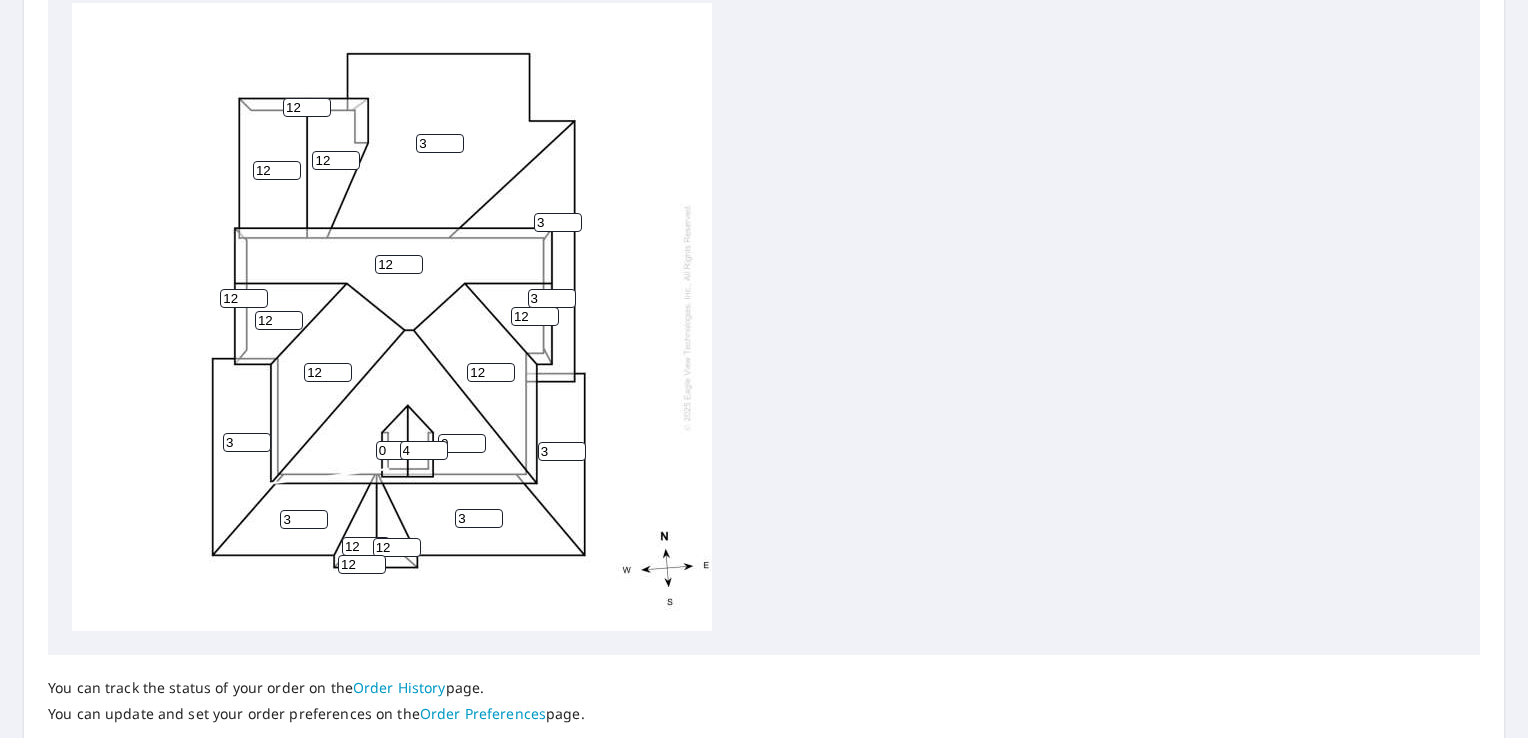 click on "4" at bounding box center (424, 450) 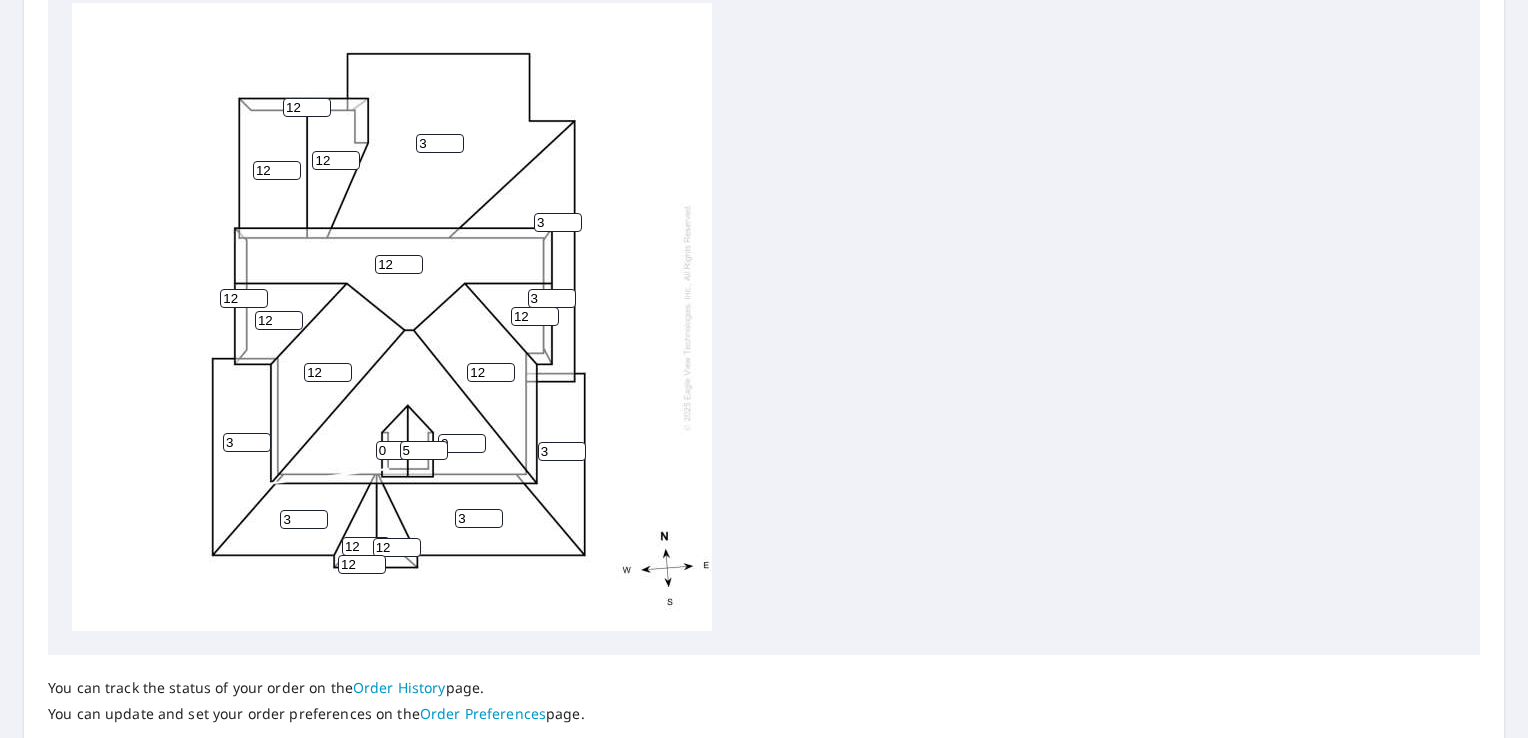 click on "5" at bounding box center [424, 450] 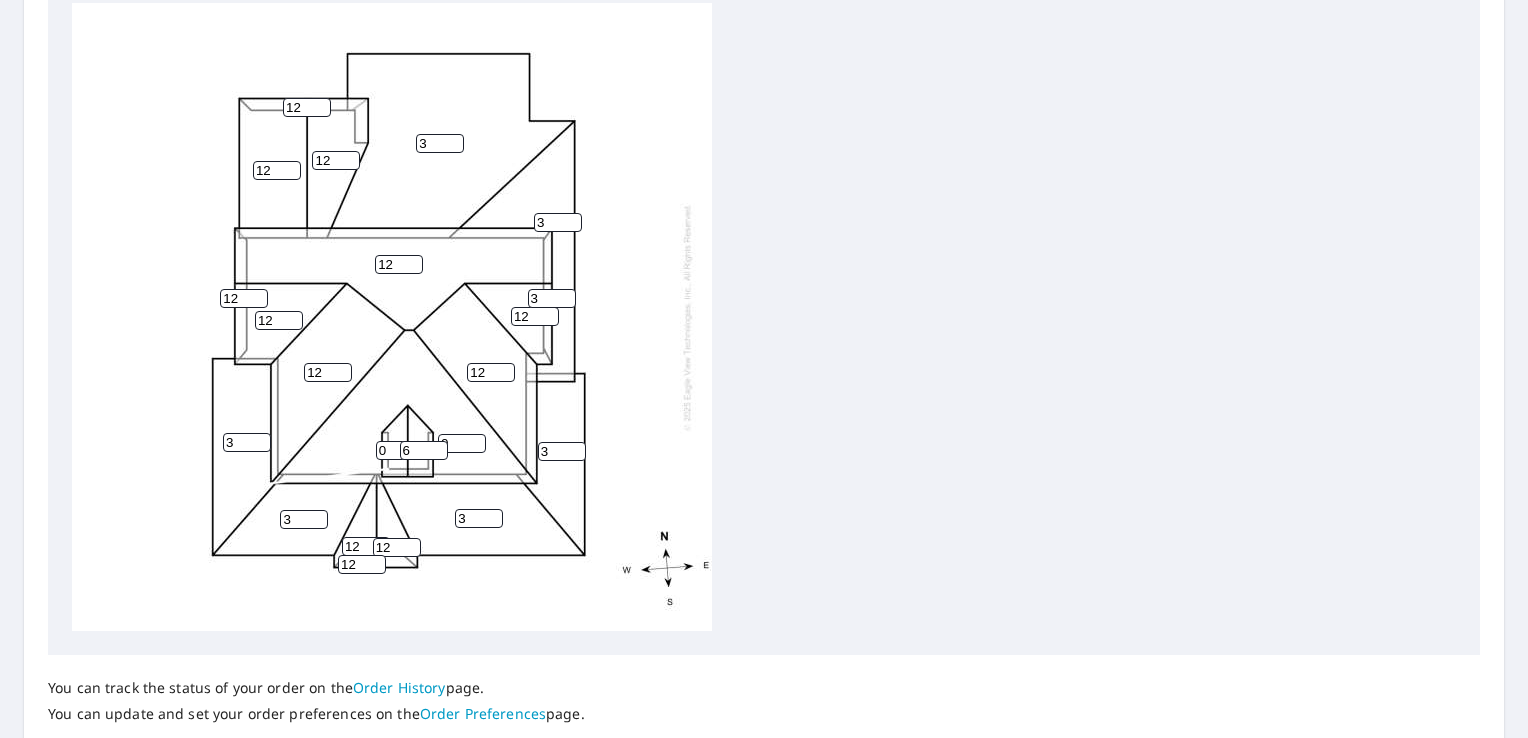 click on "6" at bounding box center [424, 450] 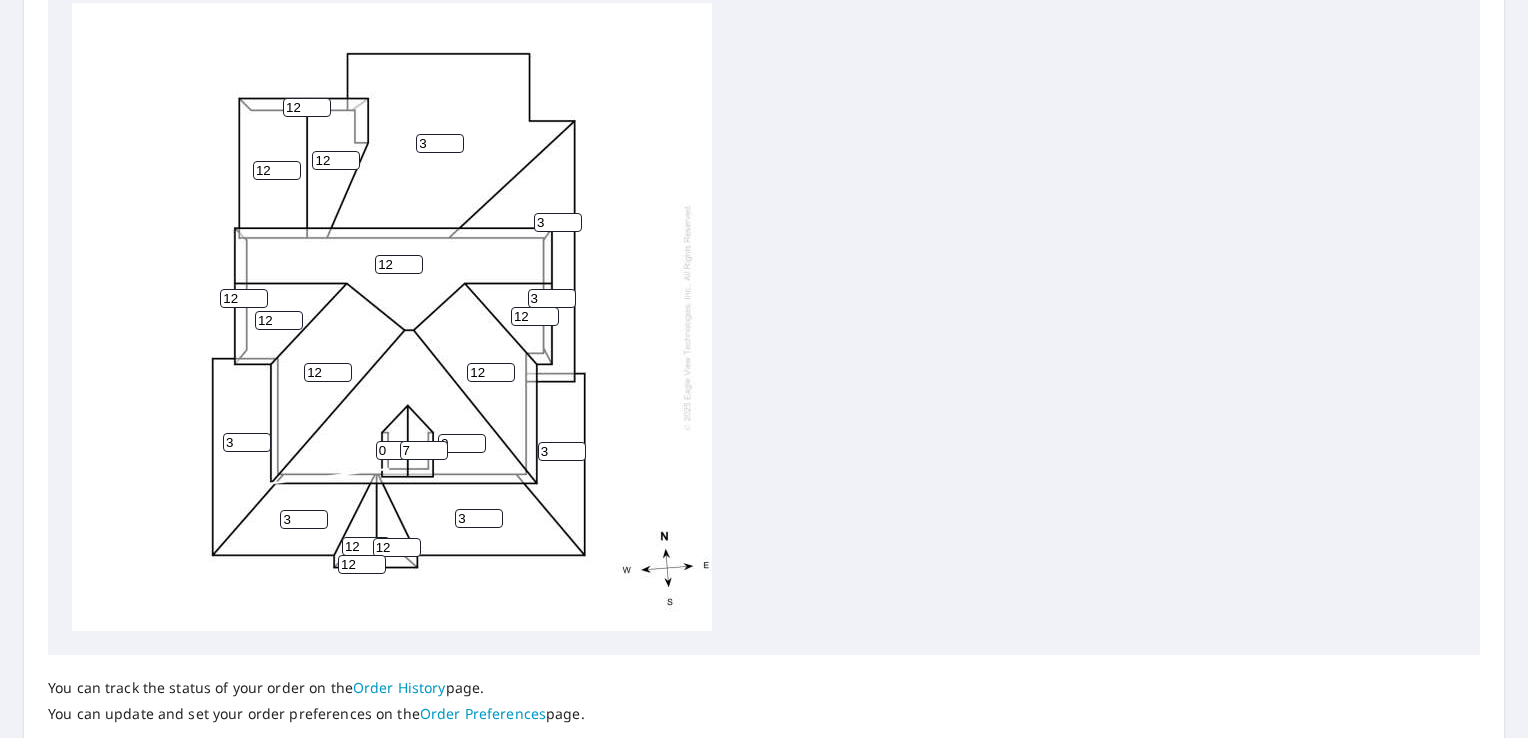 click on "7" at bounding box center (424, 450) 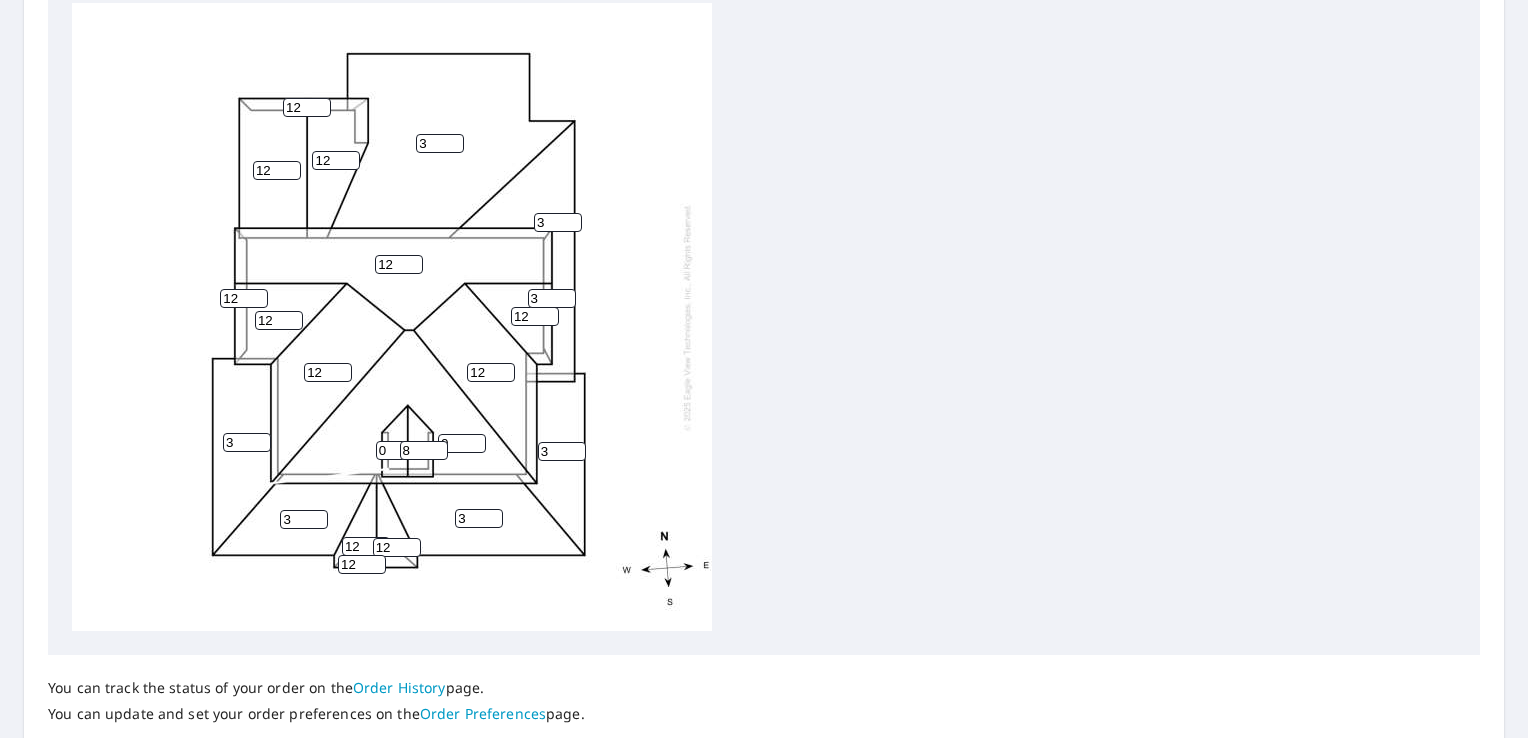 click on "8" at bounding box center [424, 450] 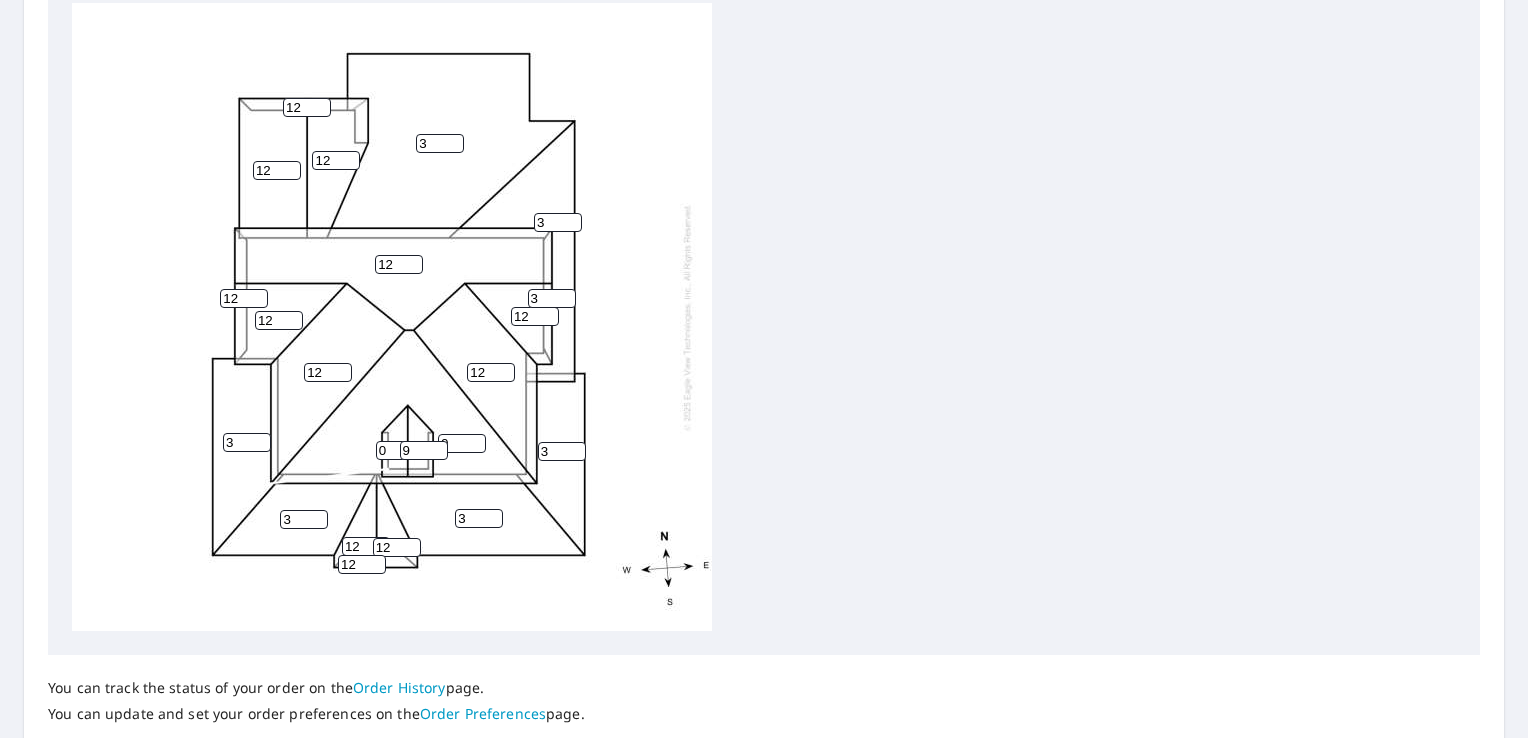 click on "9" at bounding box center [424, 450] 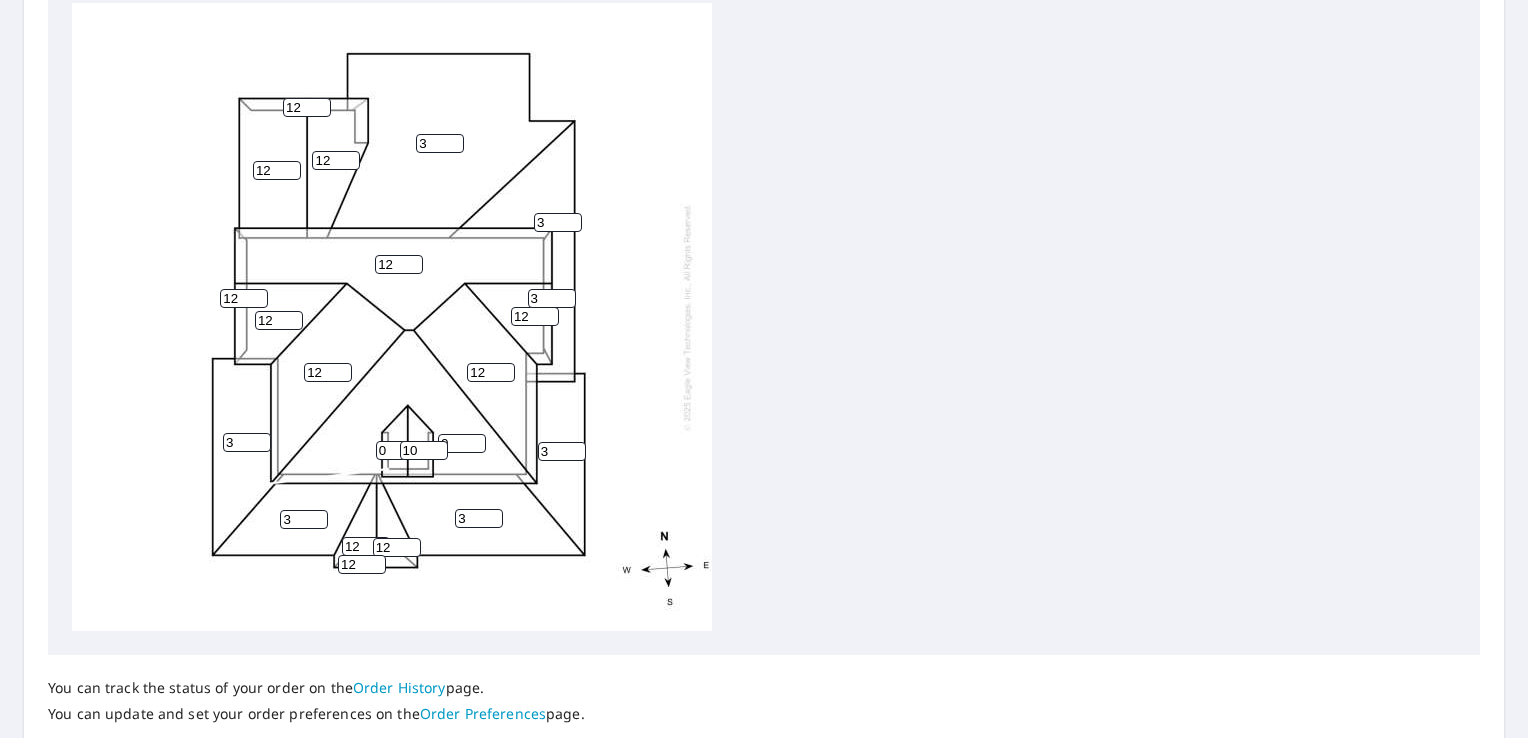 click on "10" at bounding box center (424, 450) 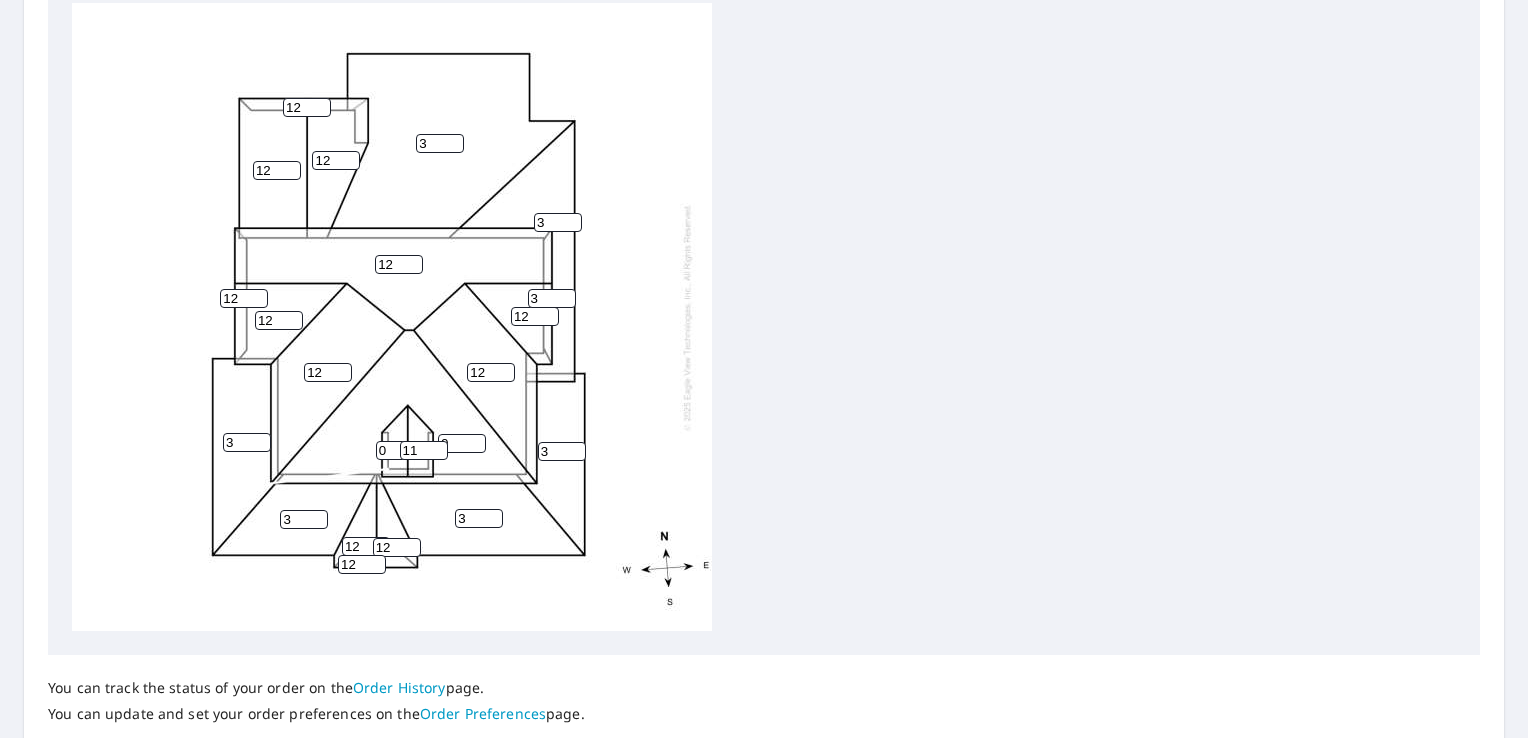 click on "11" at bounding box center [424, 450] 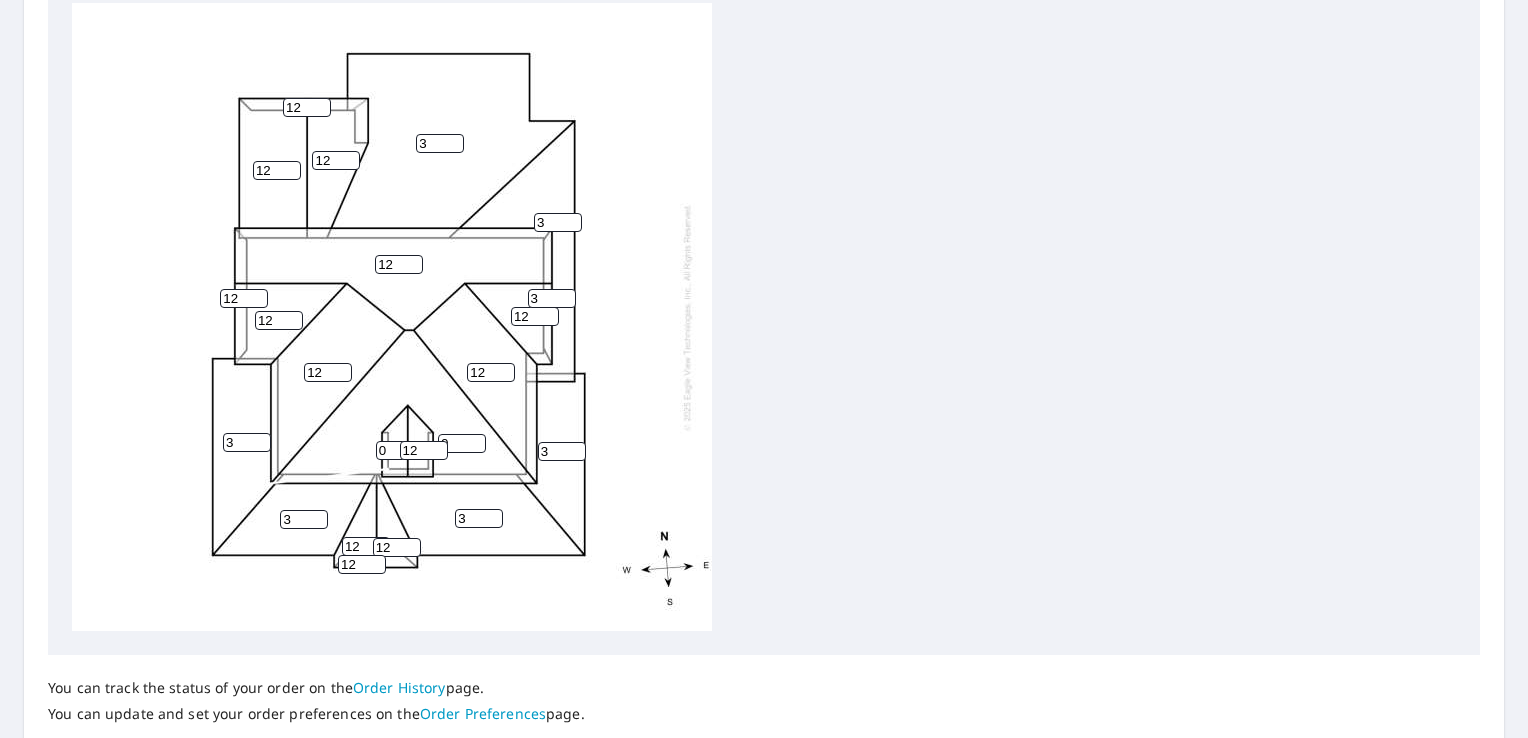 type on "12" 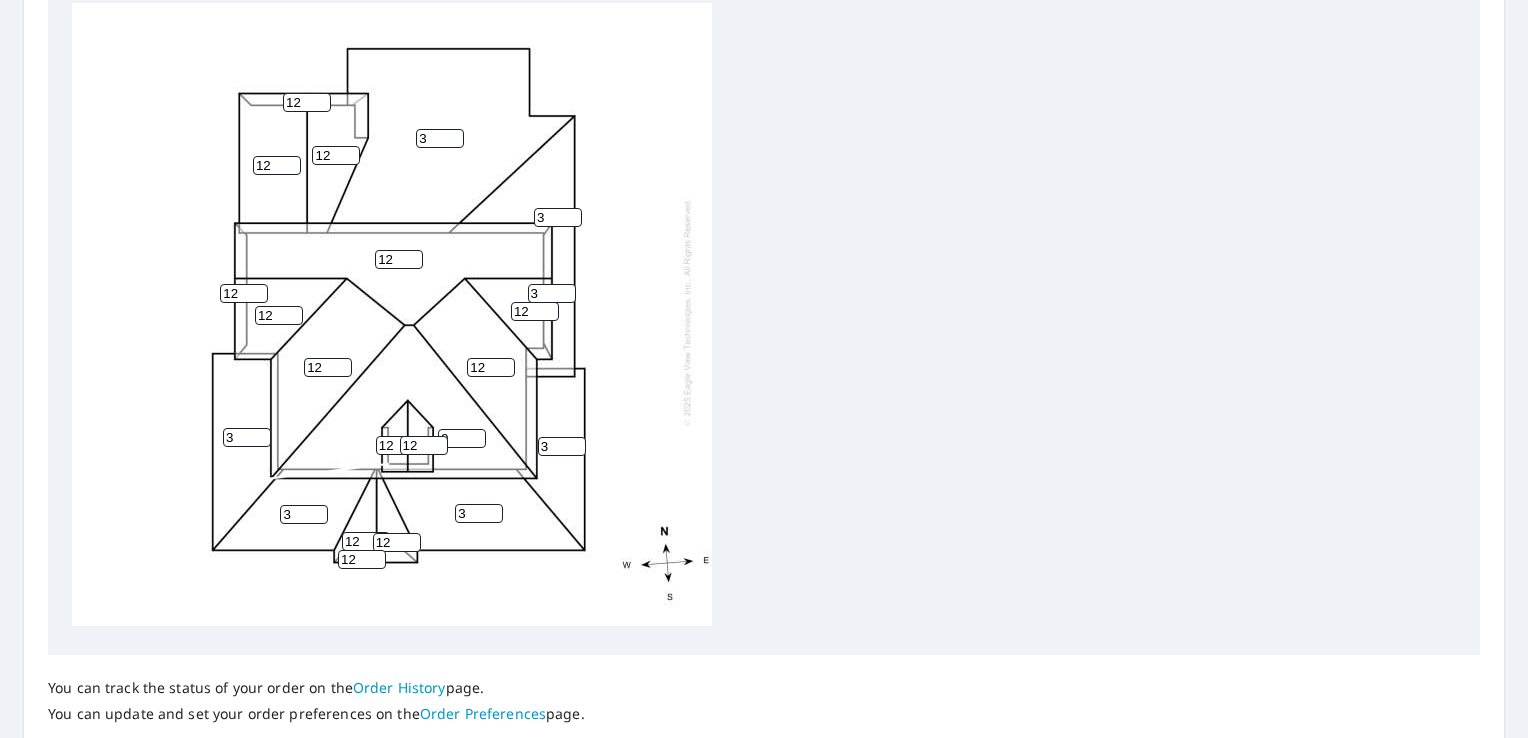 scroll, scrollTop: 20, scrollLeft: 0, axis: vertical 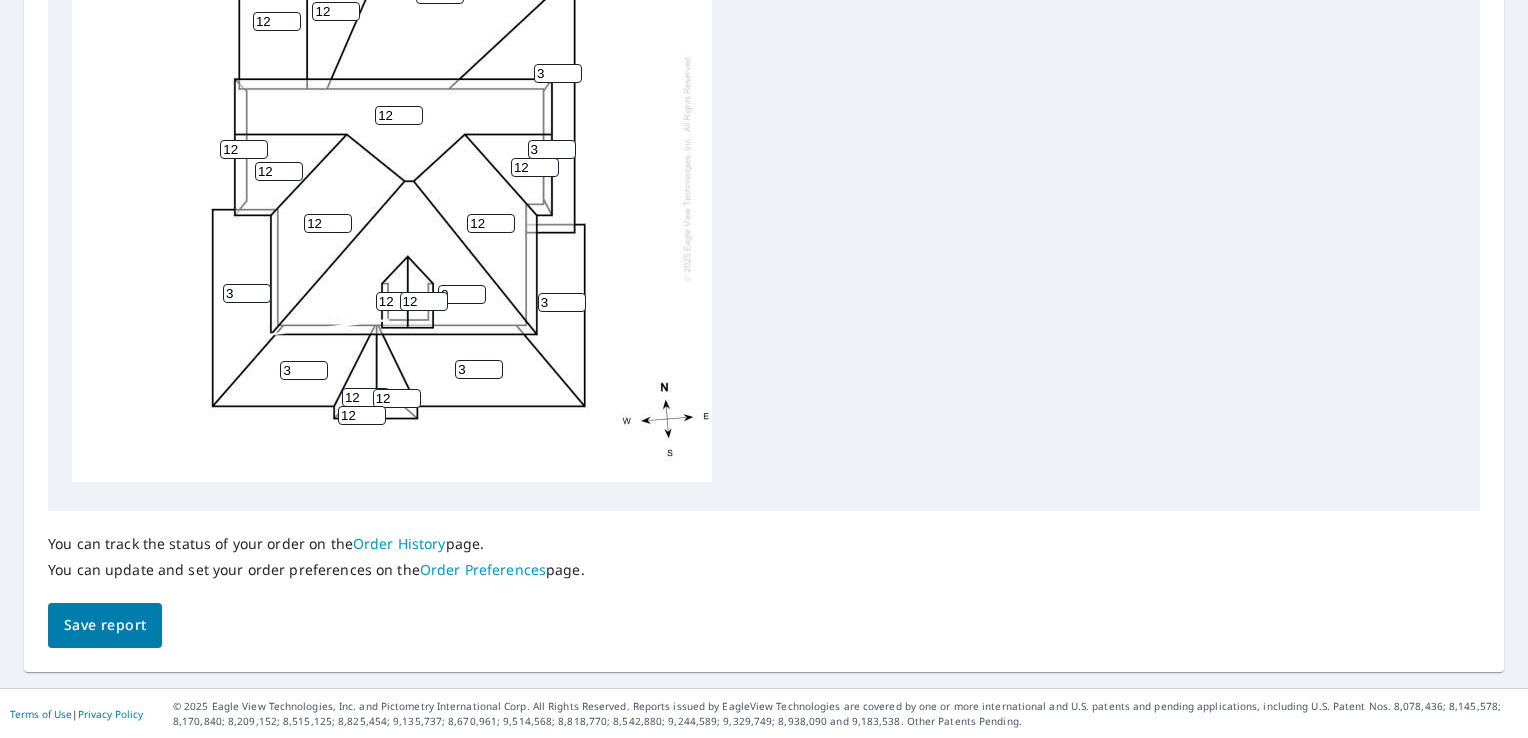 type on "12" 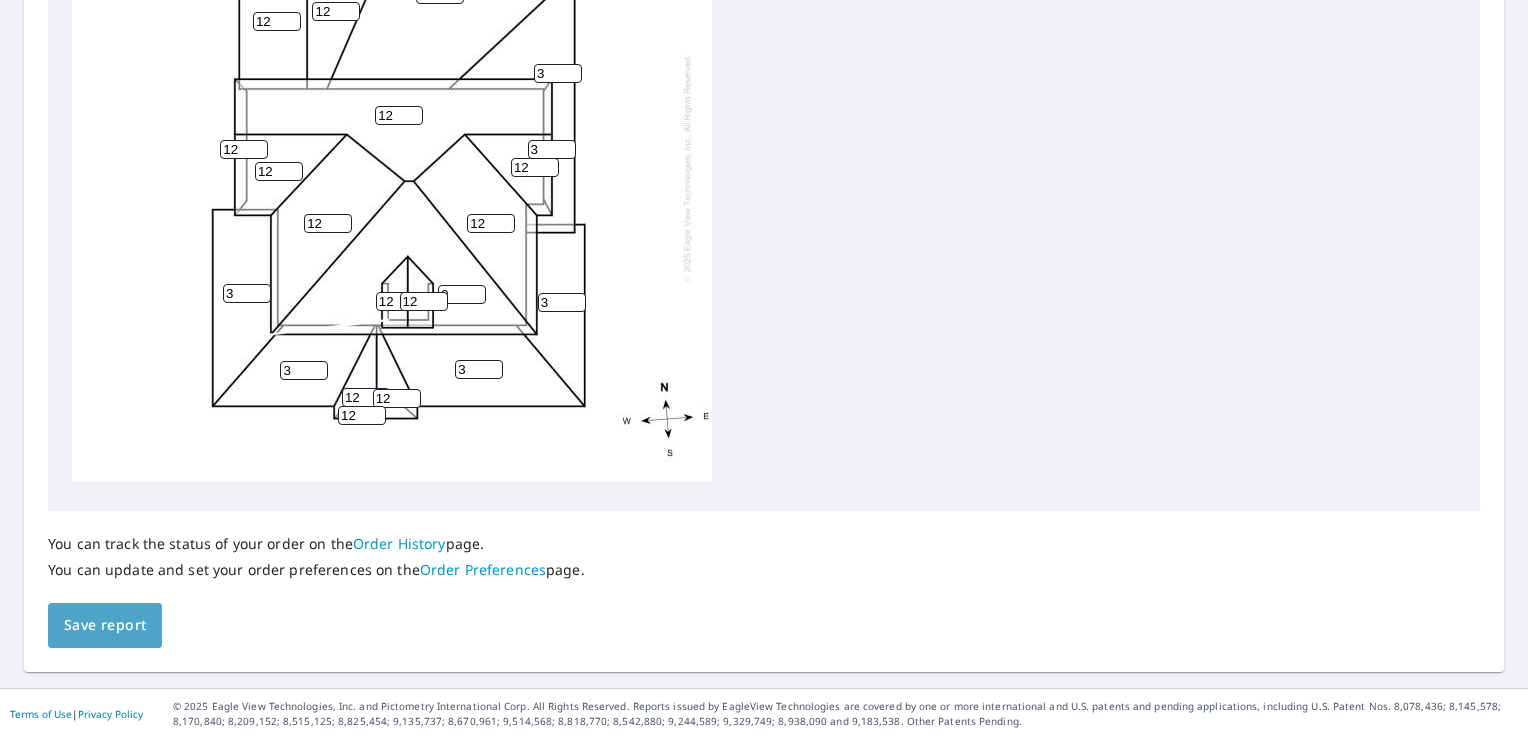 click on "Save report" at bounding box center (105, 625) 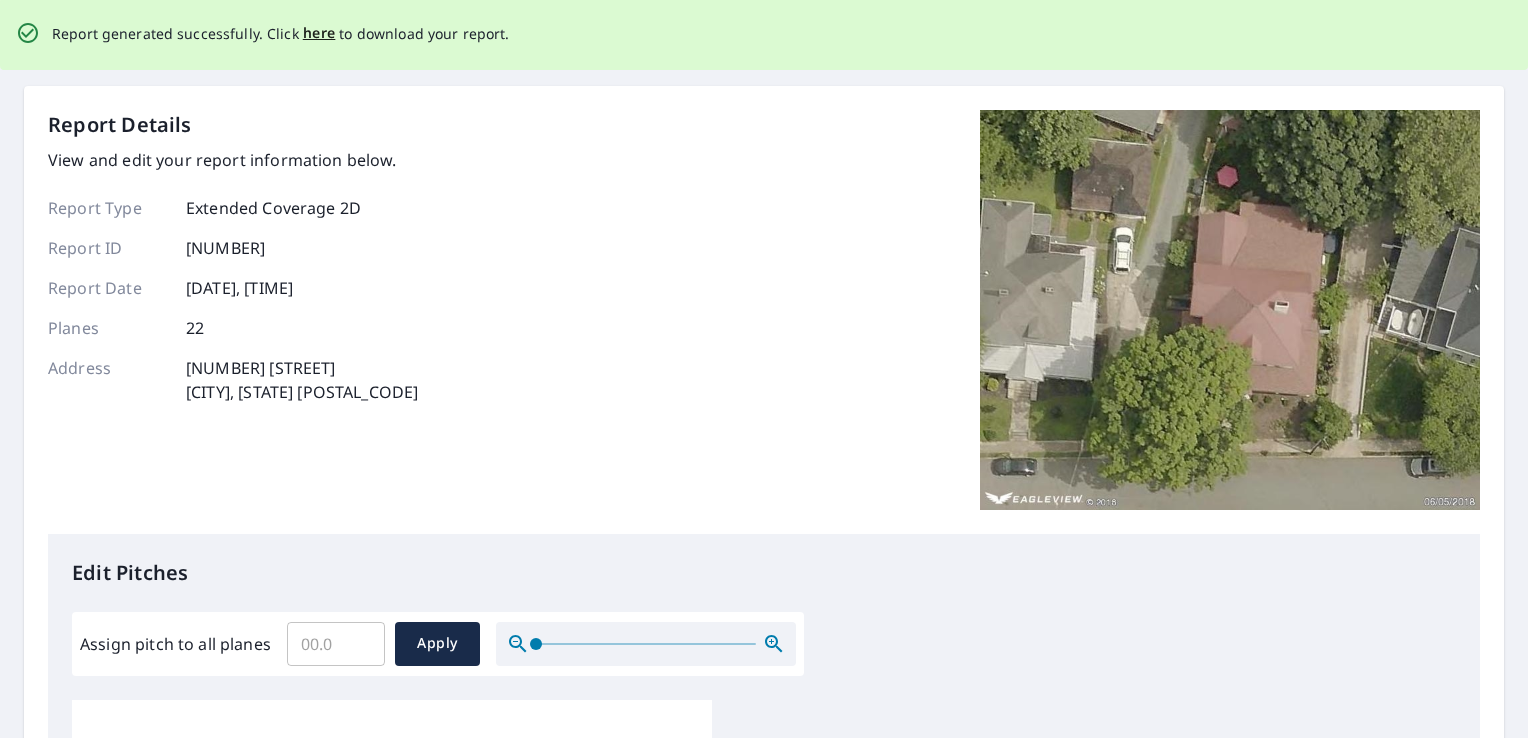 scroll, scrollTop: 0, scrollLeft: 0, axis: both 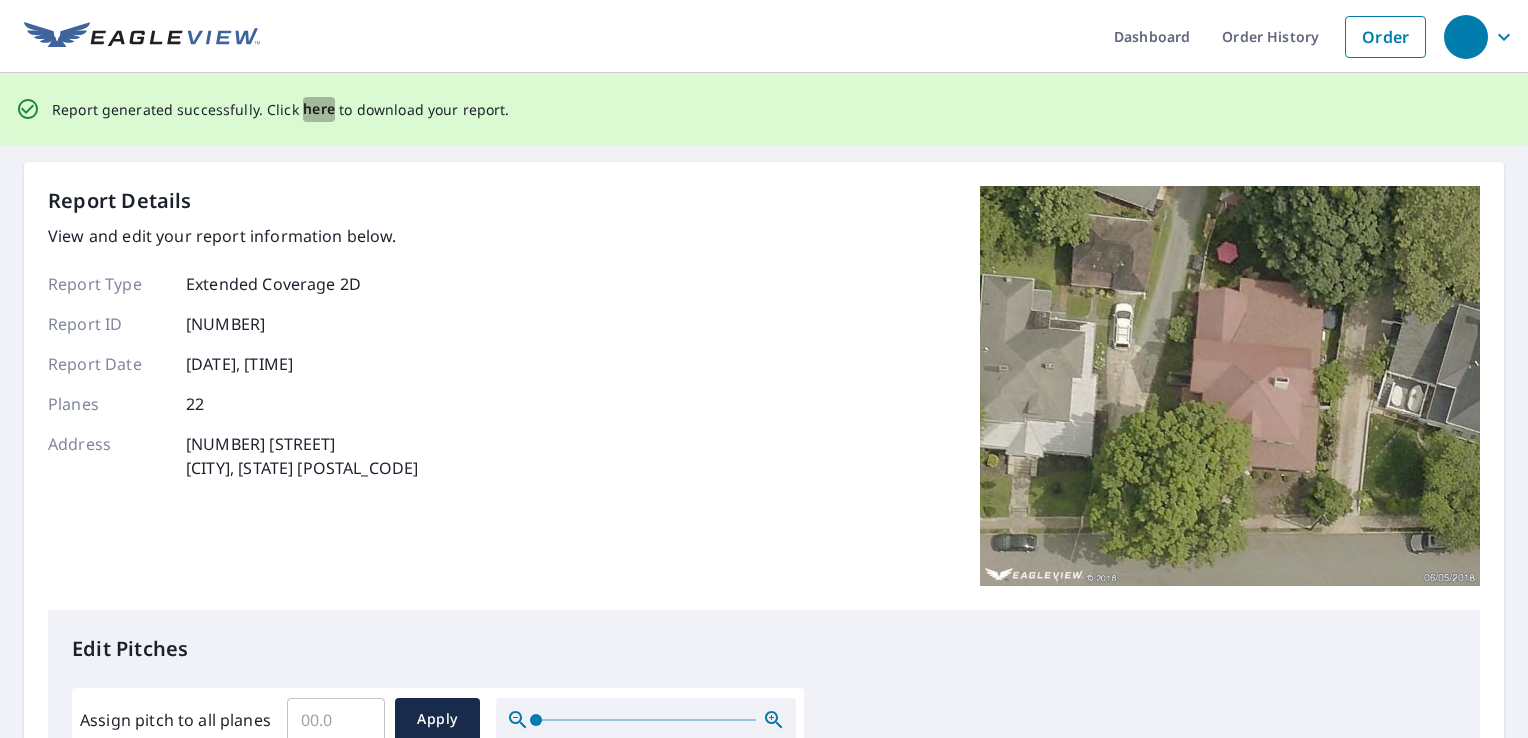 click on "here" at bounding box center (319, 109) 